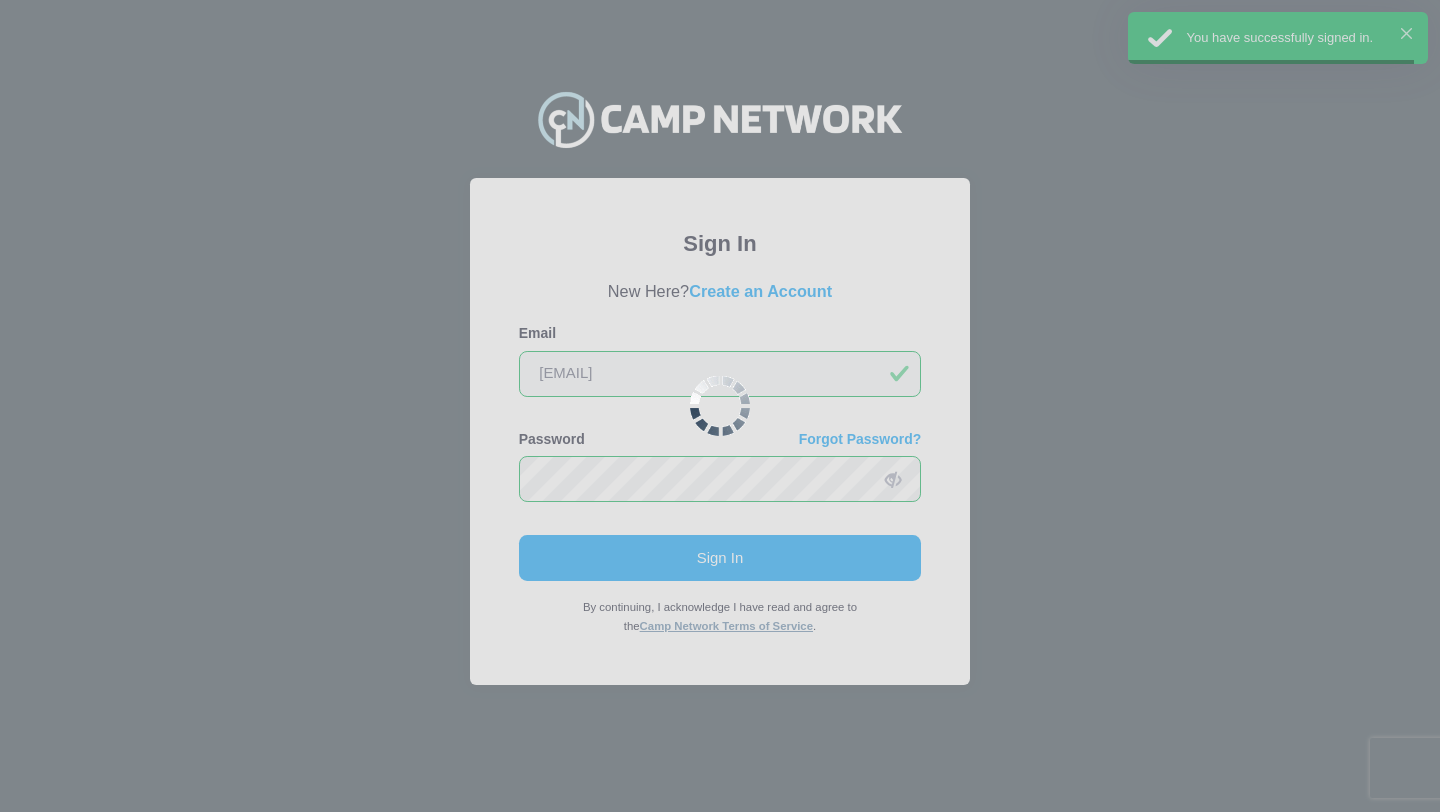 scroll, scrollTop: 0, scrollLeft: 0, axis: both 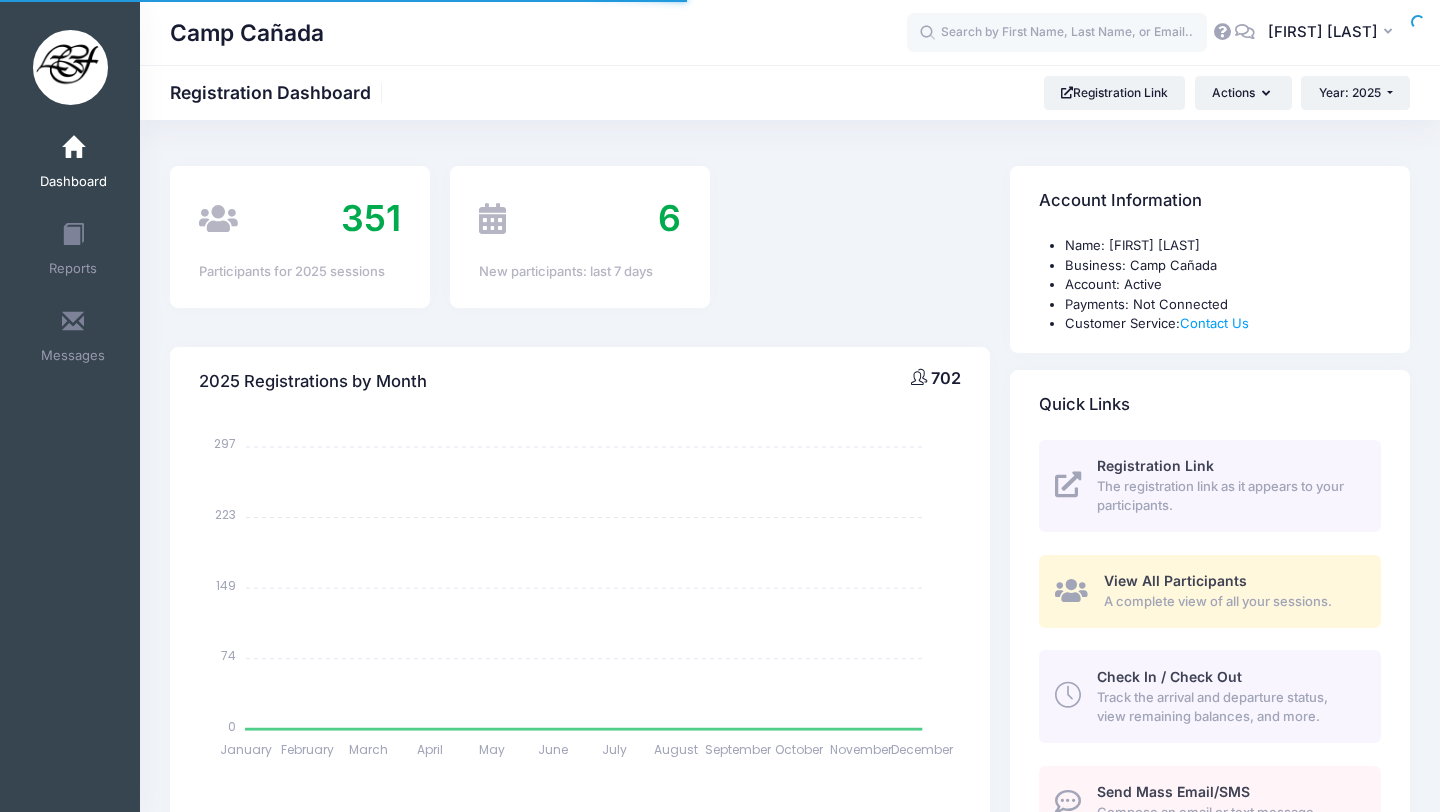 select 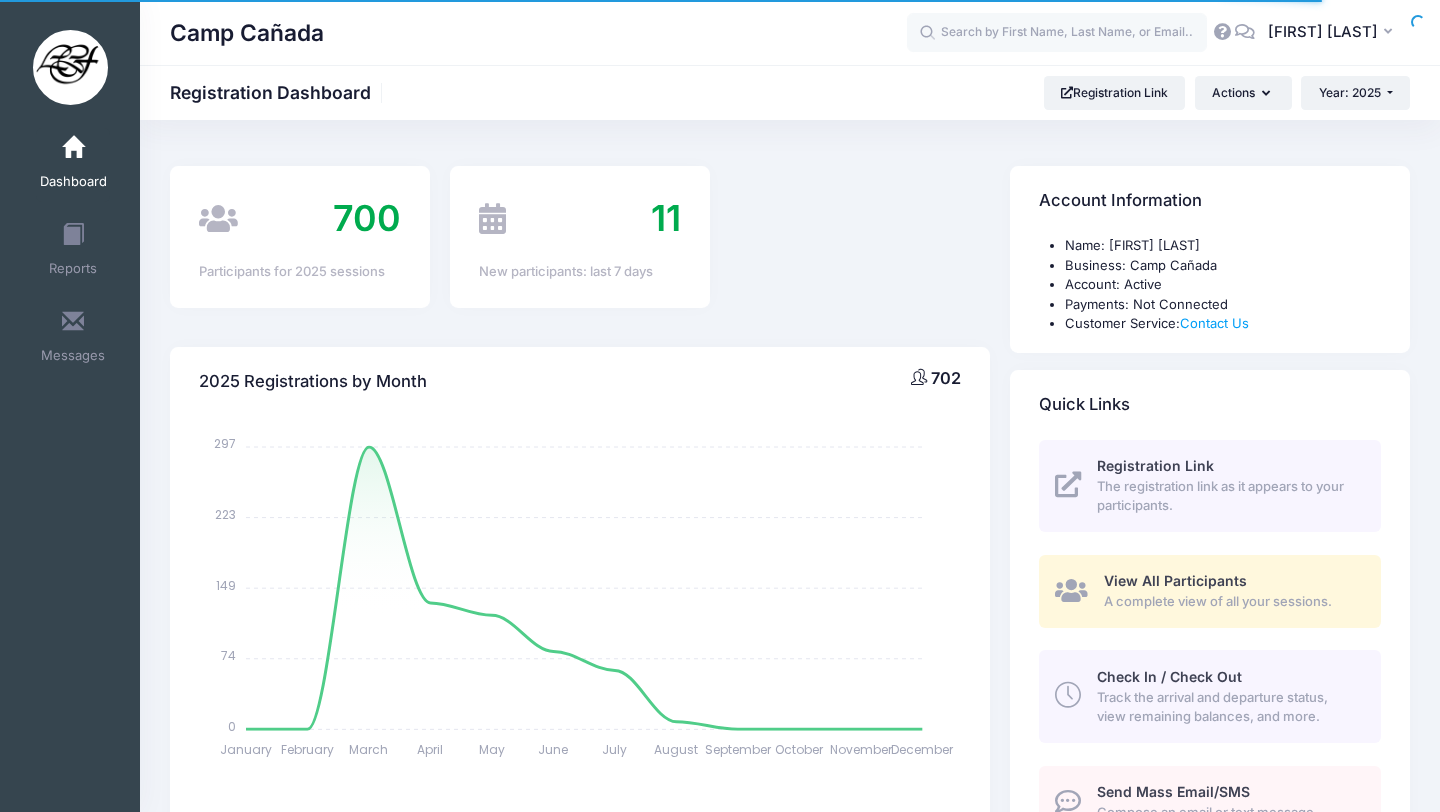 click on "Check In / Check Out" at bounding box center (1169, 676) 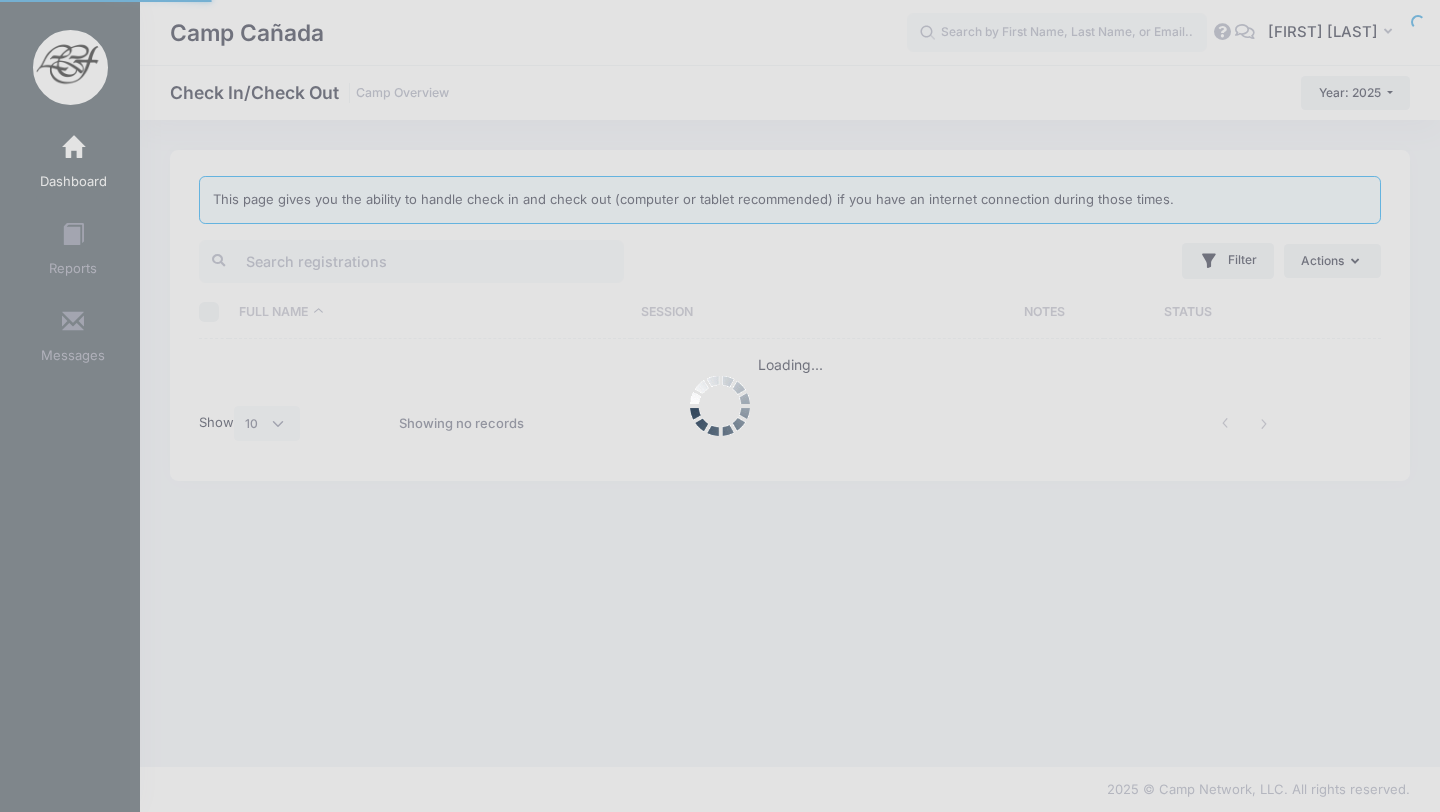 select on "10" 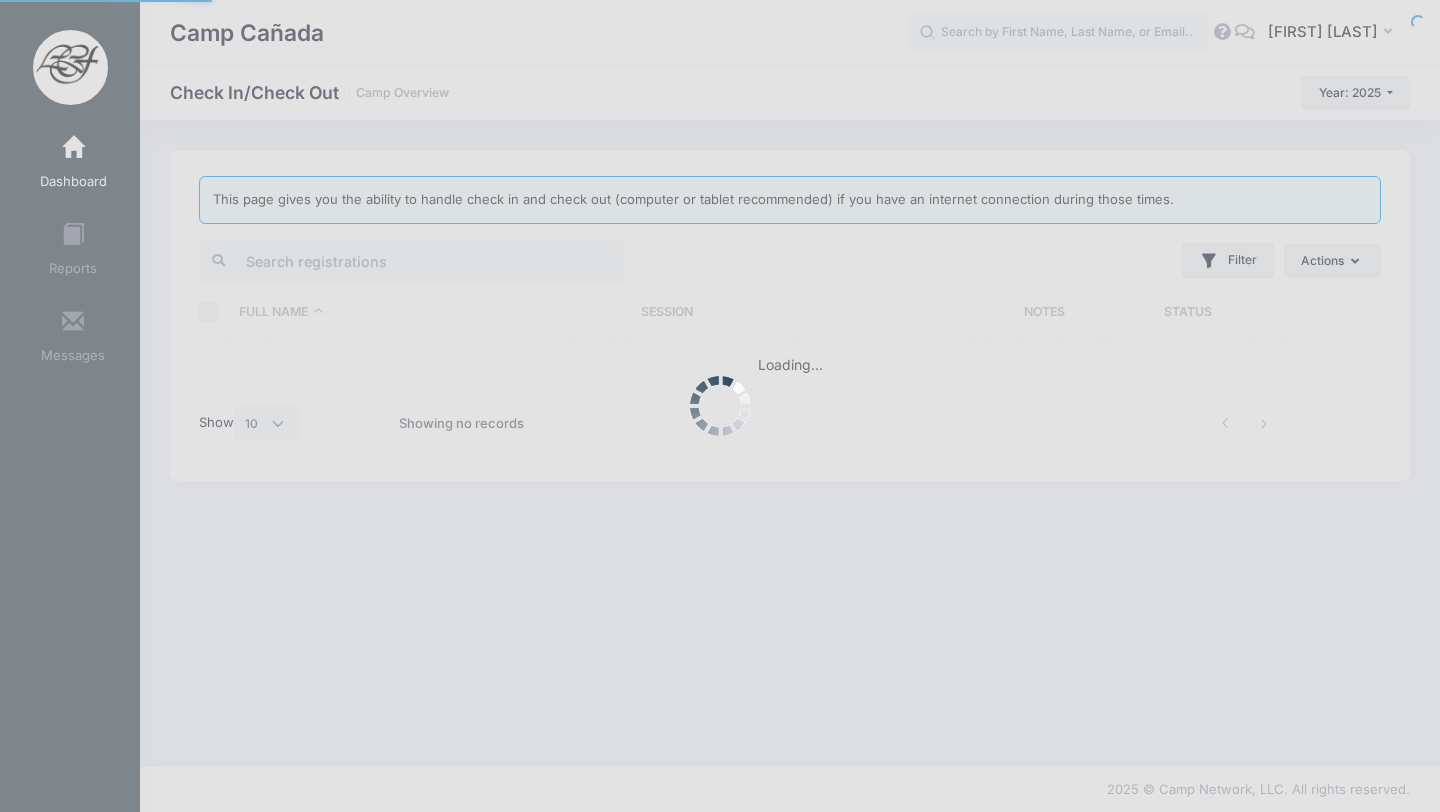 scroll, scrollTop: 0, scrollLeft: 0, axis: both 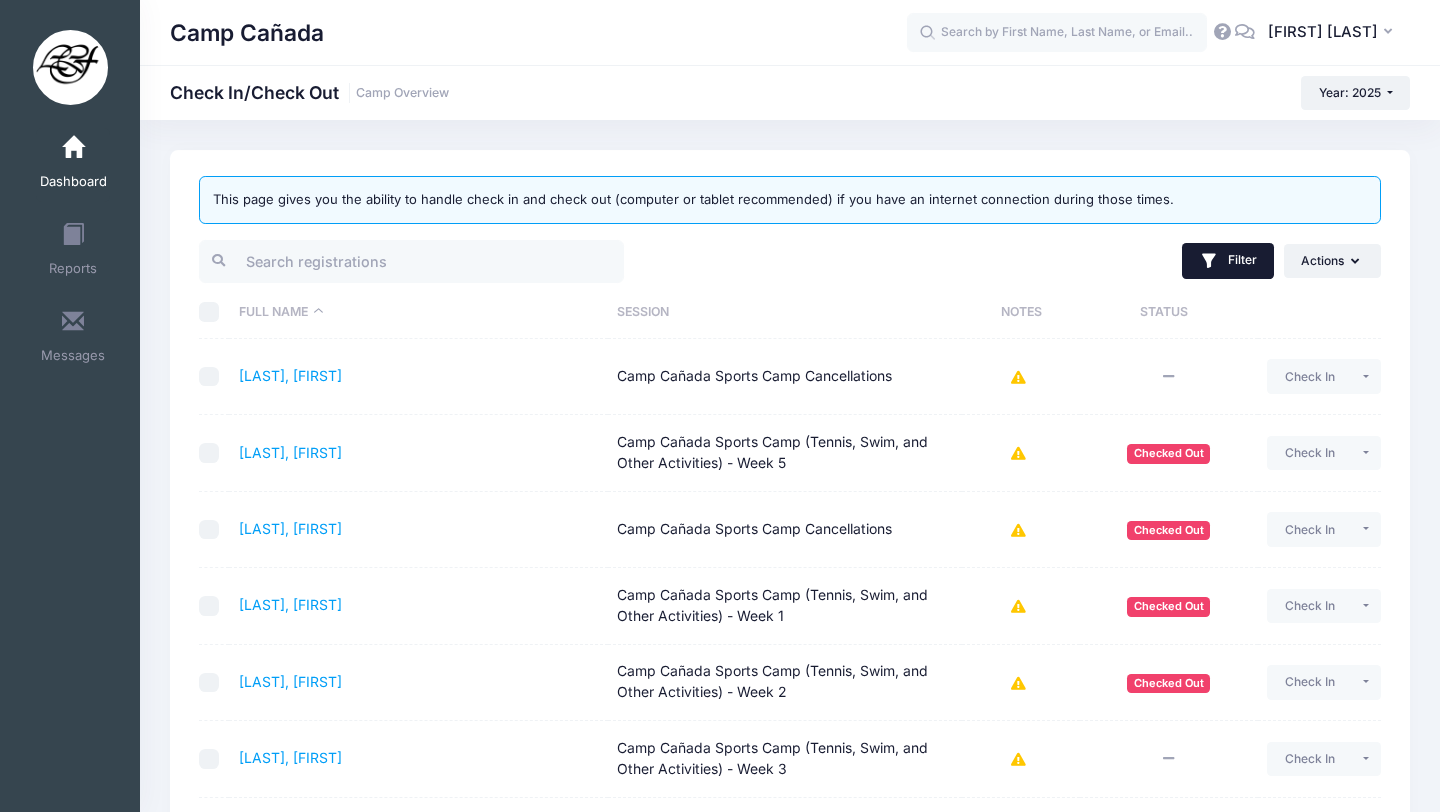 click on "Filter" at bounding box center (1228, 261) 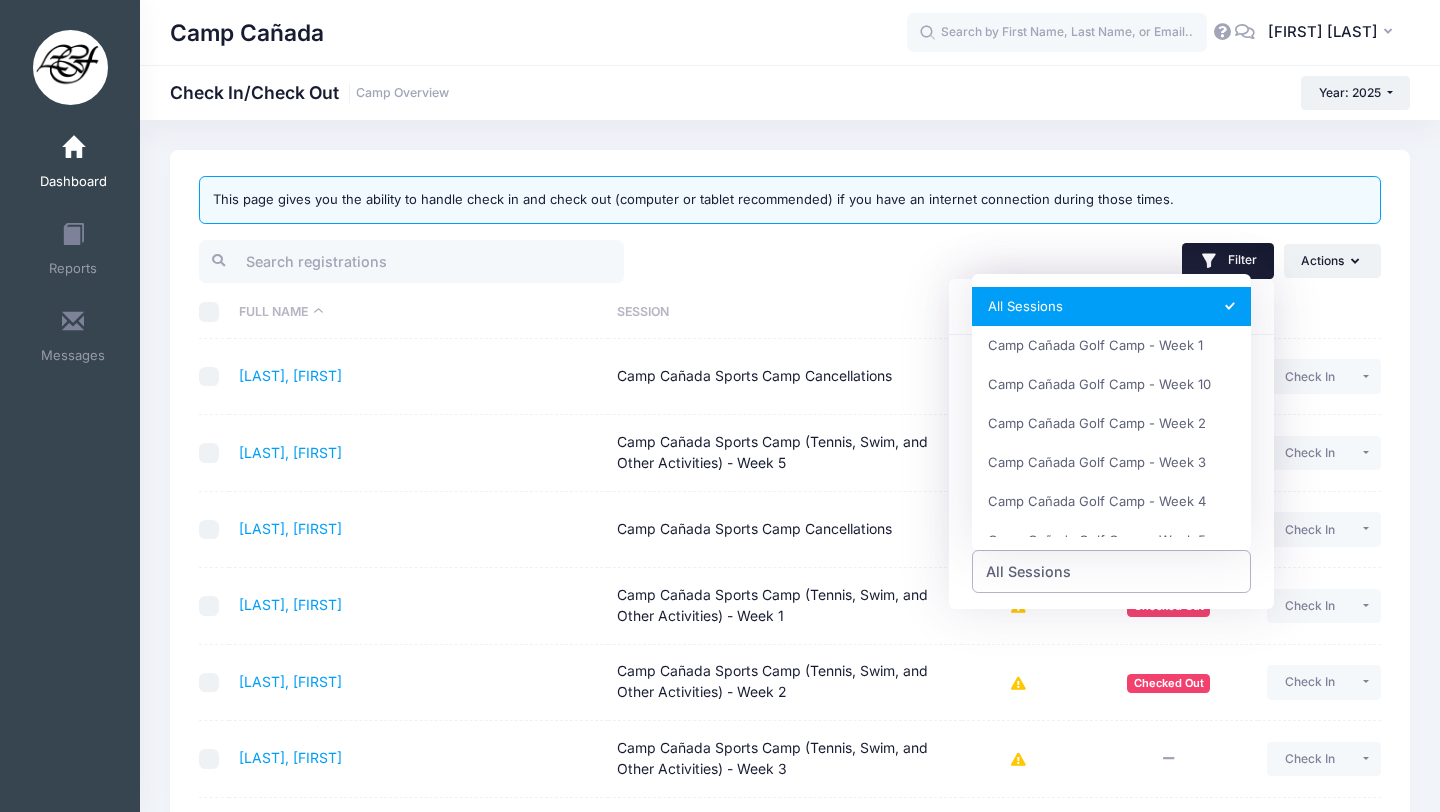 click on "All Sessions" at bounding box center [1112, 571] 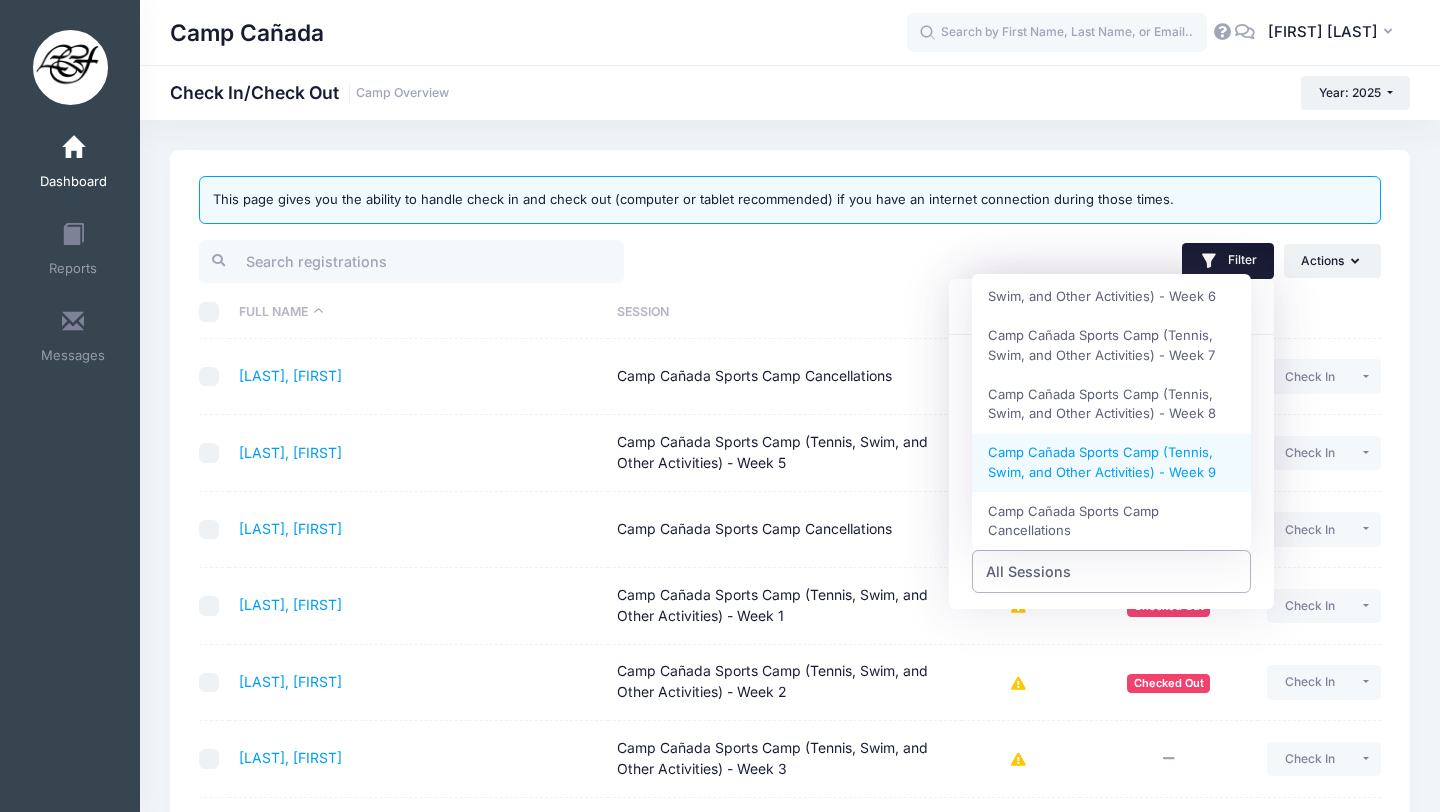 scroll, scrollTop: 822, scrollLeft: 0, axis: vertical 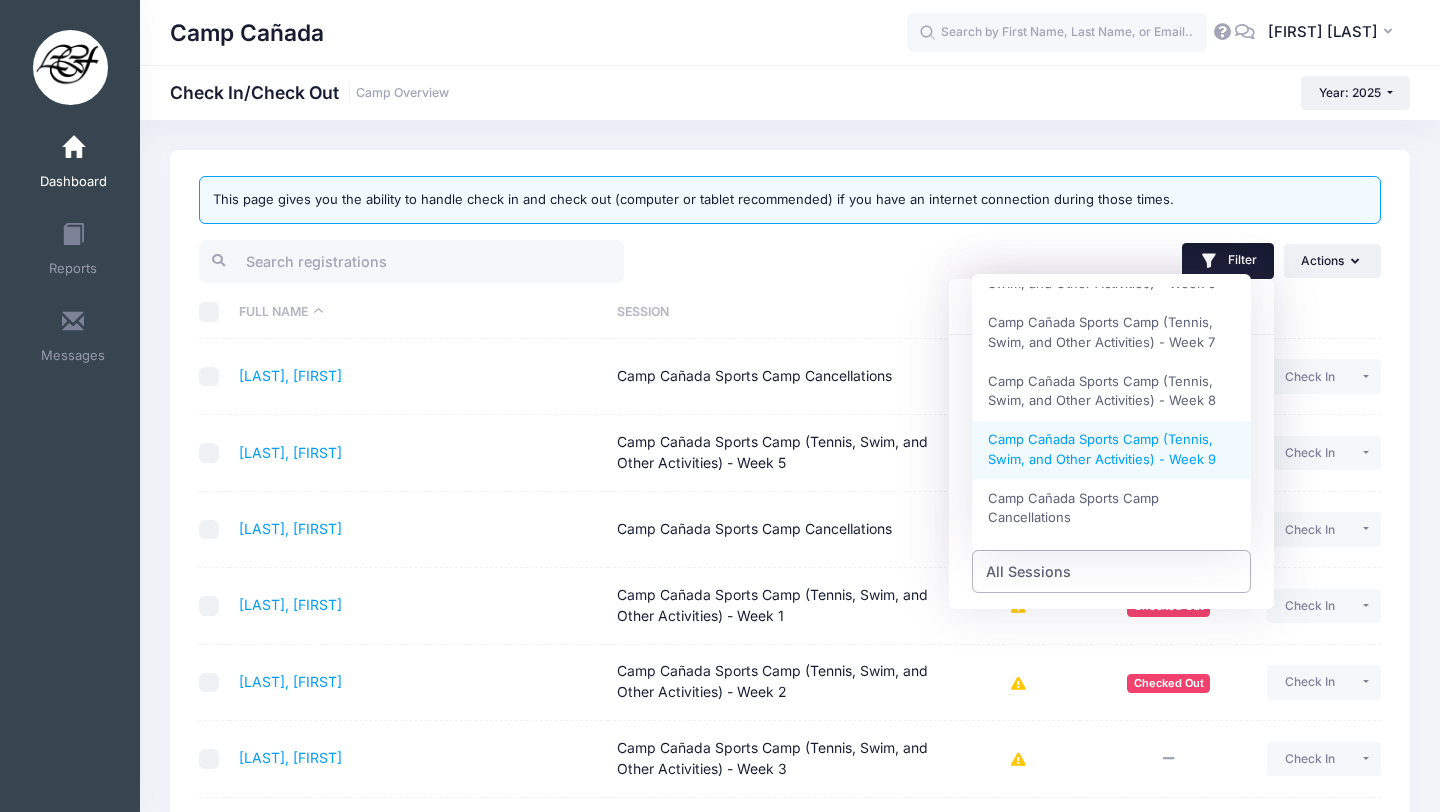 select on "Camp Cañada Sports Camp (Tennis, Swim, and Other Activities) - Week 9" 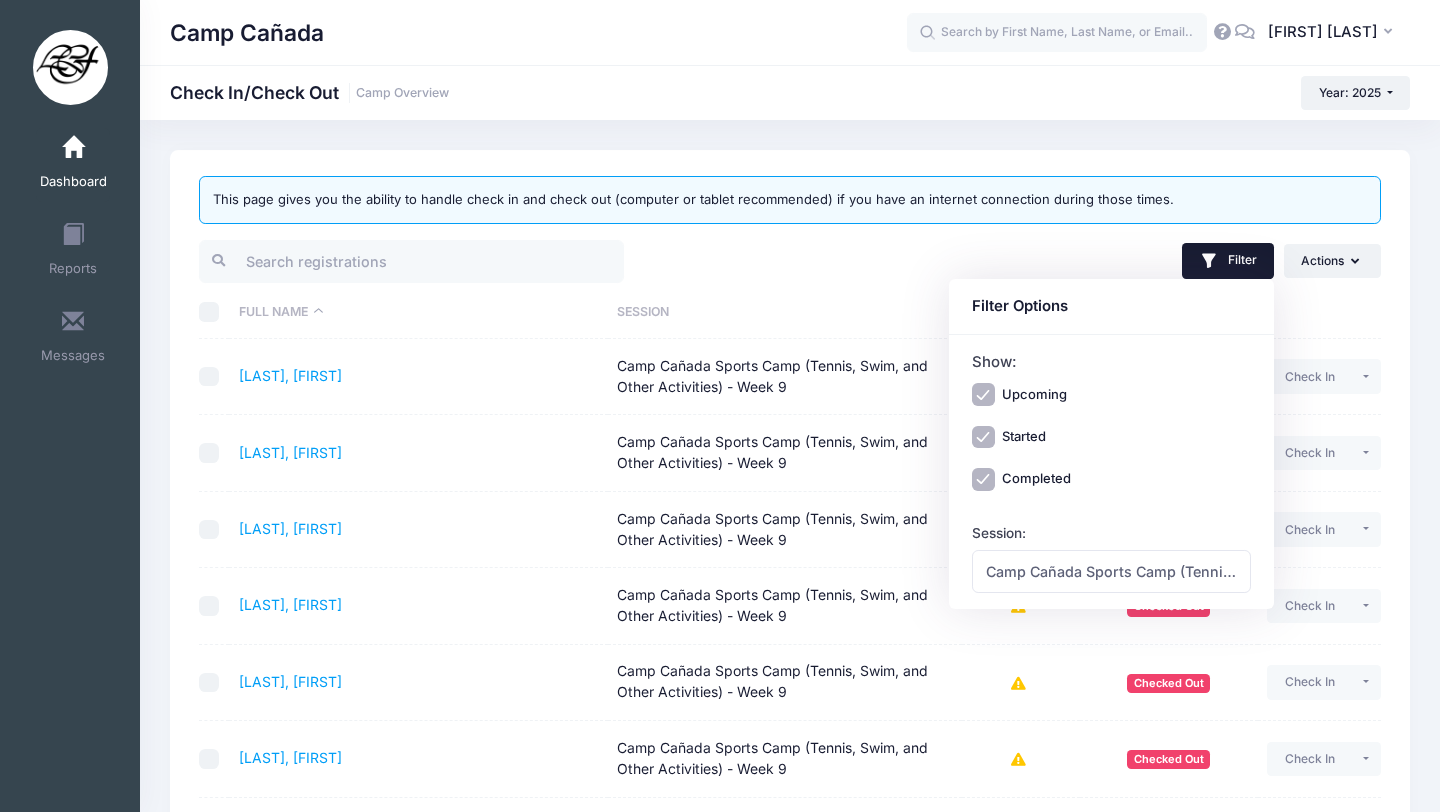 click on "Session" at bounding box center (785, 312) 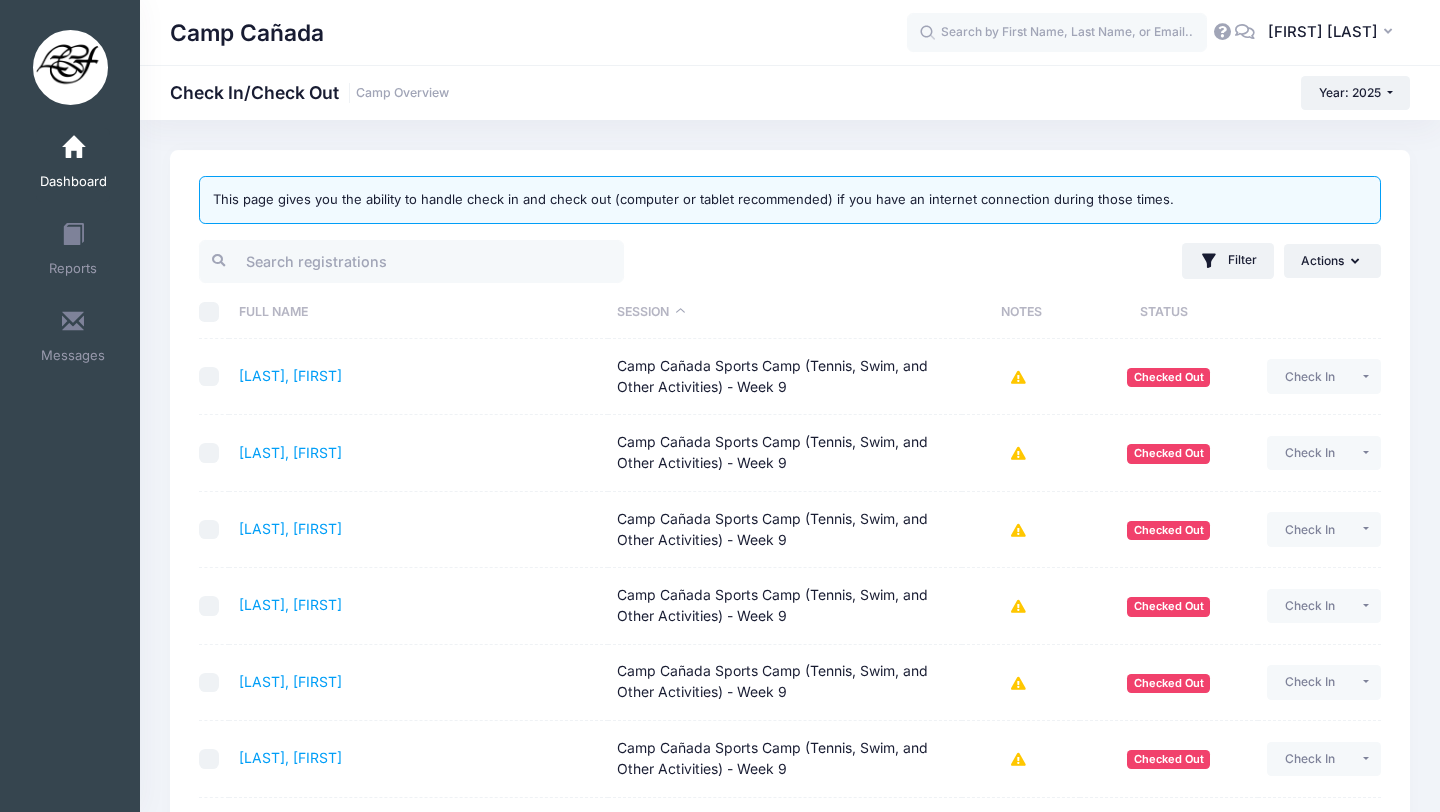 scroll, scrollTop: 457, scrollLeft: 0, axis: vertical 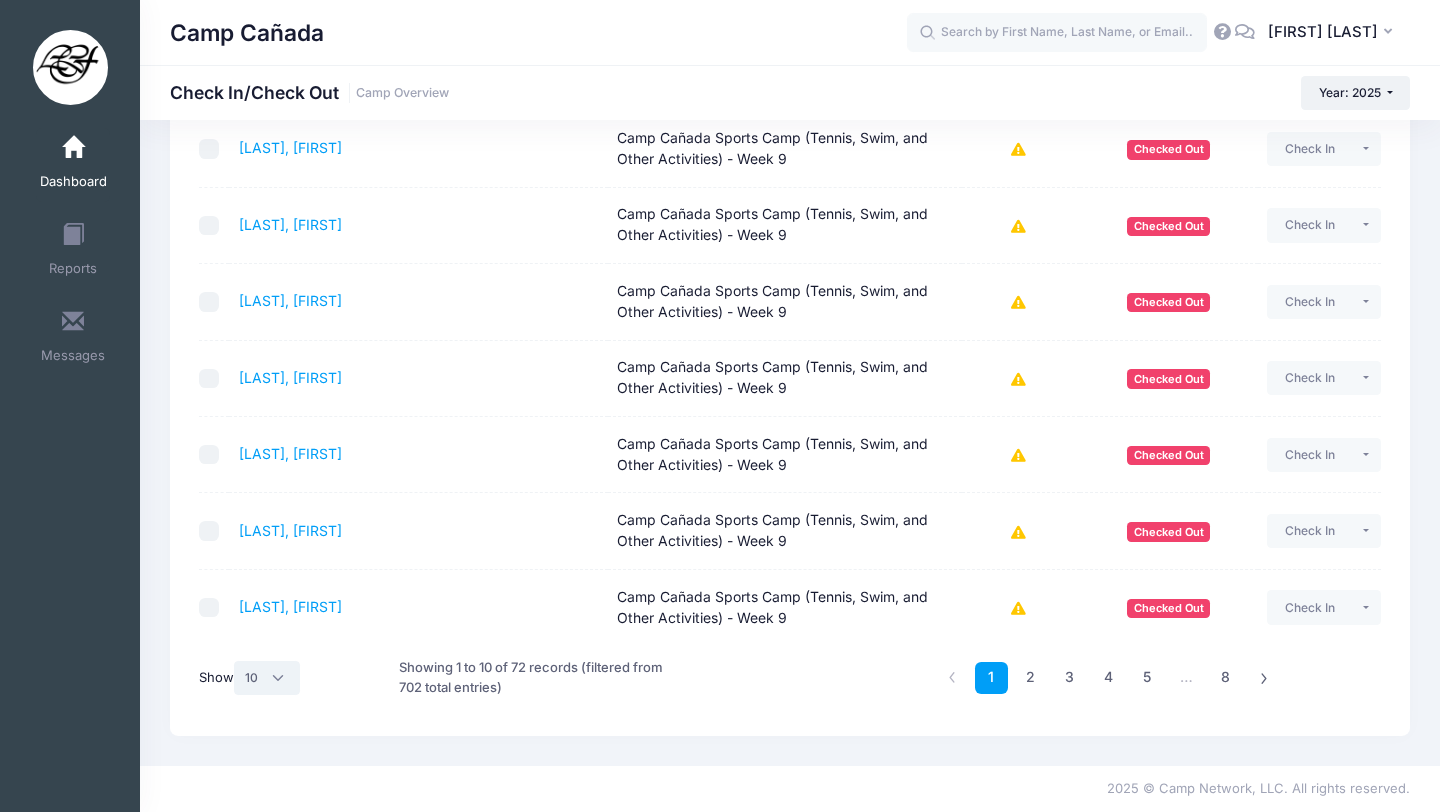 click on "All 10 25 50" at bounding box center [267, 678] 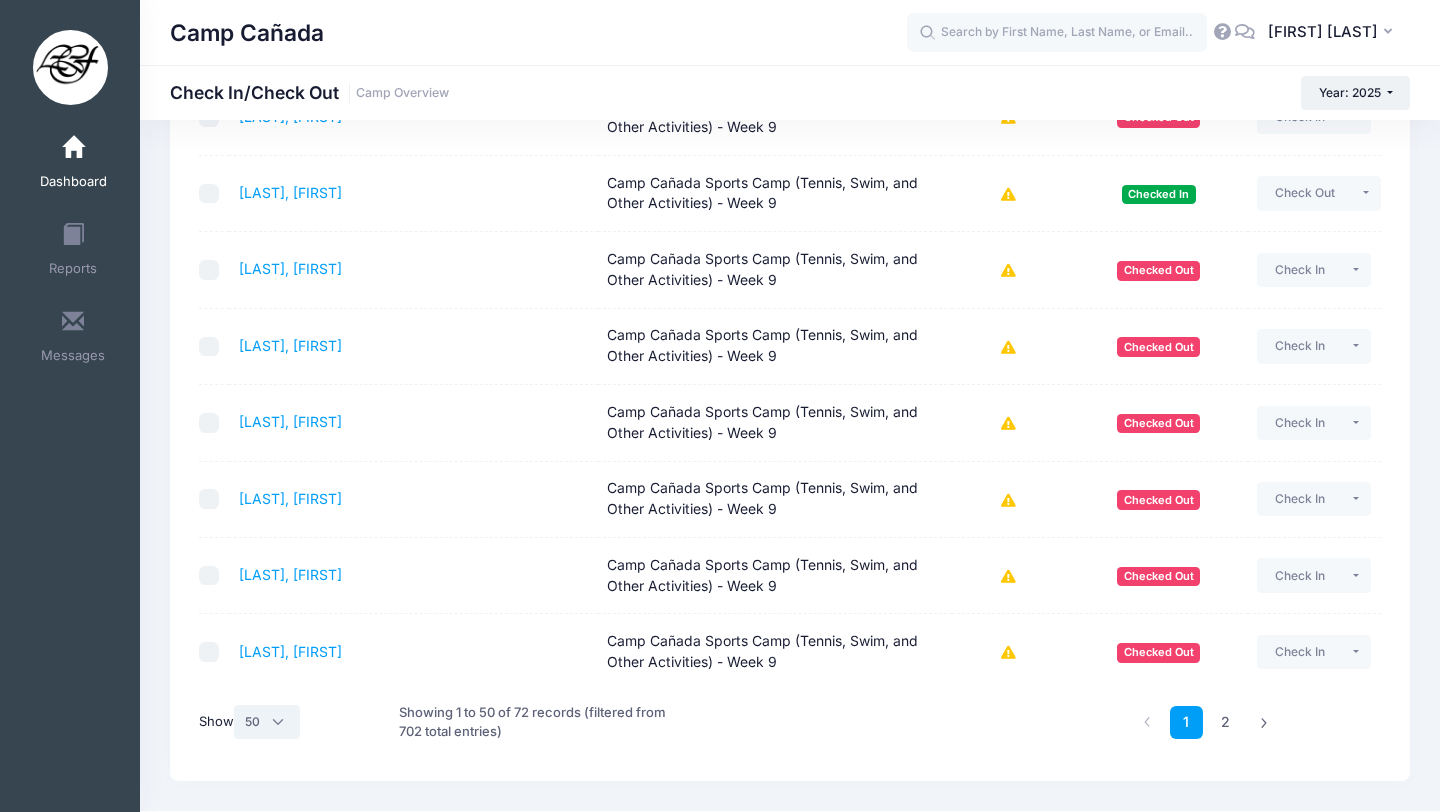 scroll, scrollTop: 3514, scrollLeft: 0, axis: vertical 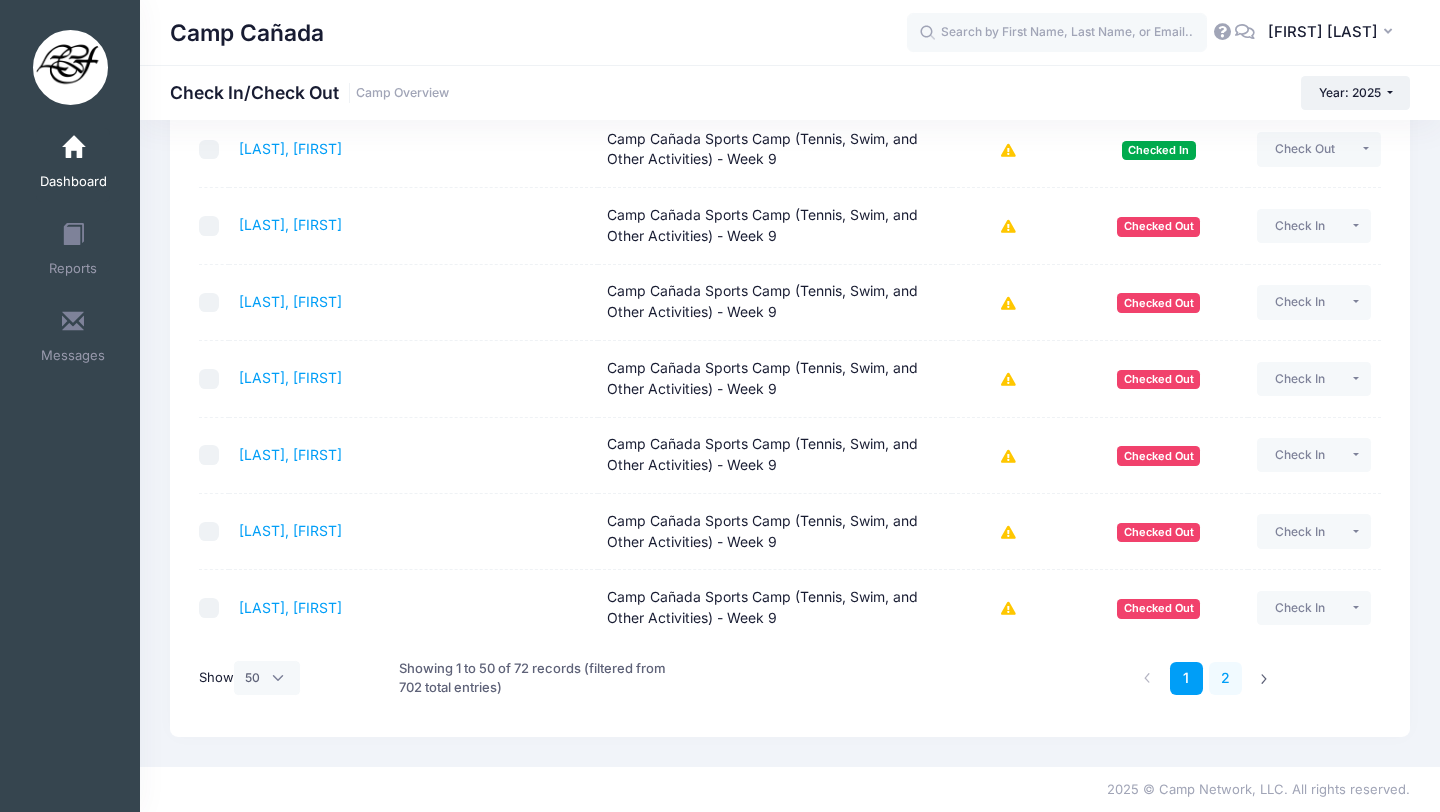 click on "2" at bounding box center [1225, 678] 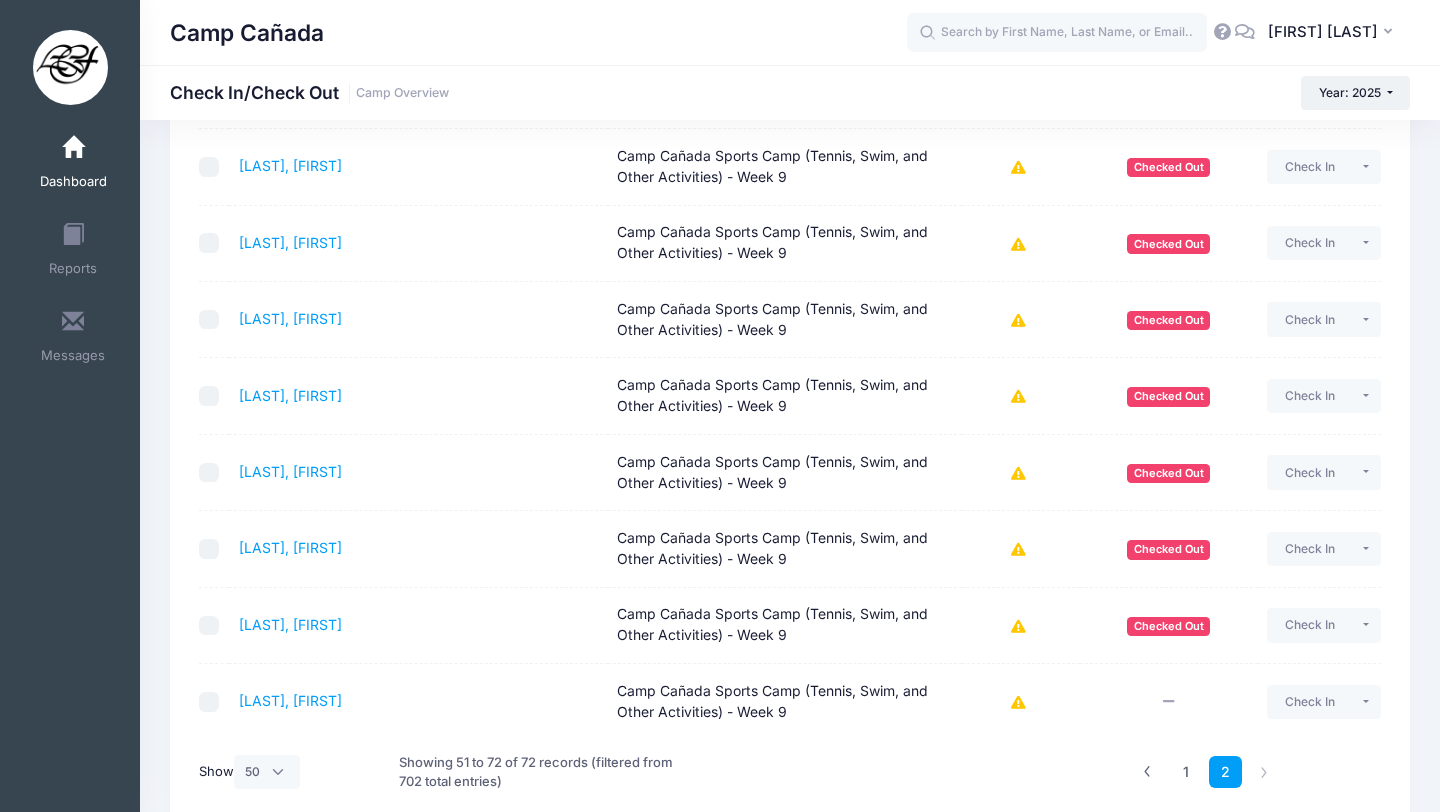 scroll, scrollTop: 1374, scrollLeft: 0, axis: vertical 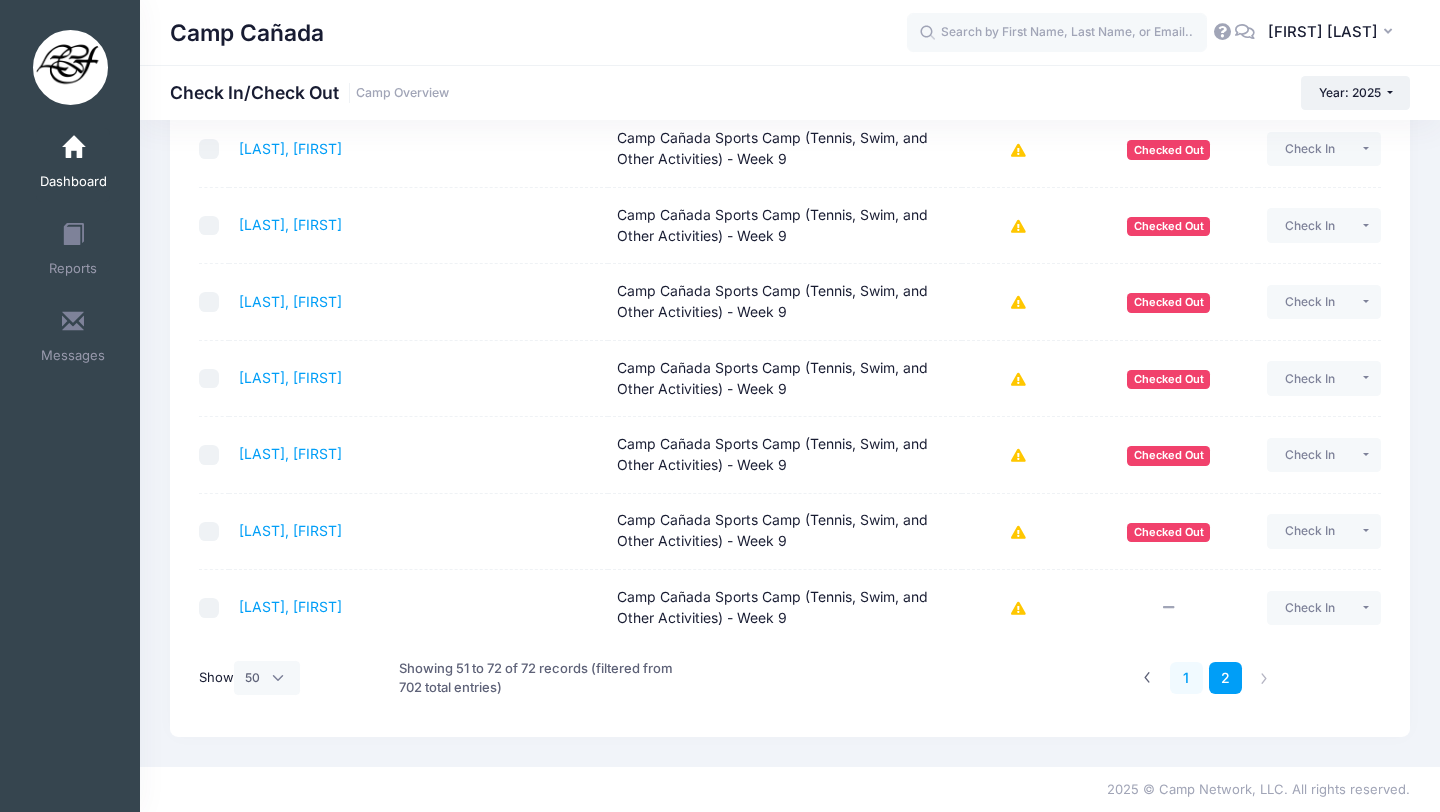click on "1" at bounding box center [1186, 678] 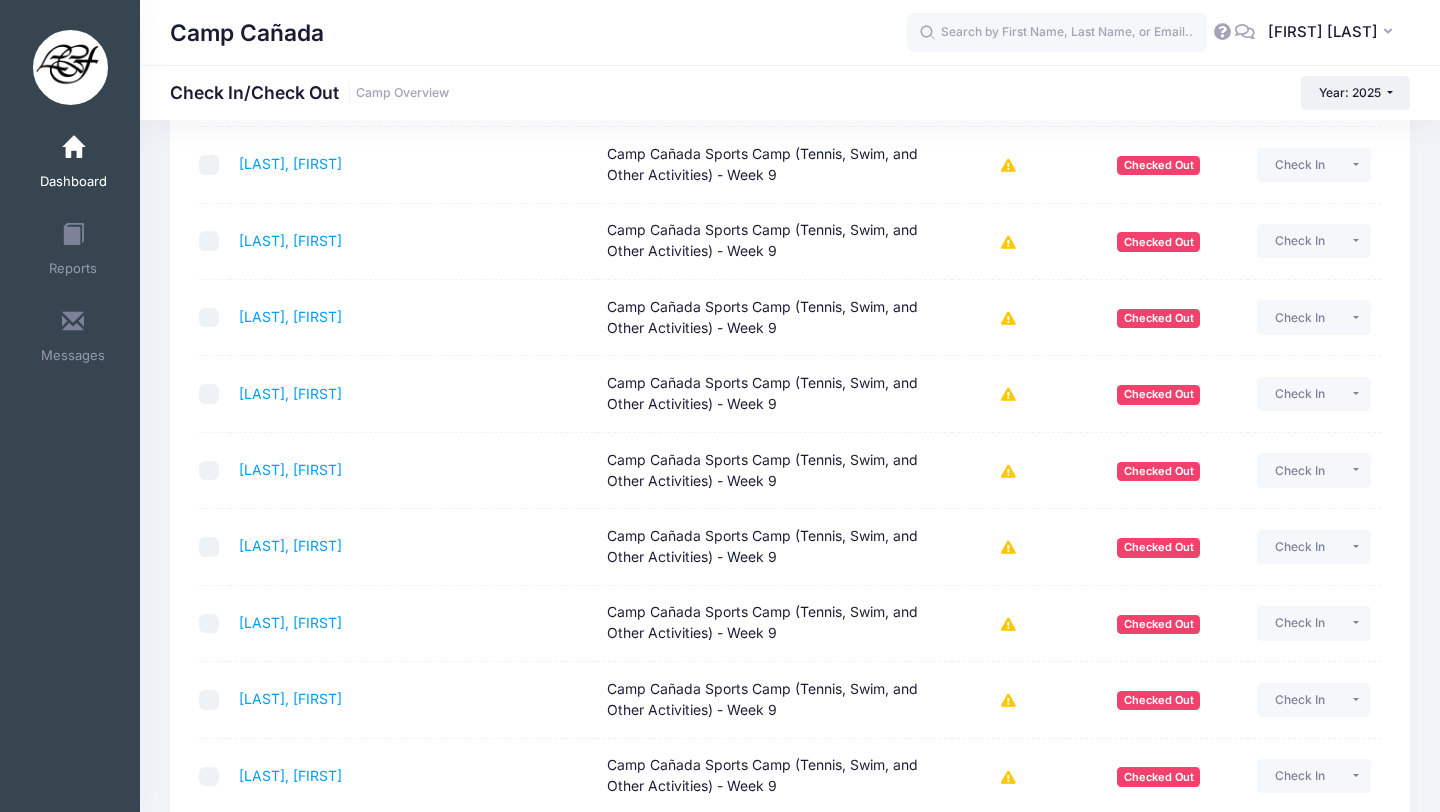 scroll, scrollTop: 412, scrollLeft: 0, axis: vertical 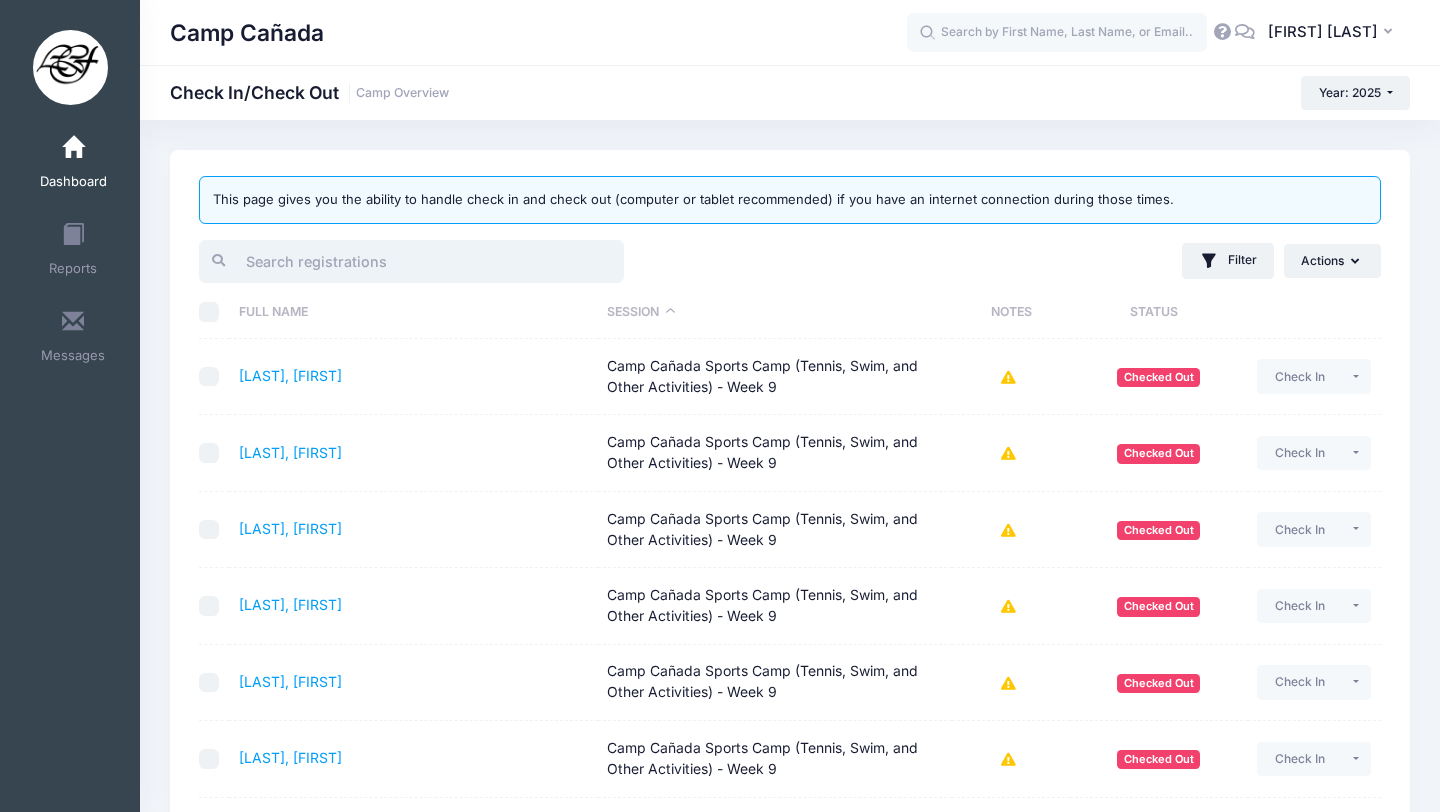 click at bounding box center (411, 261) 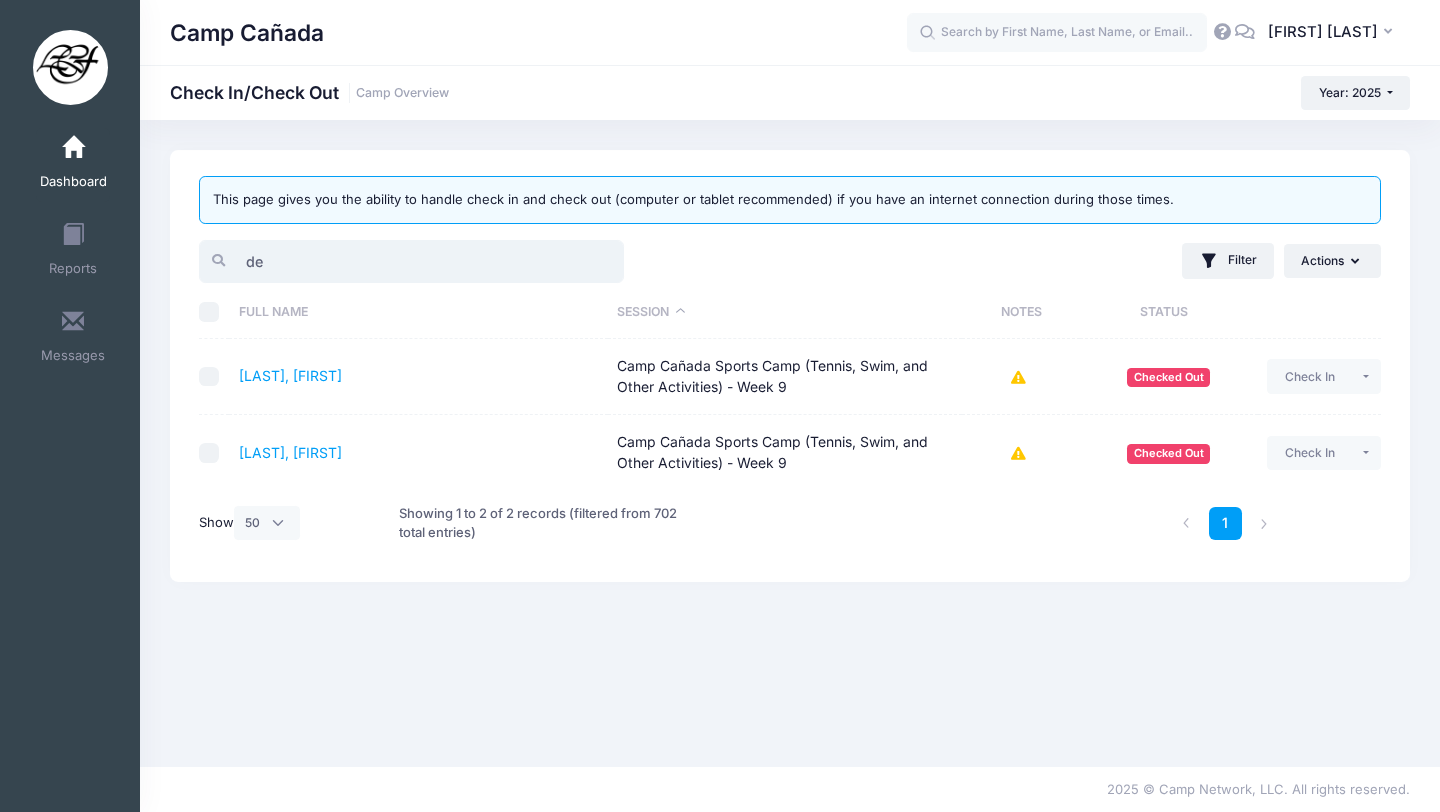 type on "d" 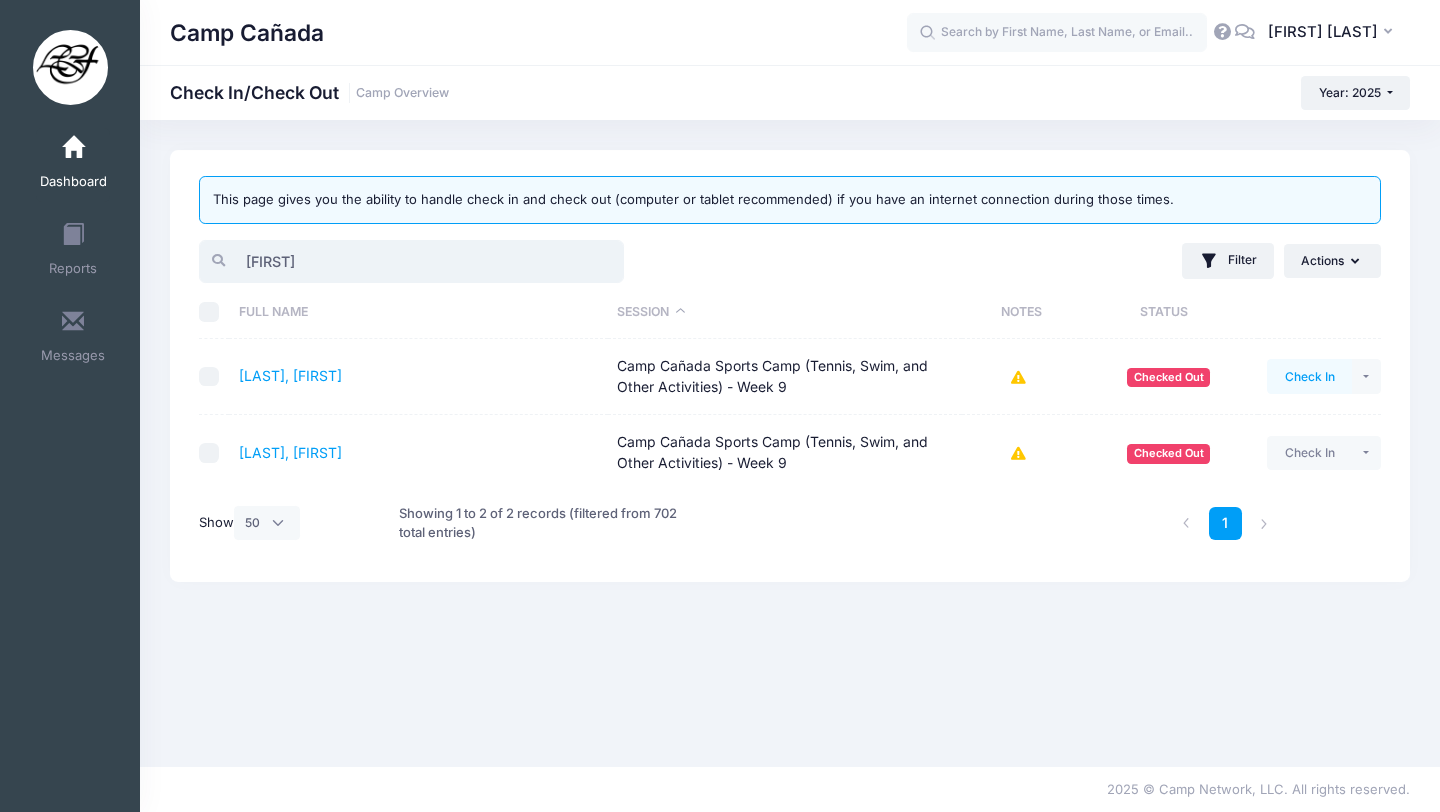 type on "[FIRST]" 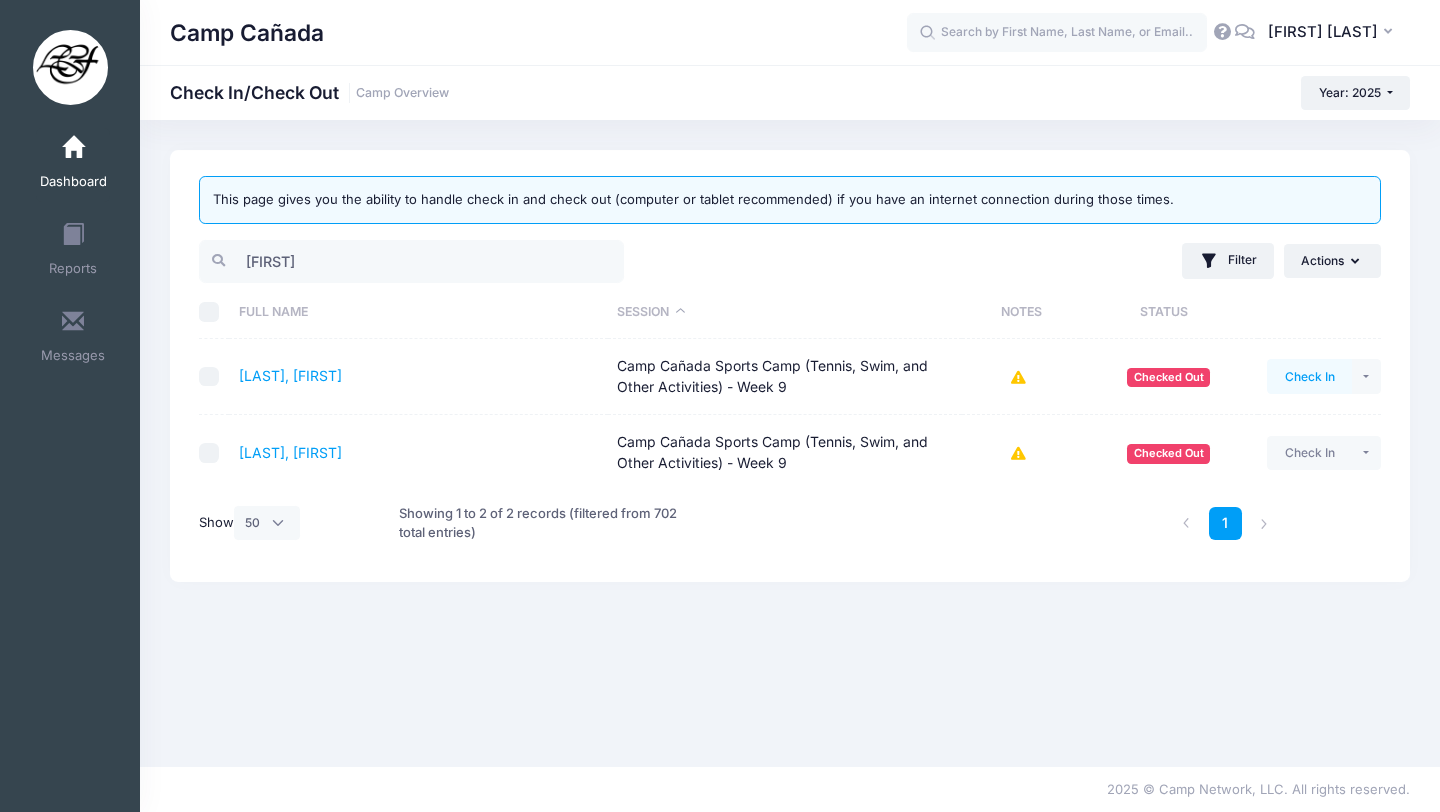 click on "Check In" at bounding box center [1309, 376] 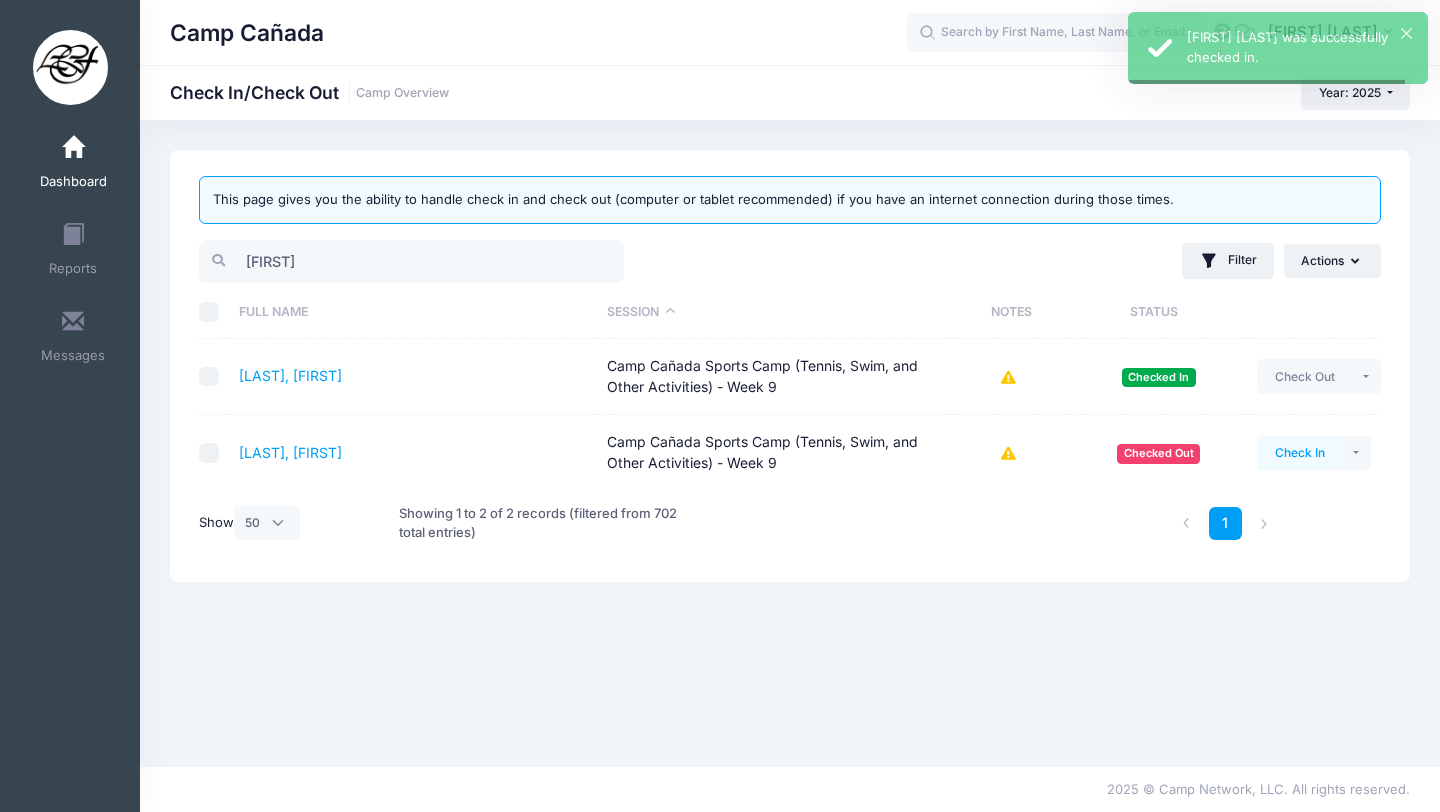 click on "Check In" at bounding box center [1299, 453] 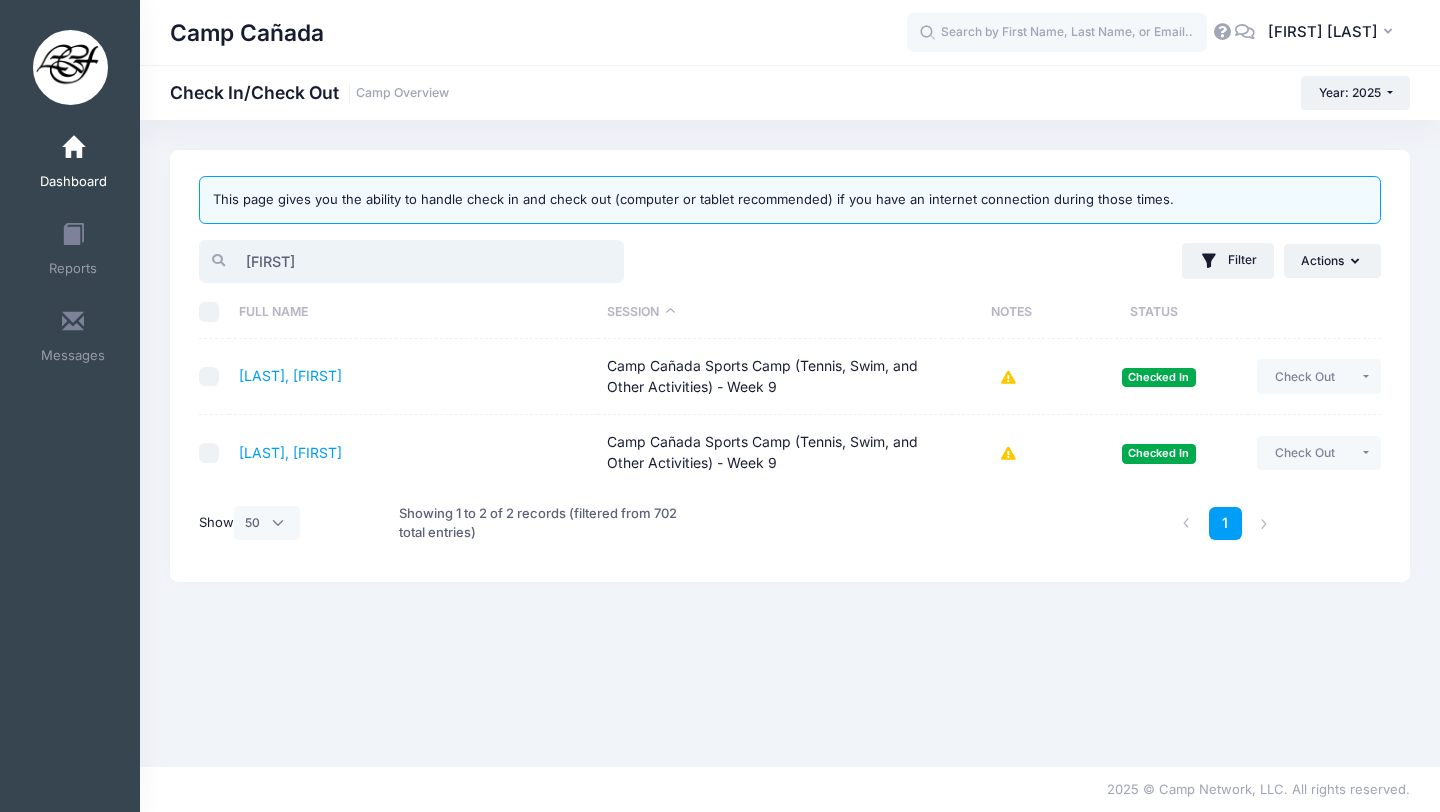 click on "[FIRST]" at bounding box center (411, 261) 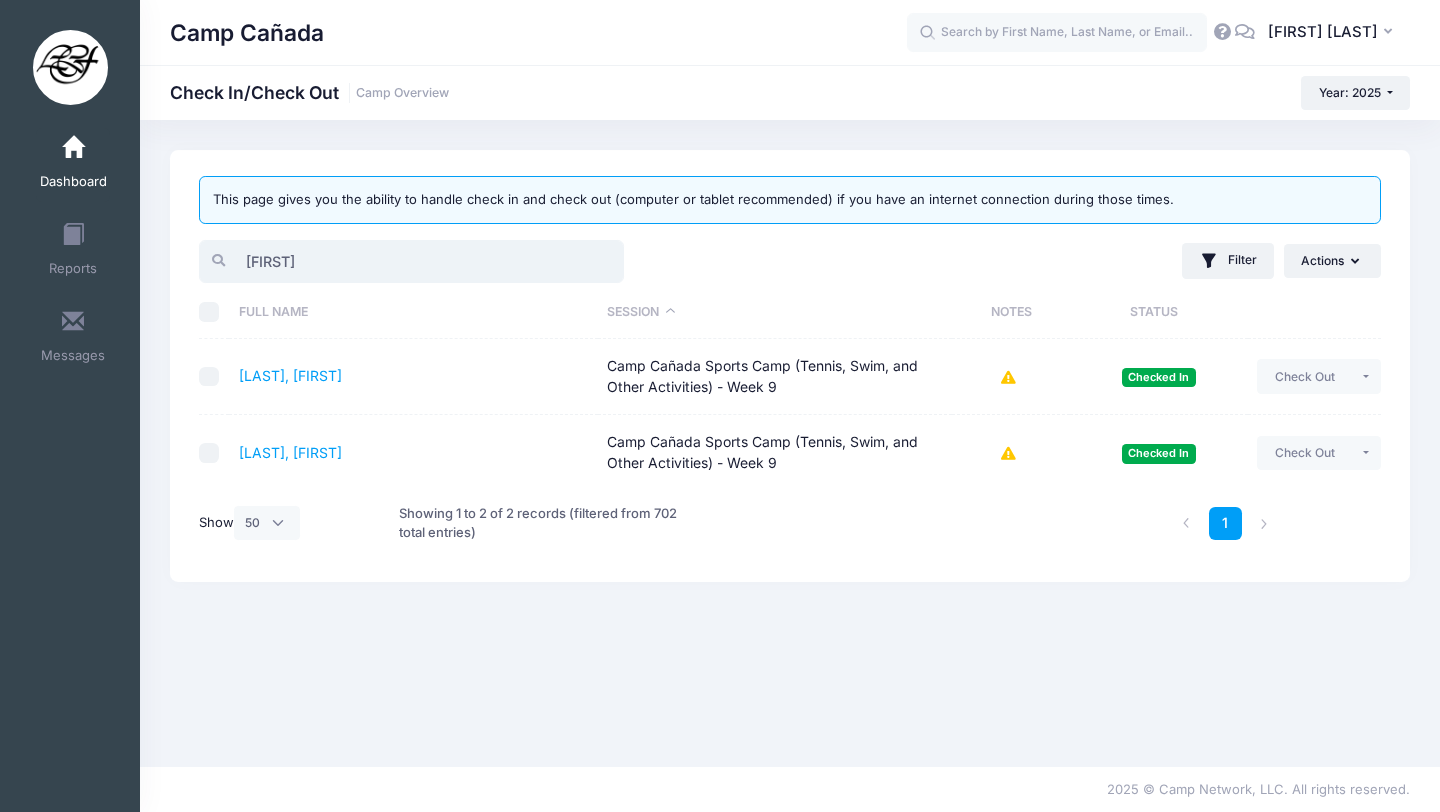 click on "[FIRST]" at bounding box center [411, 261] 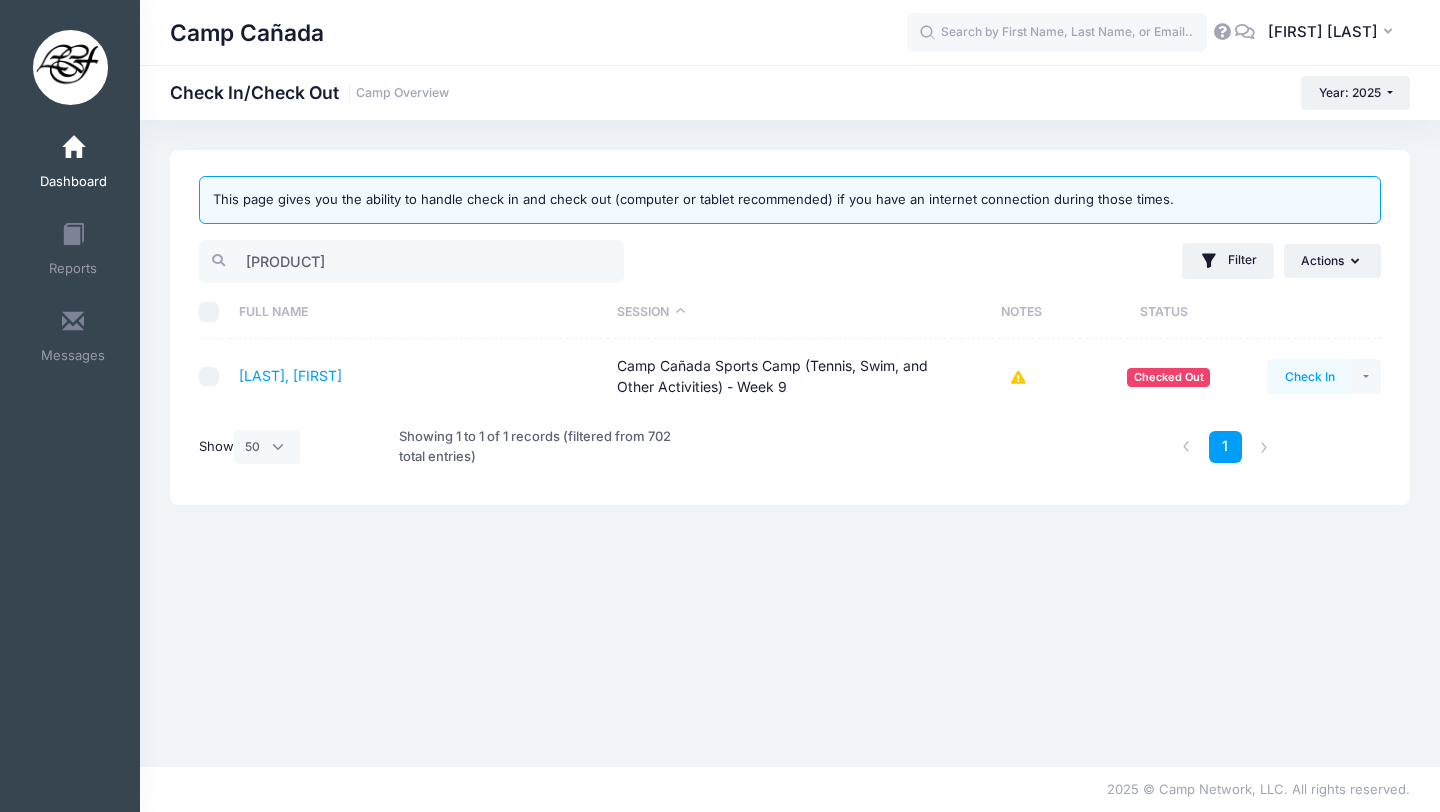 click on "Check In" at bounding box center [1309, 376] 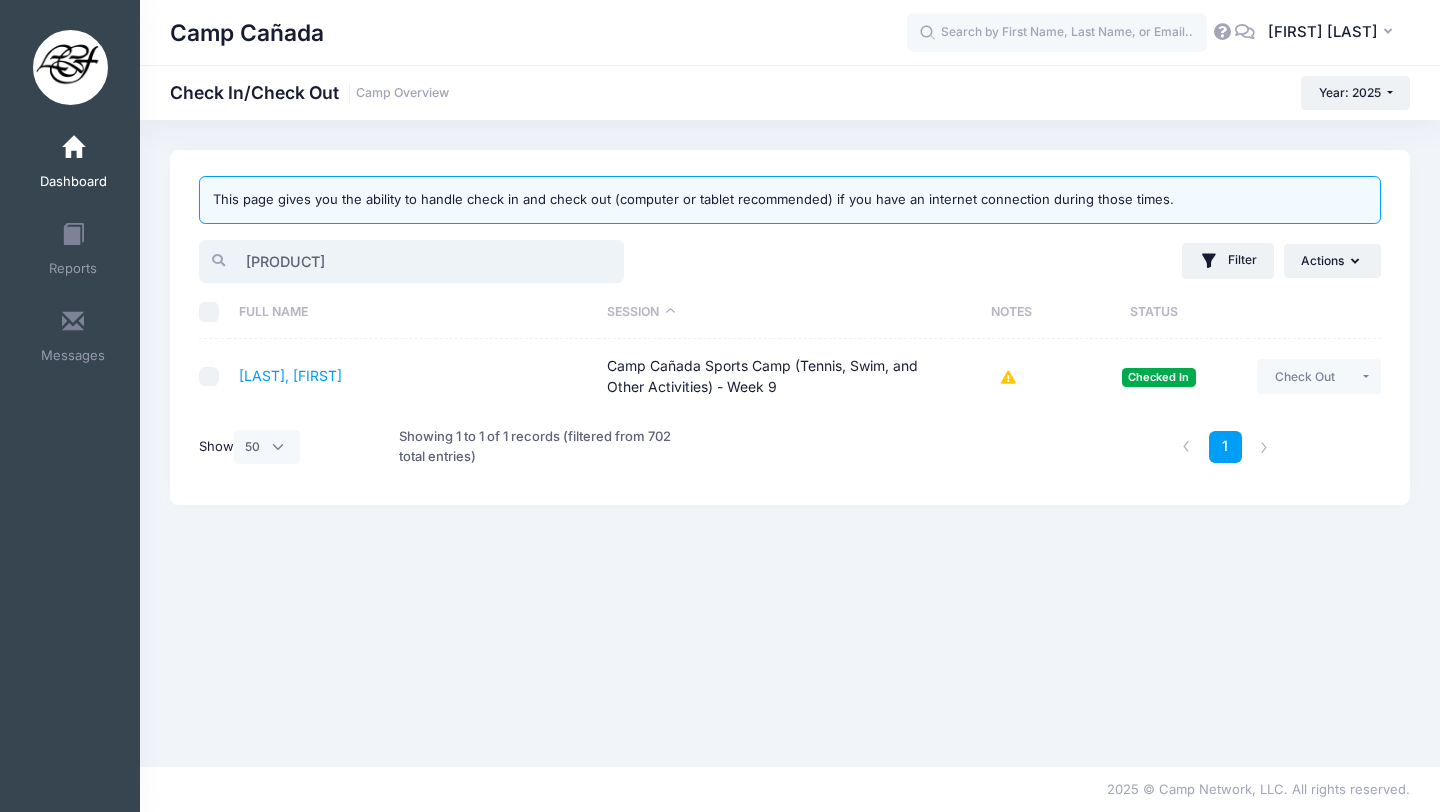 drag, startPoint x: 358, startPoint y: 257, endPoint x: 170, endPoint y: 251, distance: 188.09572 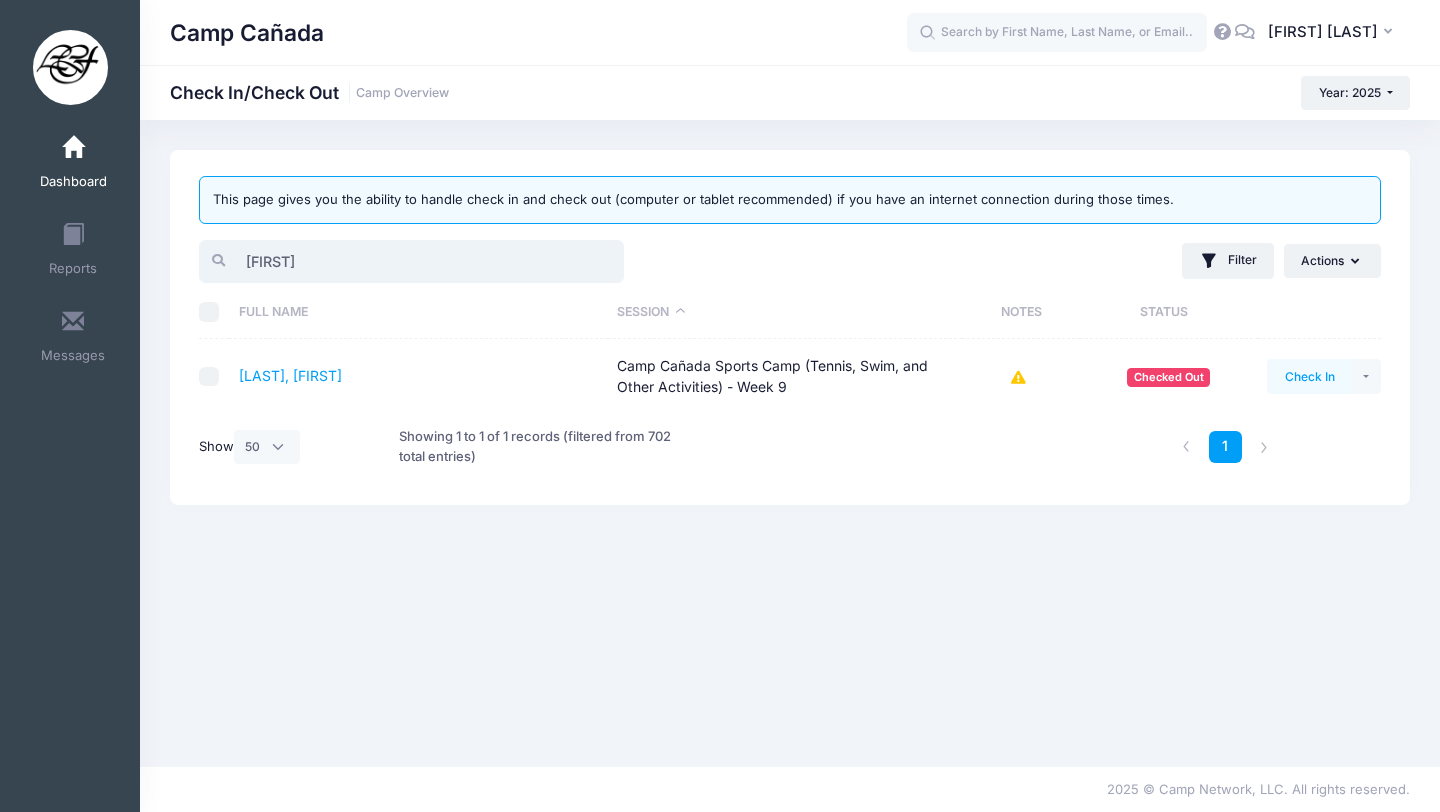 type on "[FIRST]" 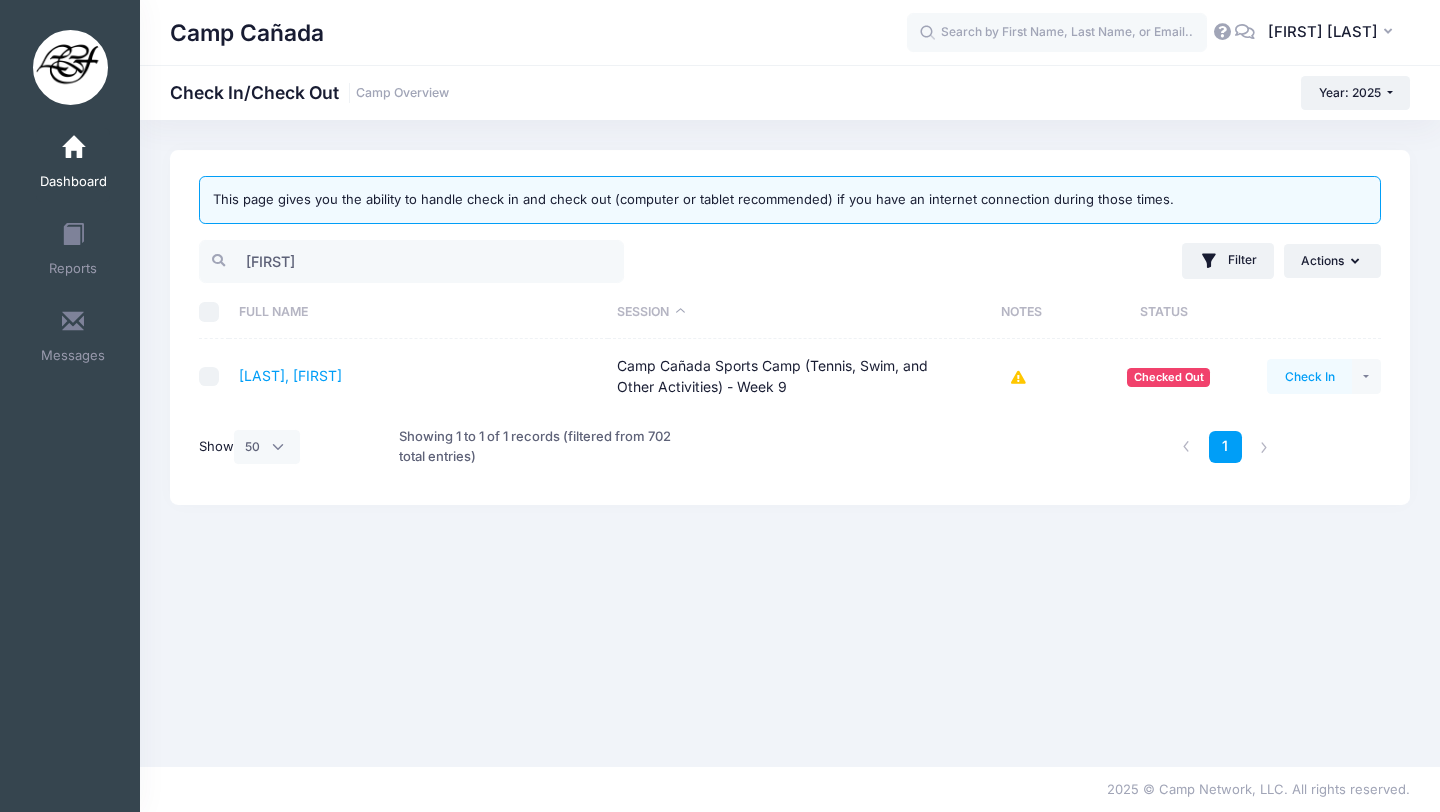 click on "Check In" at bounding box center [1309, 376] 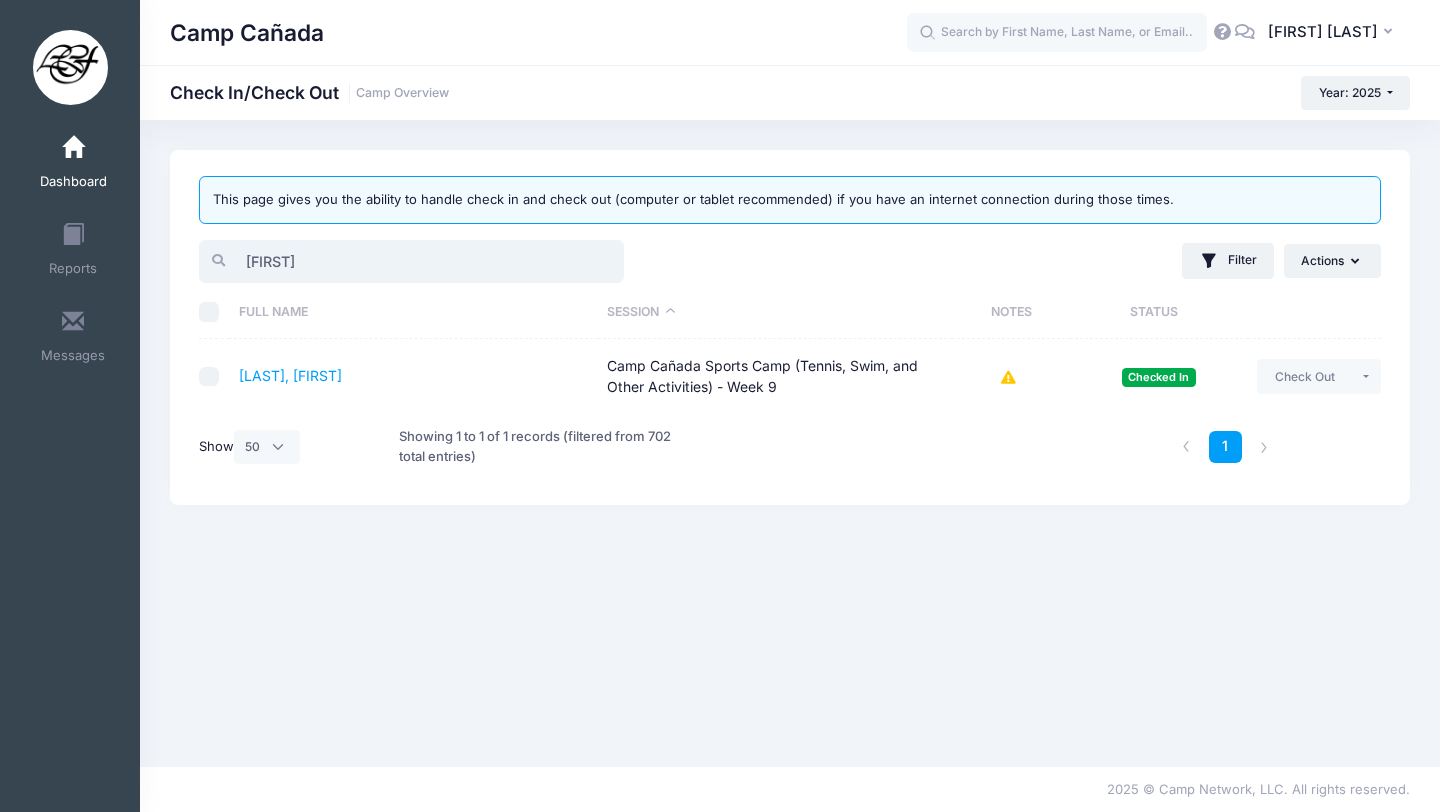 drag, startPoint x: 366, startPoint y: 263, endPoint x: 128, endPoint y: 261, distance: 238.0084 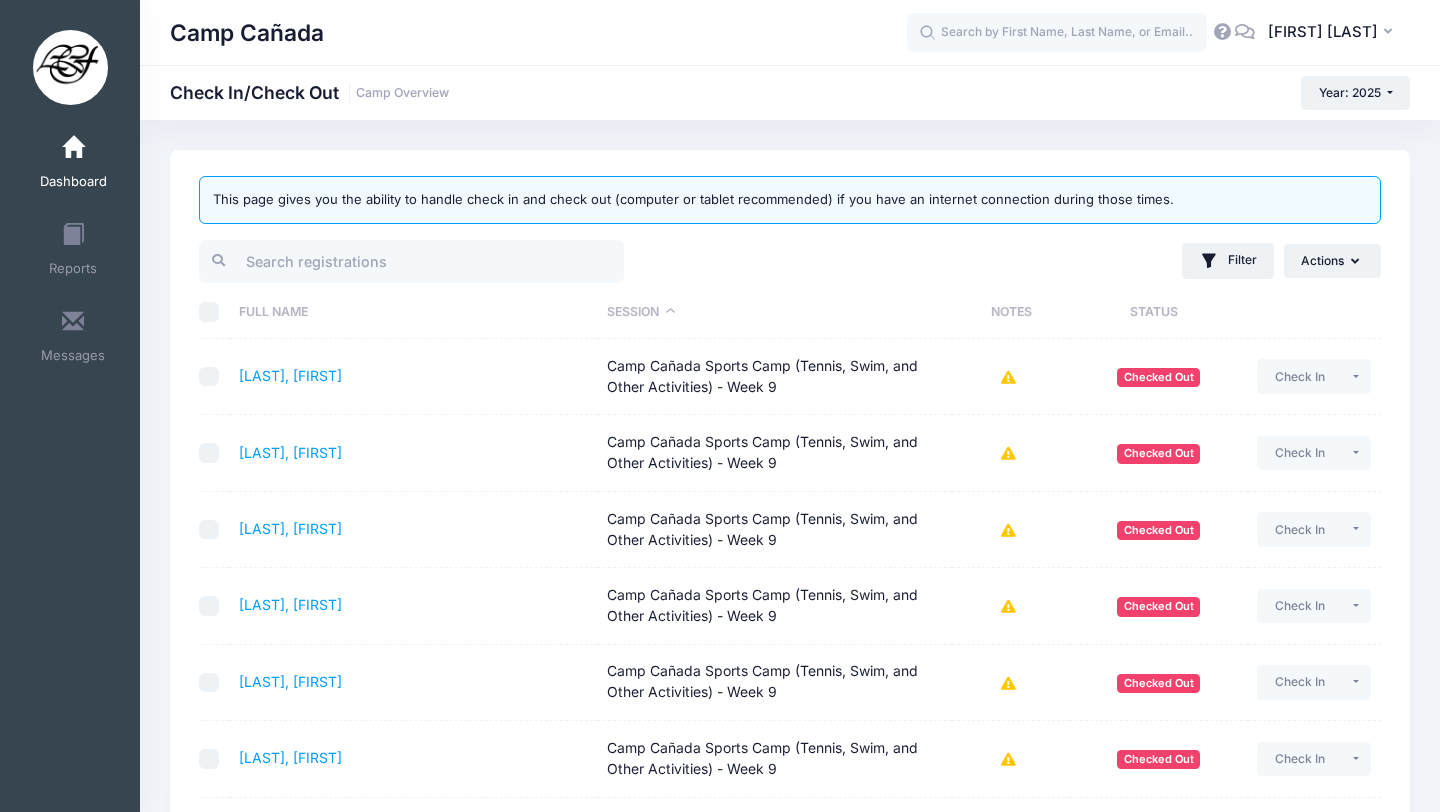 click on "[Camp Name]
Check In/Check Out
Camp Overview
Year: 2025
Year: 2025
Year: 2024" at bounding box center (790, 2200) 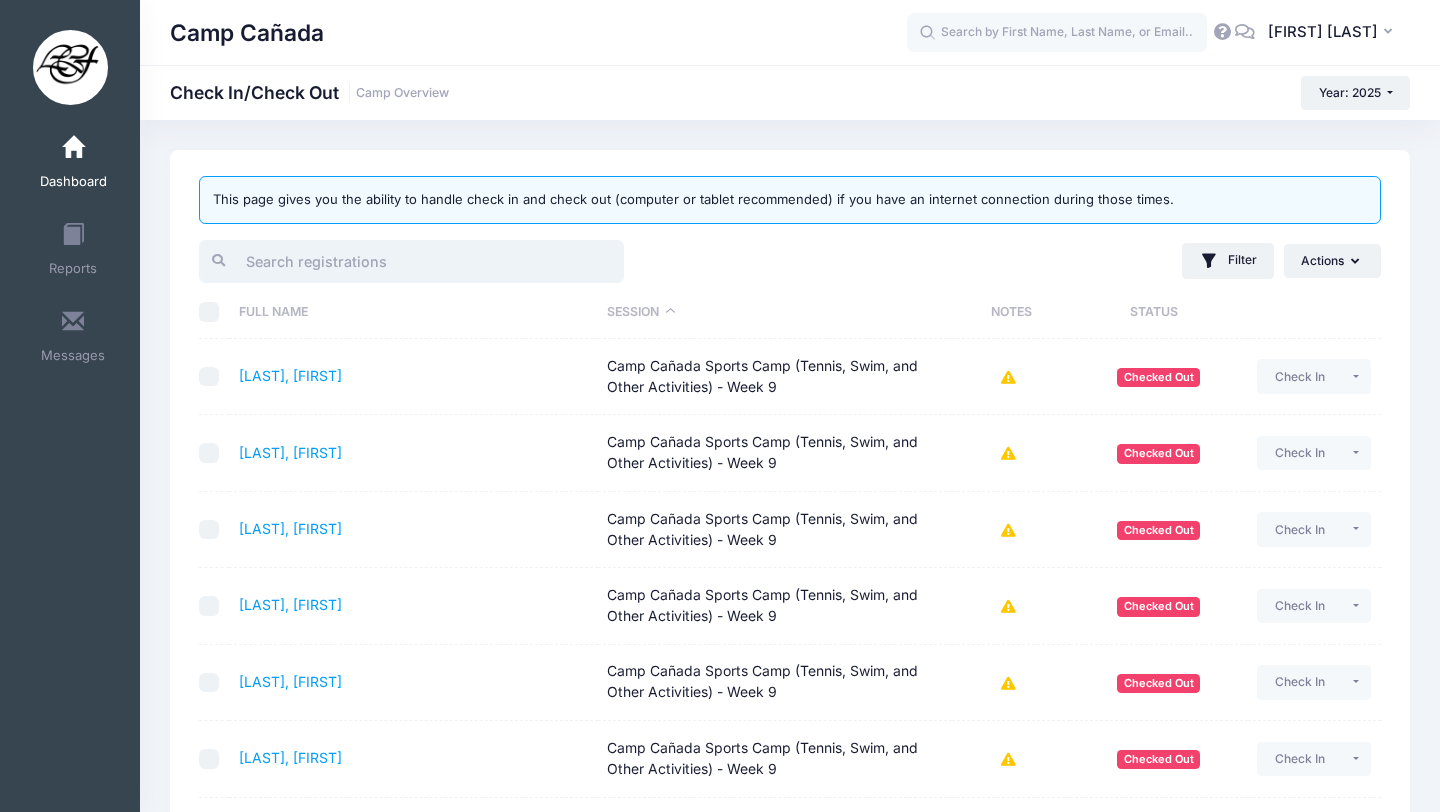 click at bounding box center [411, 261] 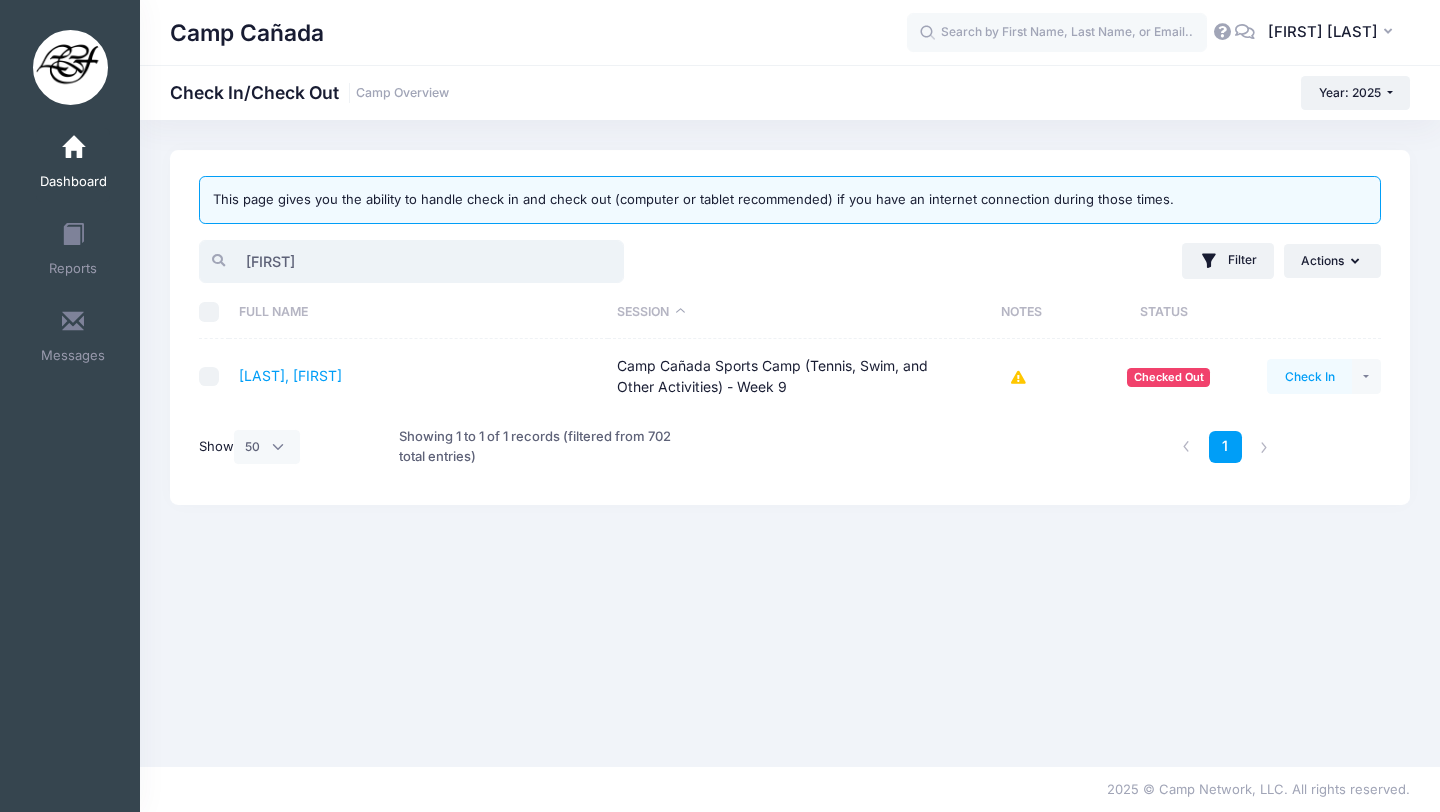 type on "[FIRST]" 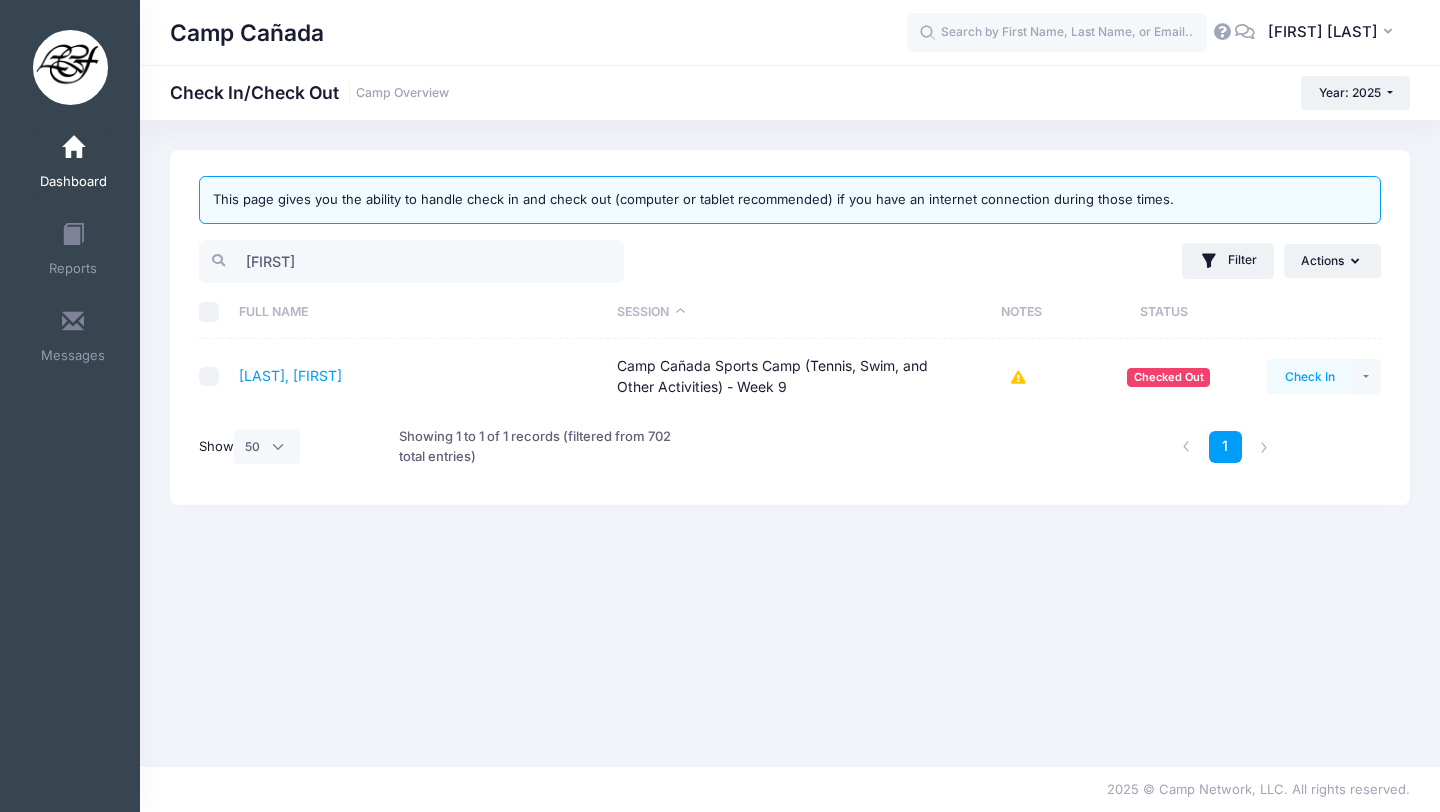 click on "Check In" at bounding box center [1309, 376] 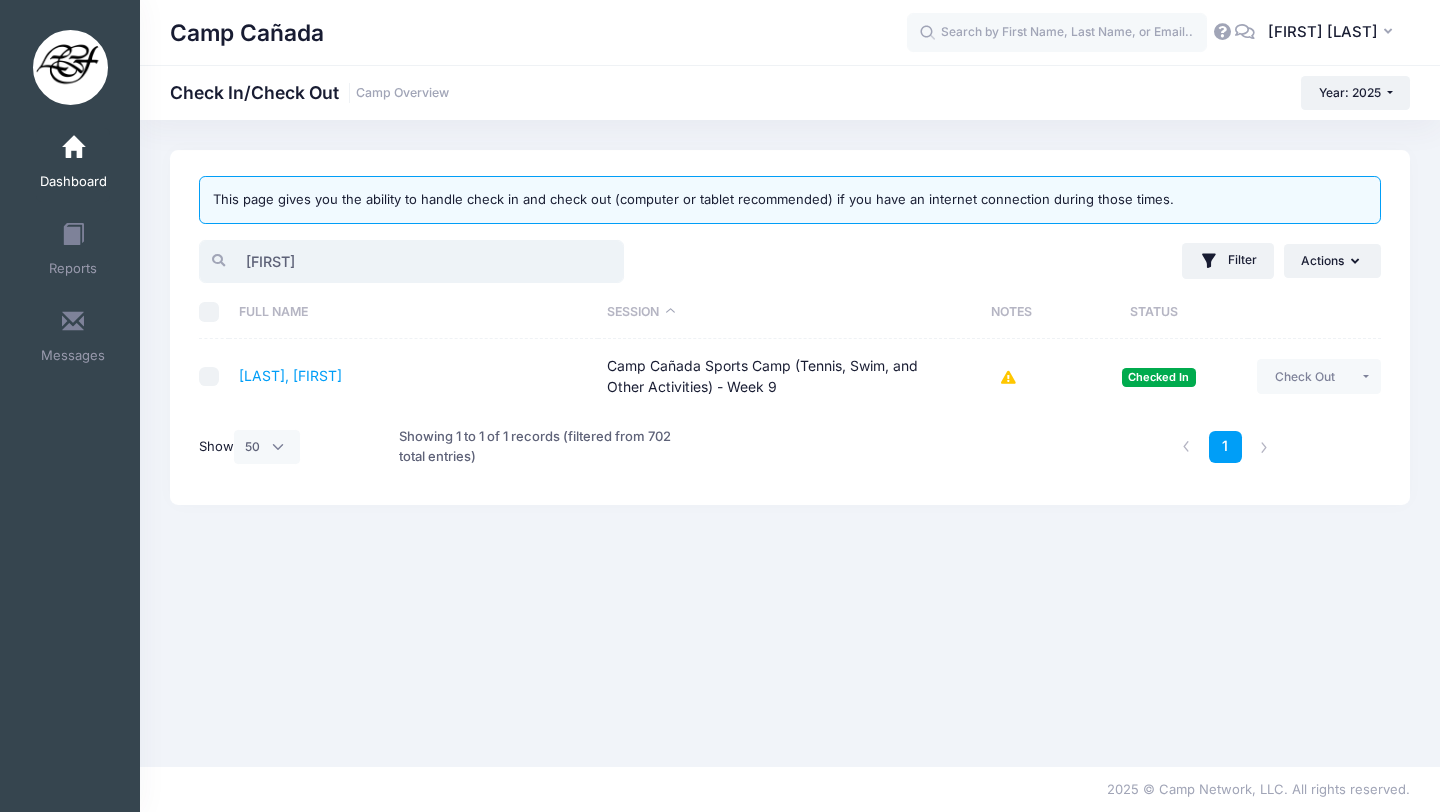 drag, startPoint x: 332, startPoint y: 269, endPoint x: 239, endPoint y: 255, distance: 94.04786 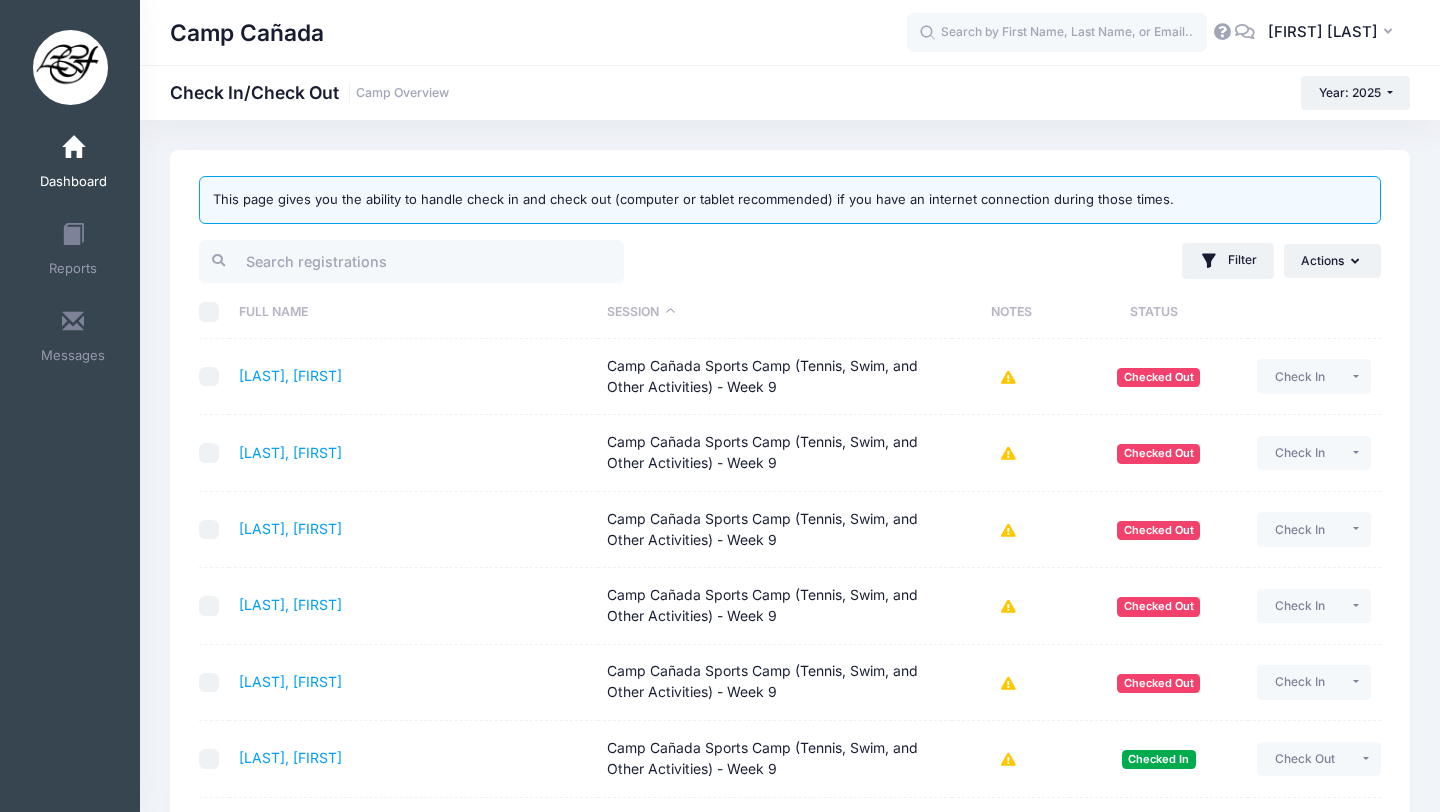 click on "[Camp Name]
Check In/Check Out
Camp Overview
Year: 2025
Year: 2025
Year: 2024" at bounding box center (790, 2200) 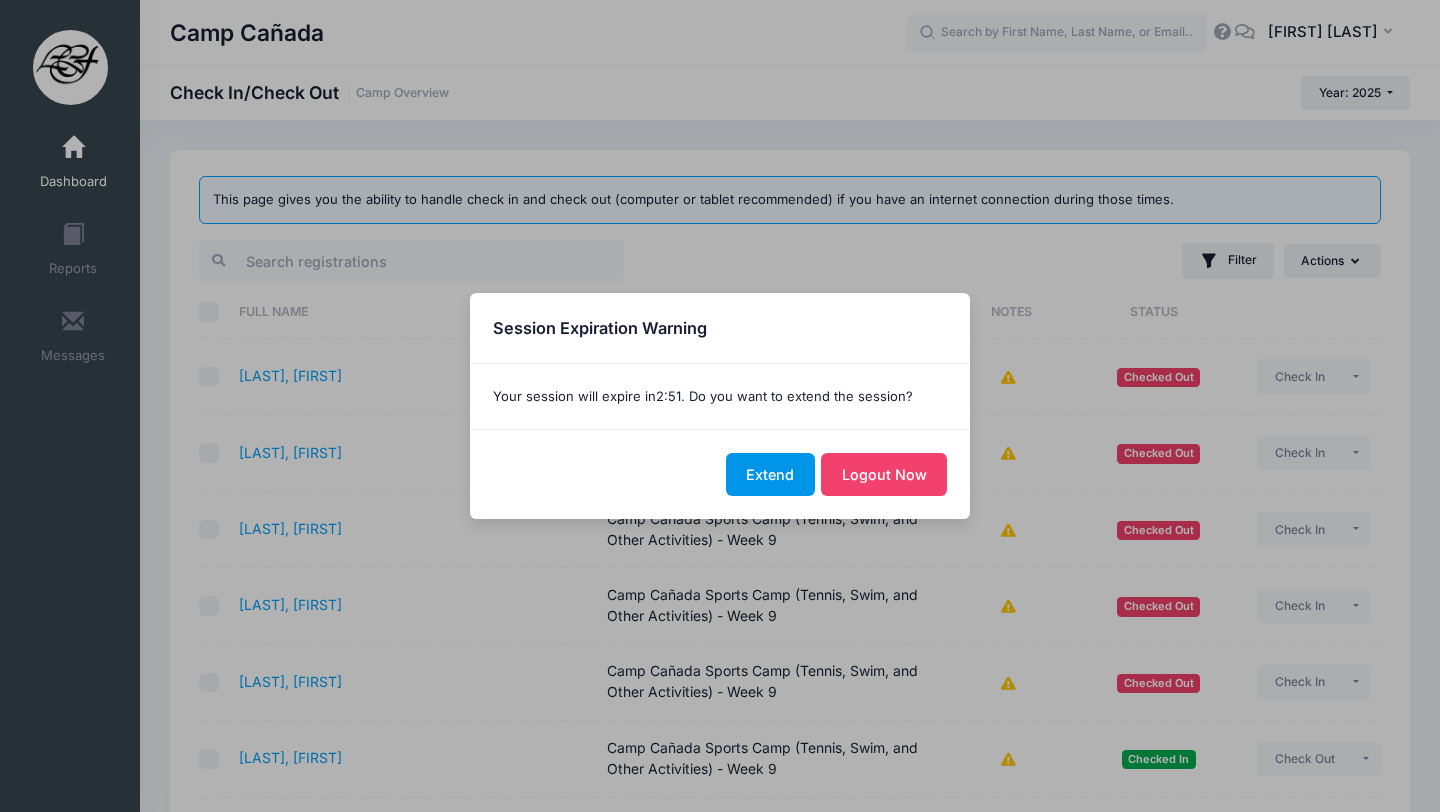 click on "Extend" at bounding box center [770, 474] 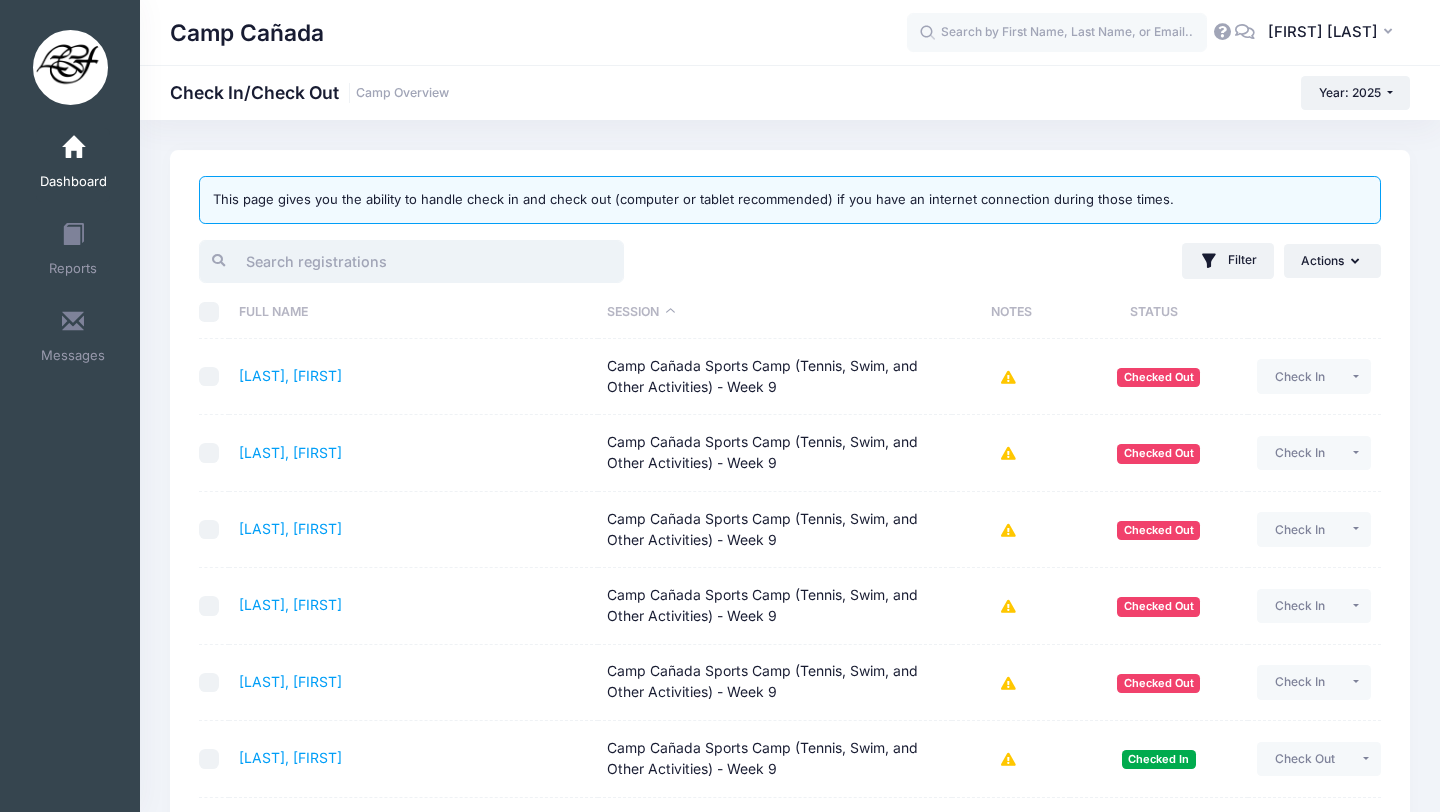 click at bounding box center (411, 261) 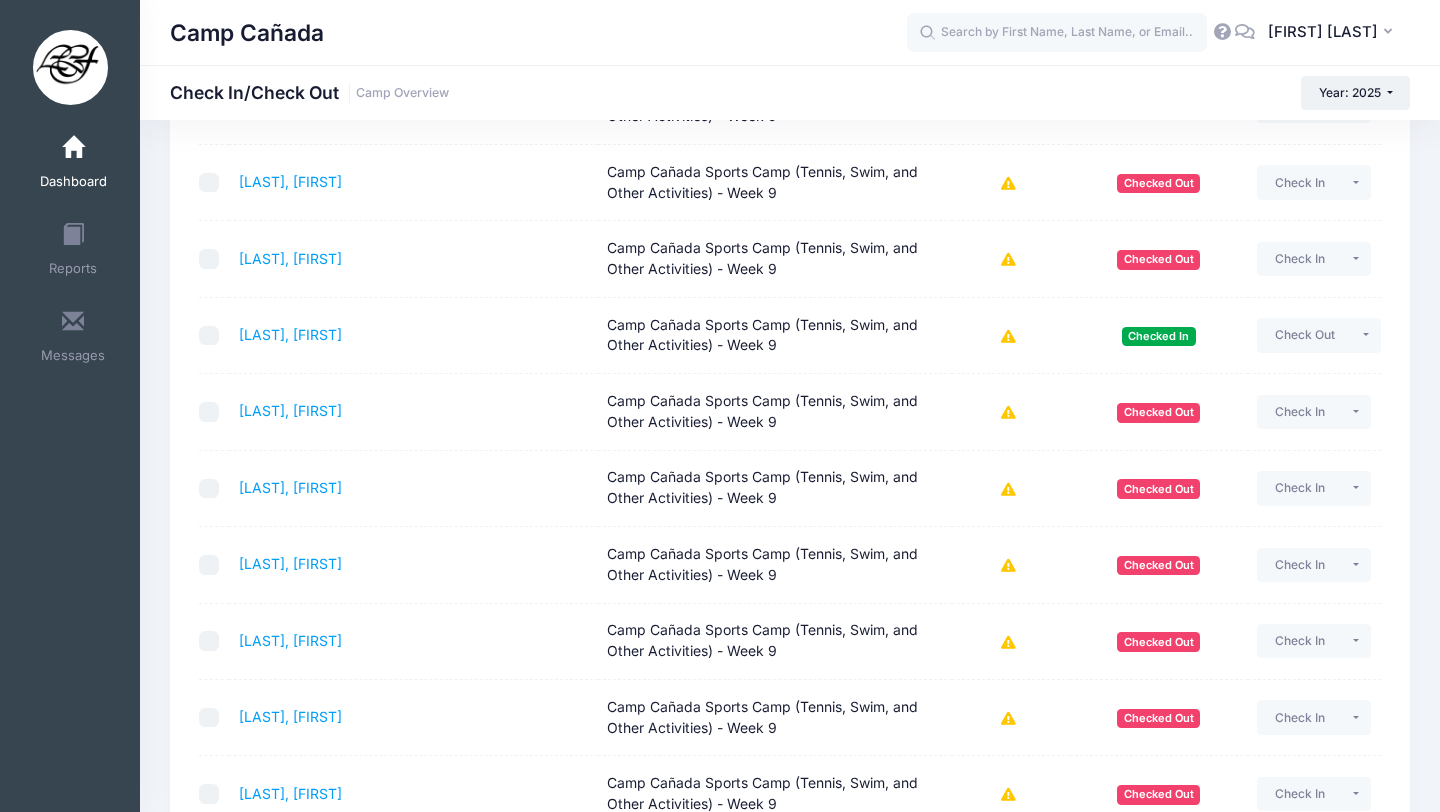 scroll, scrollTop: 3196, scrollLeft: 0, axis: vertical 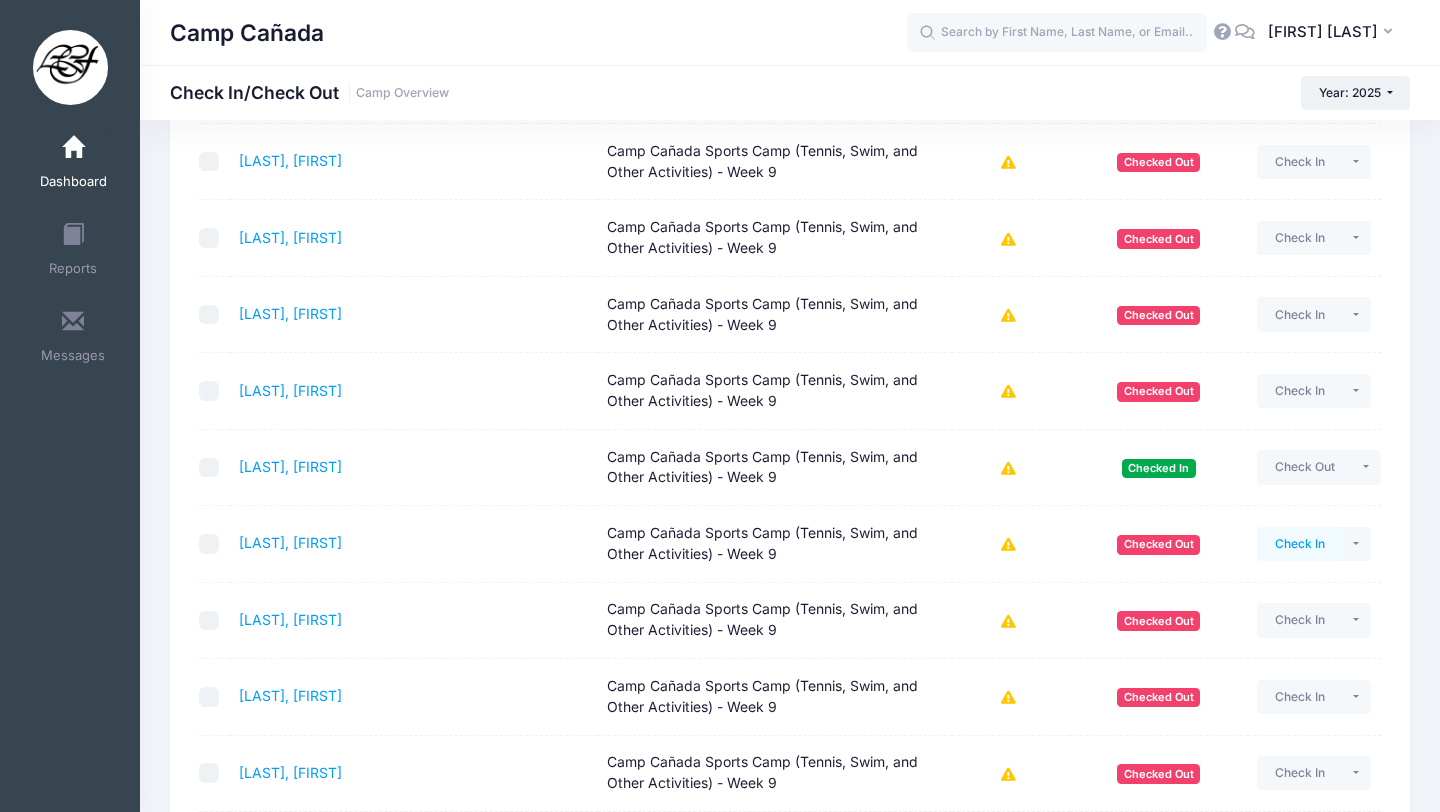 click on "Check In" at bounding box center (1299, 544) 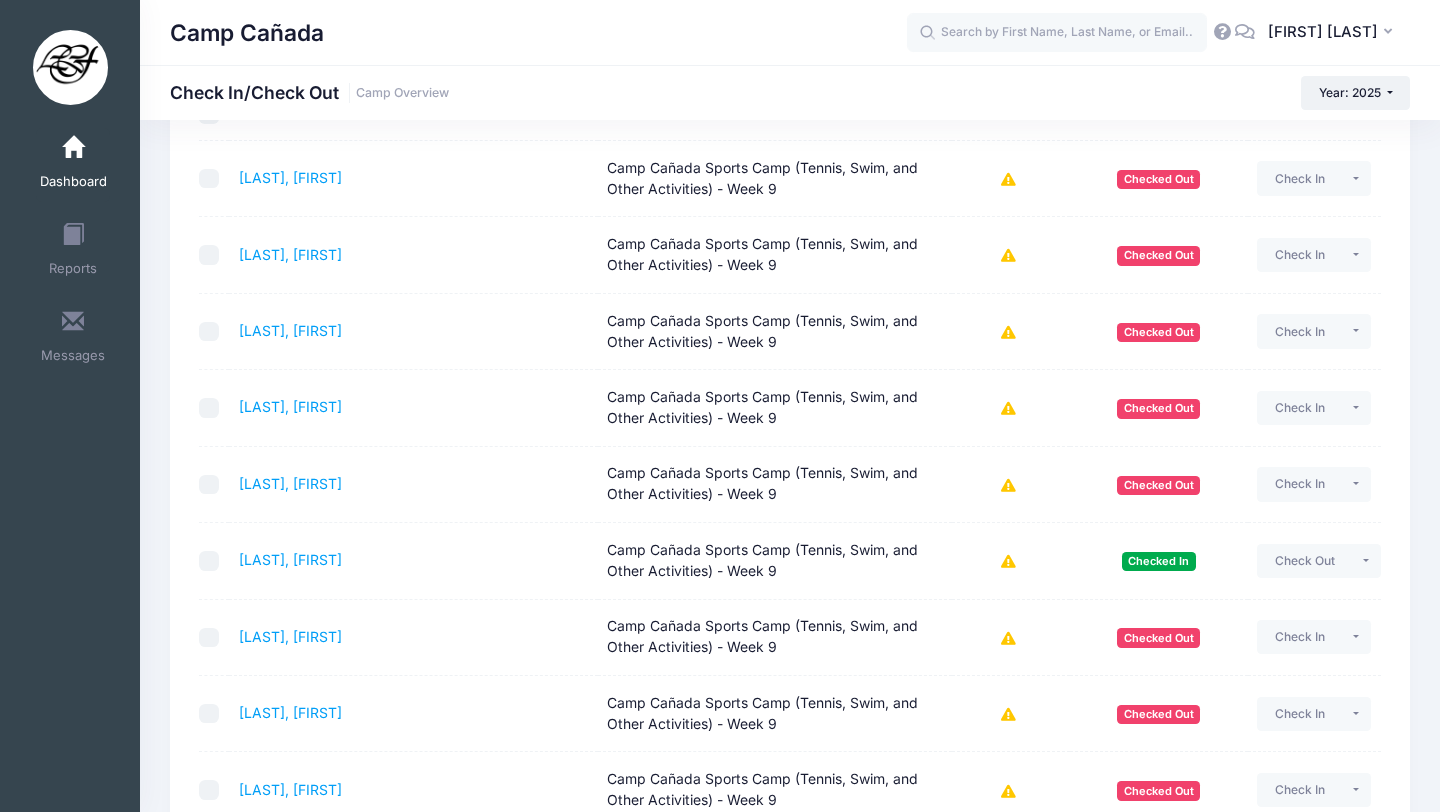 scroll, scrollTop: 0, scrollLeft: 0, axis: both 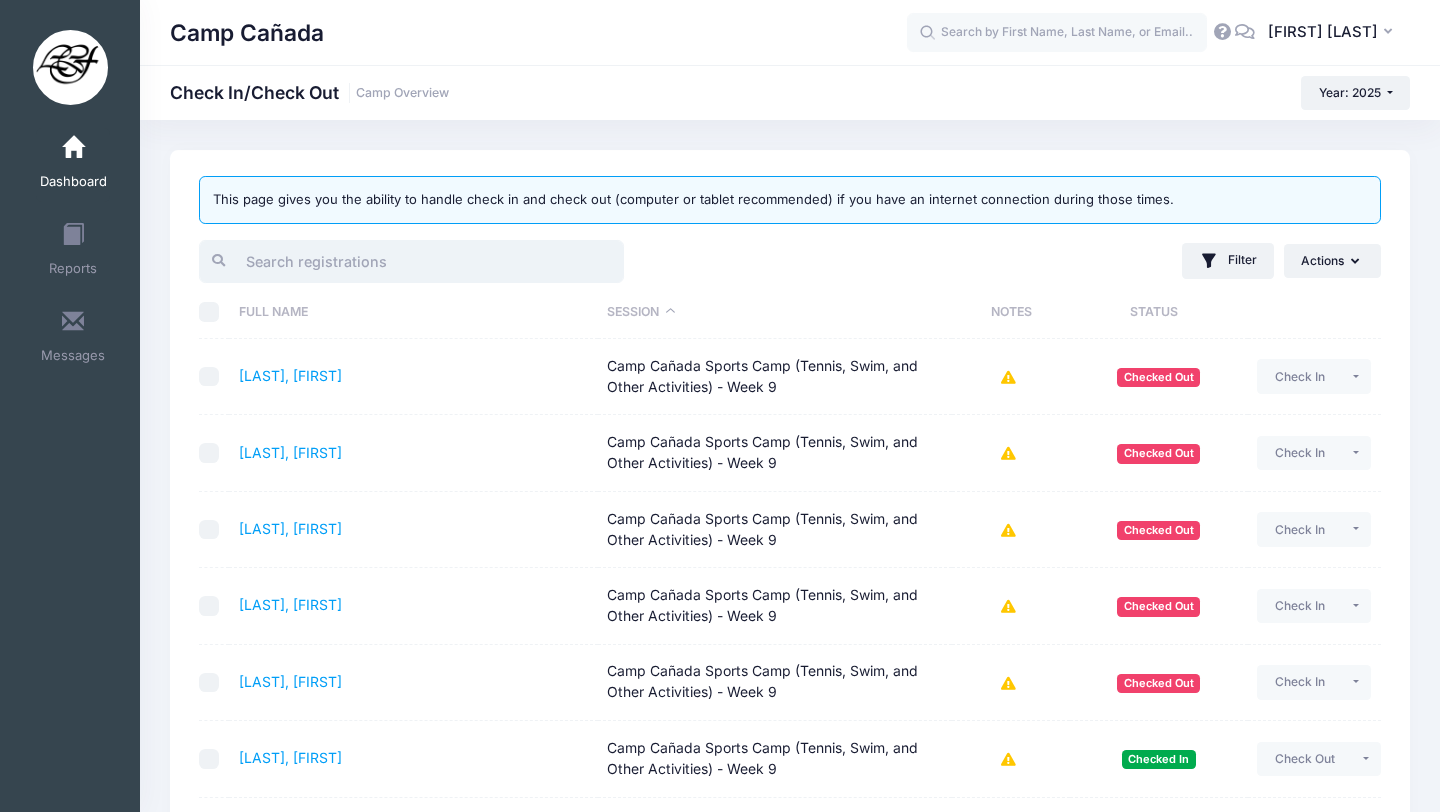 click at bounding box center [411, 261] 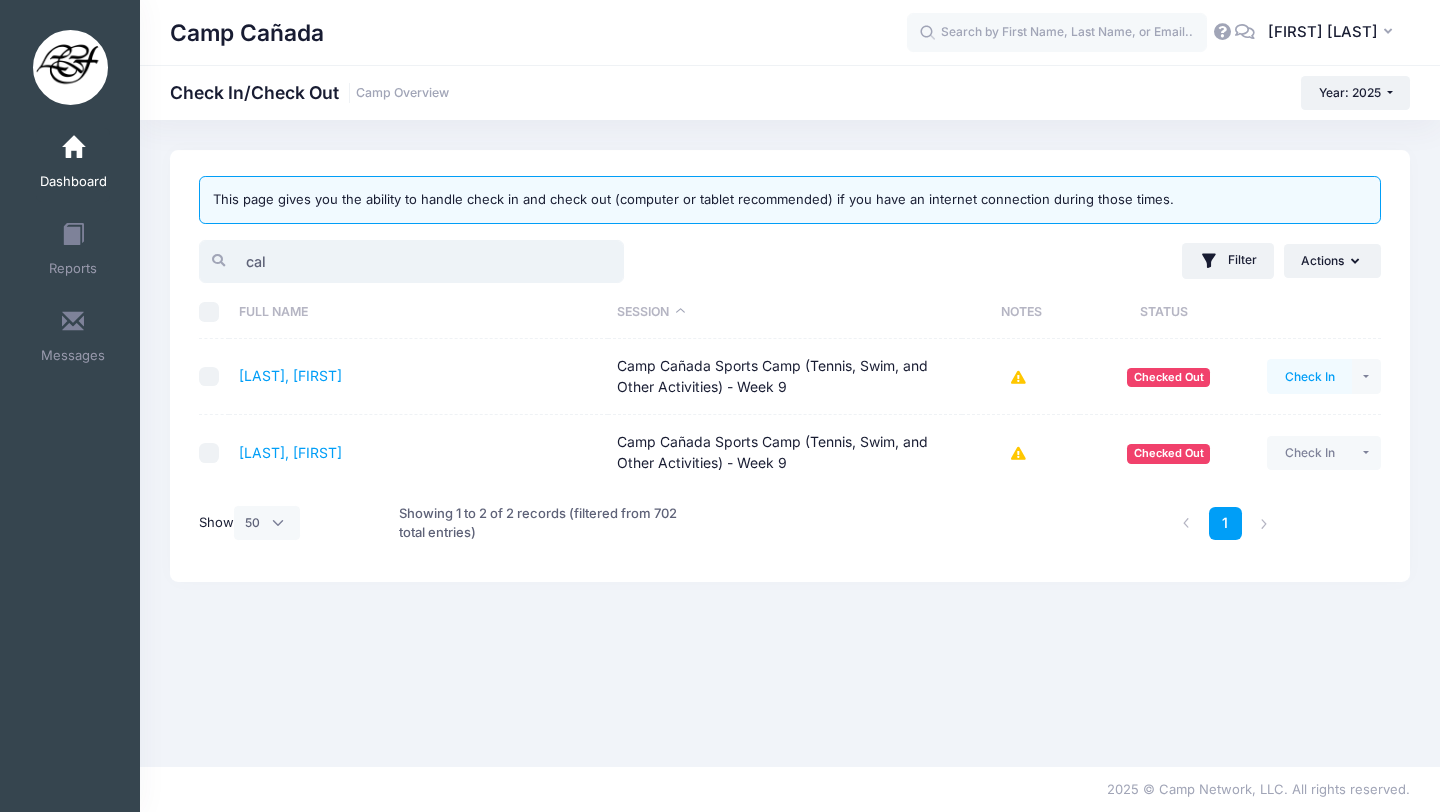 type on "cal" 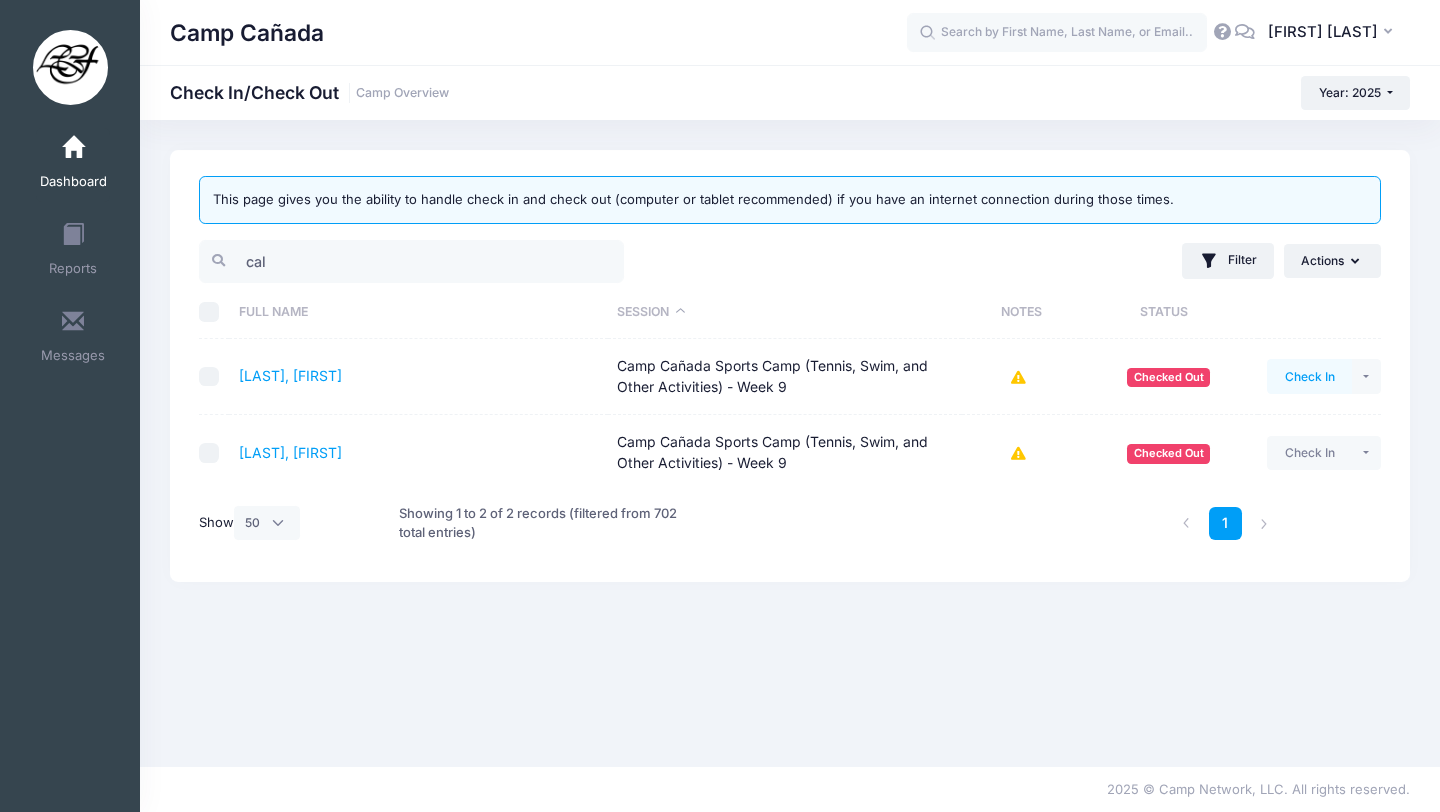 click on "Check In" at bounding box center [1309, 376] 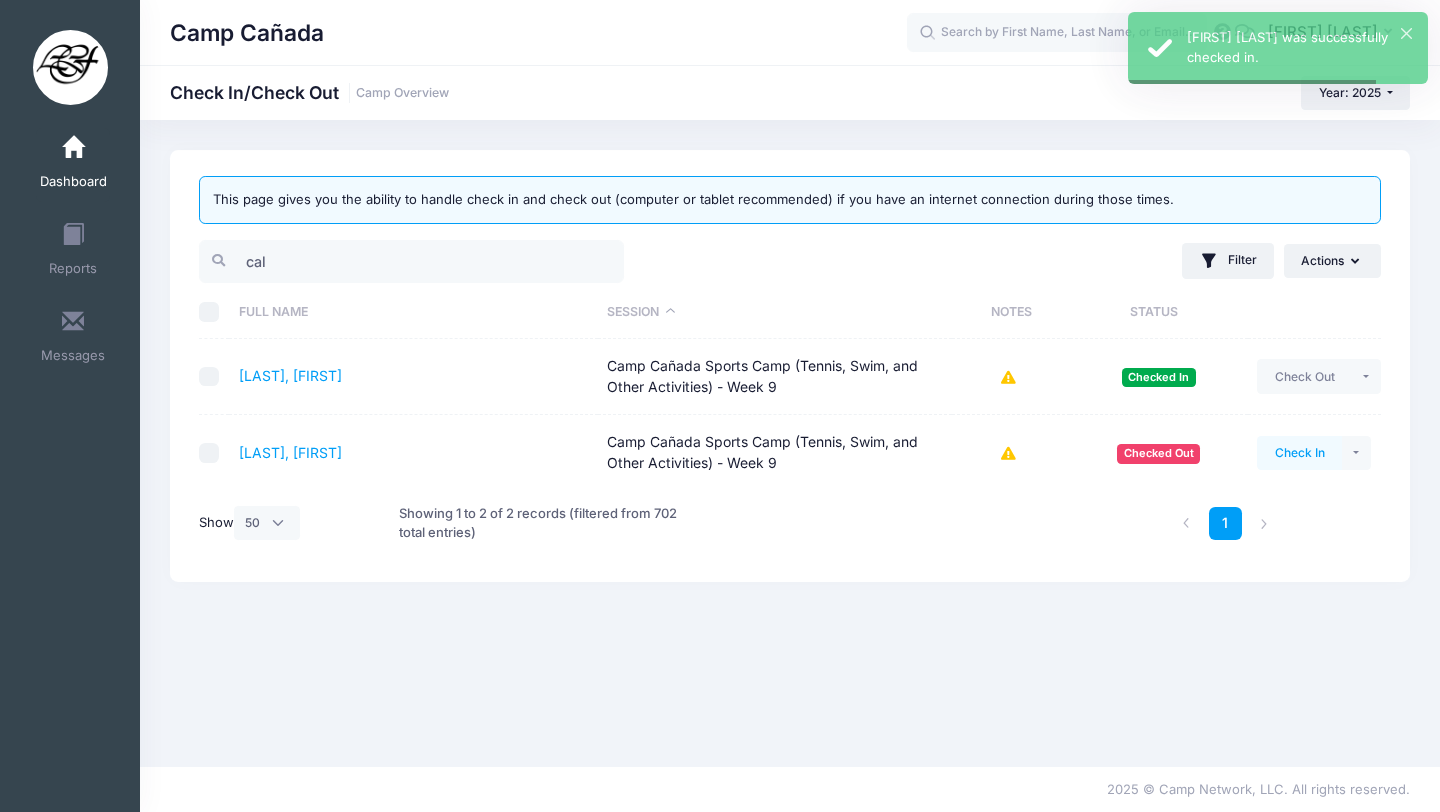 click on "Check In" at bounding box center [1299, 453] 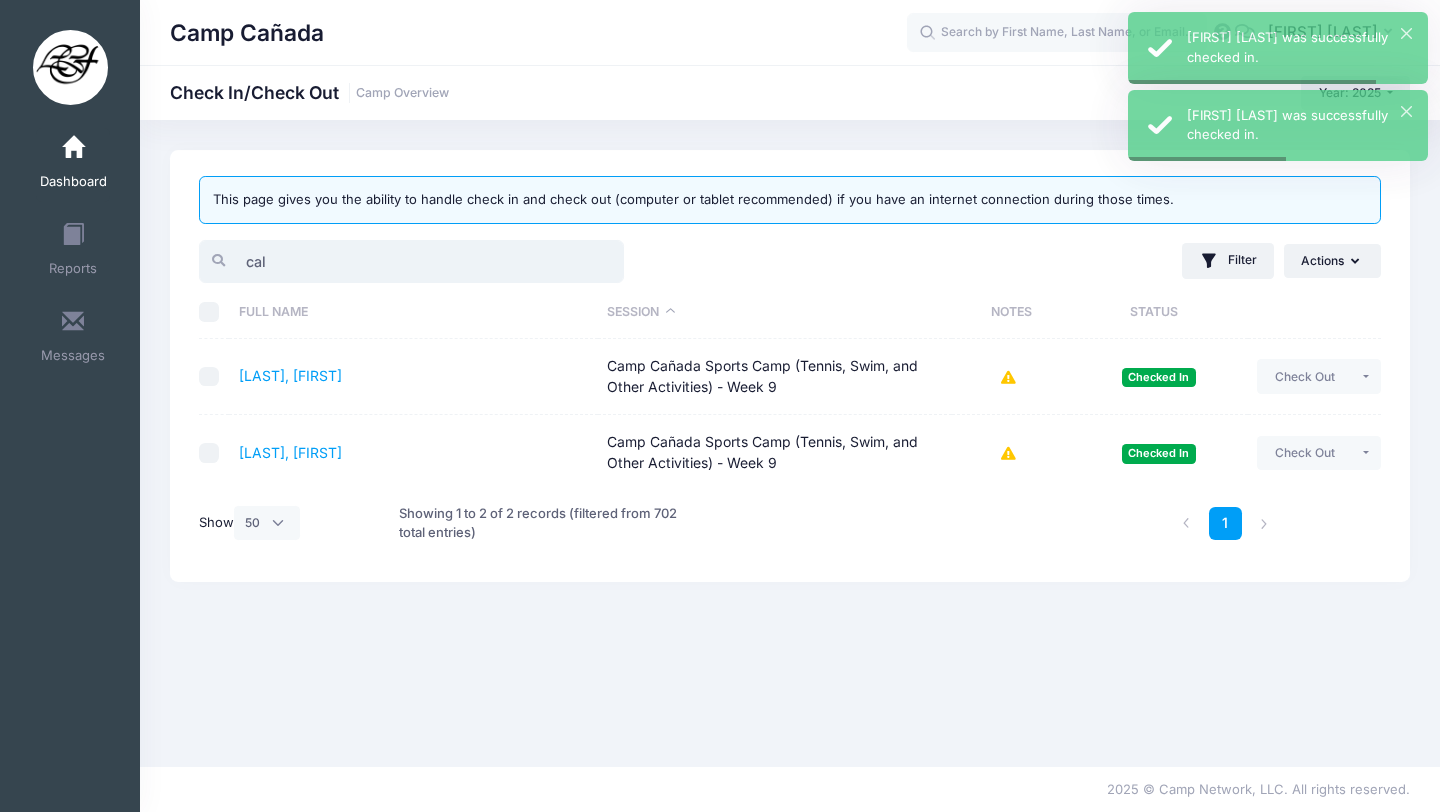 drag, startPoint x: 335, startPoint y: 262, endPoint x: 156, endPoint y: 262, distance: 179 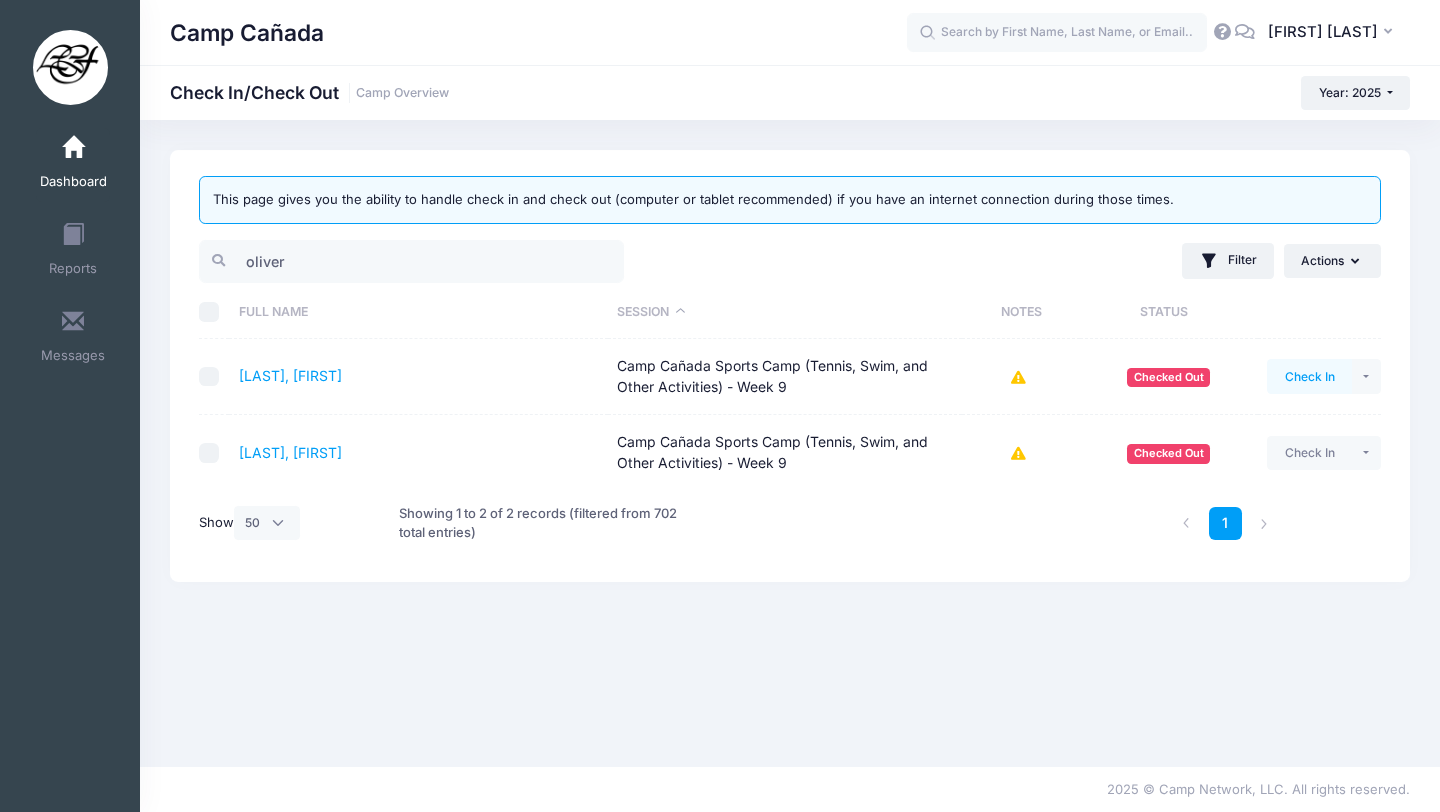 click on "Check In" at bounding box center [1309, 376] 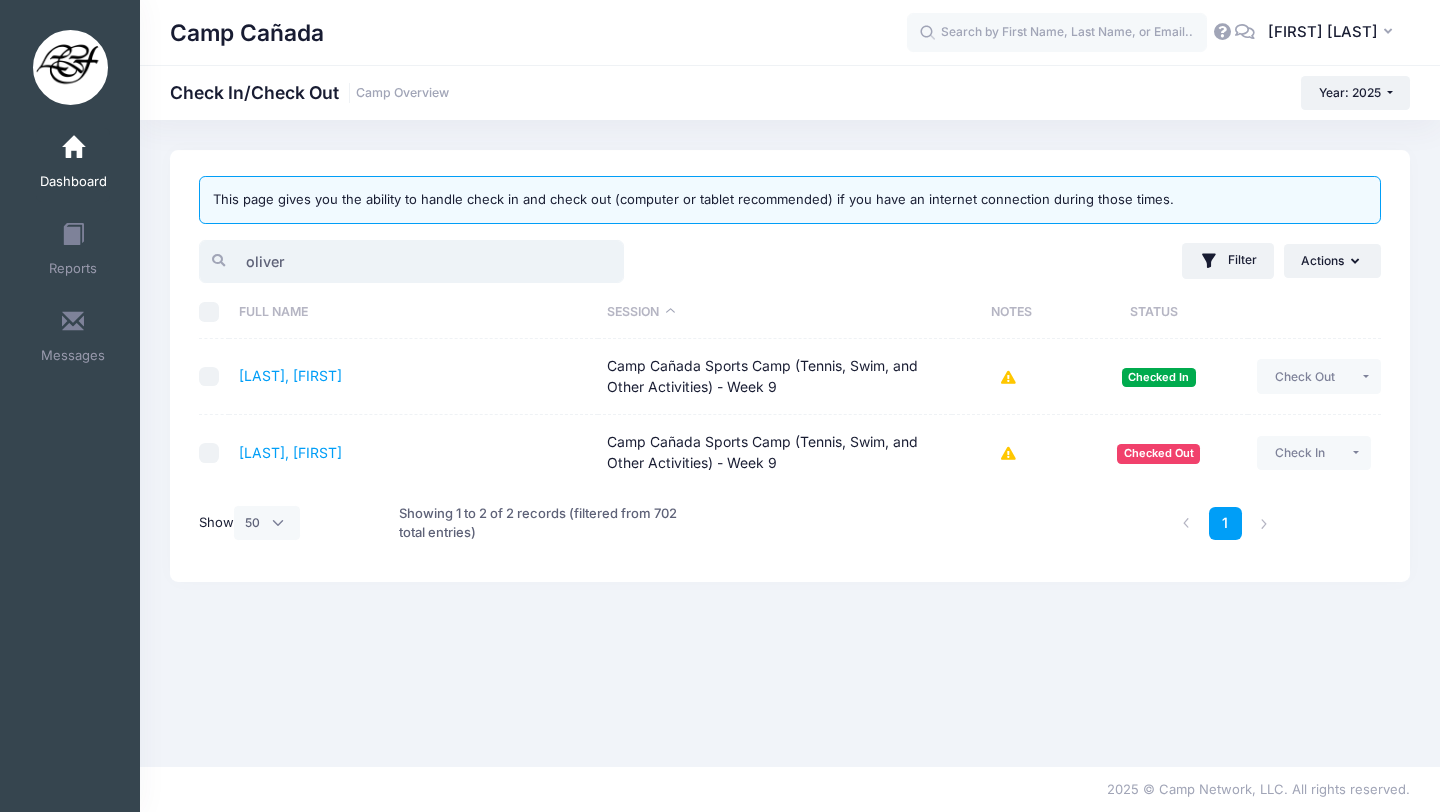 drag, startPoint x: 390, startPoint y: 265, endPoint x: 171, endPoint y: 261, distance: 219.03653 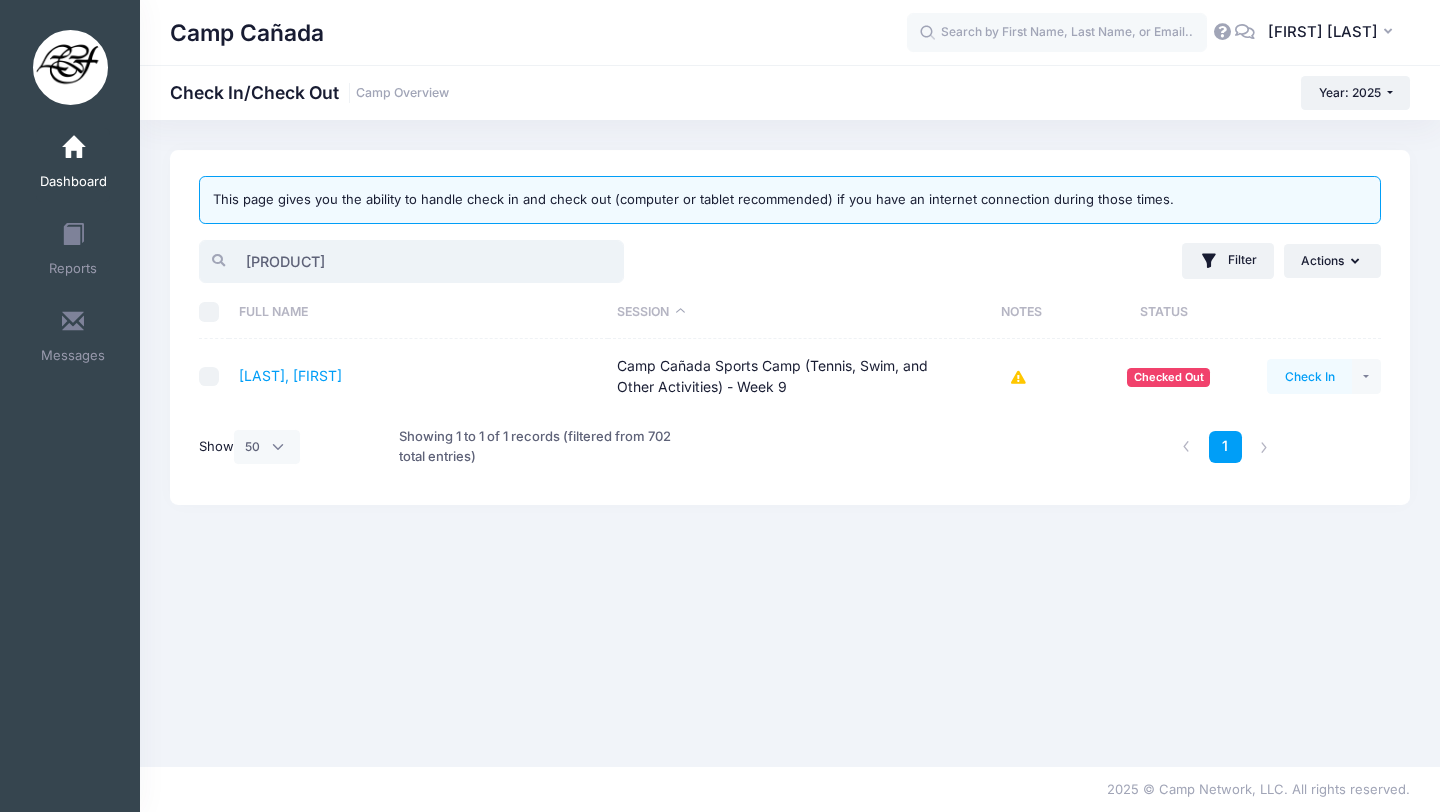 type on "[PRODUCT]" 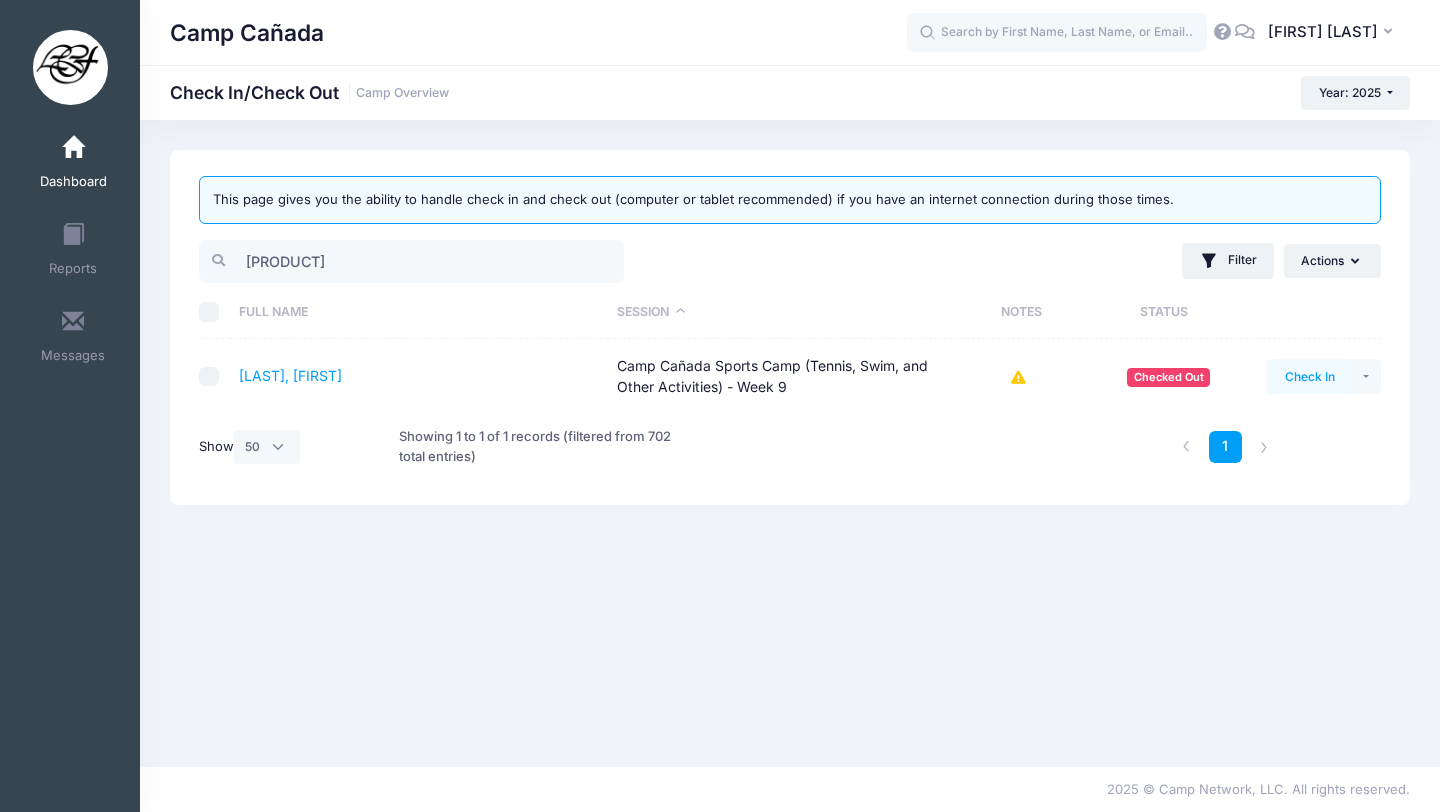 click on "Check In" at bounding box center (1309, 376) 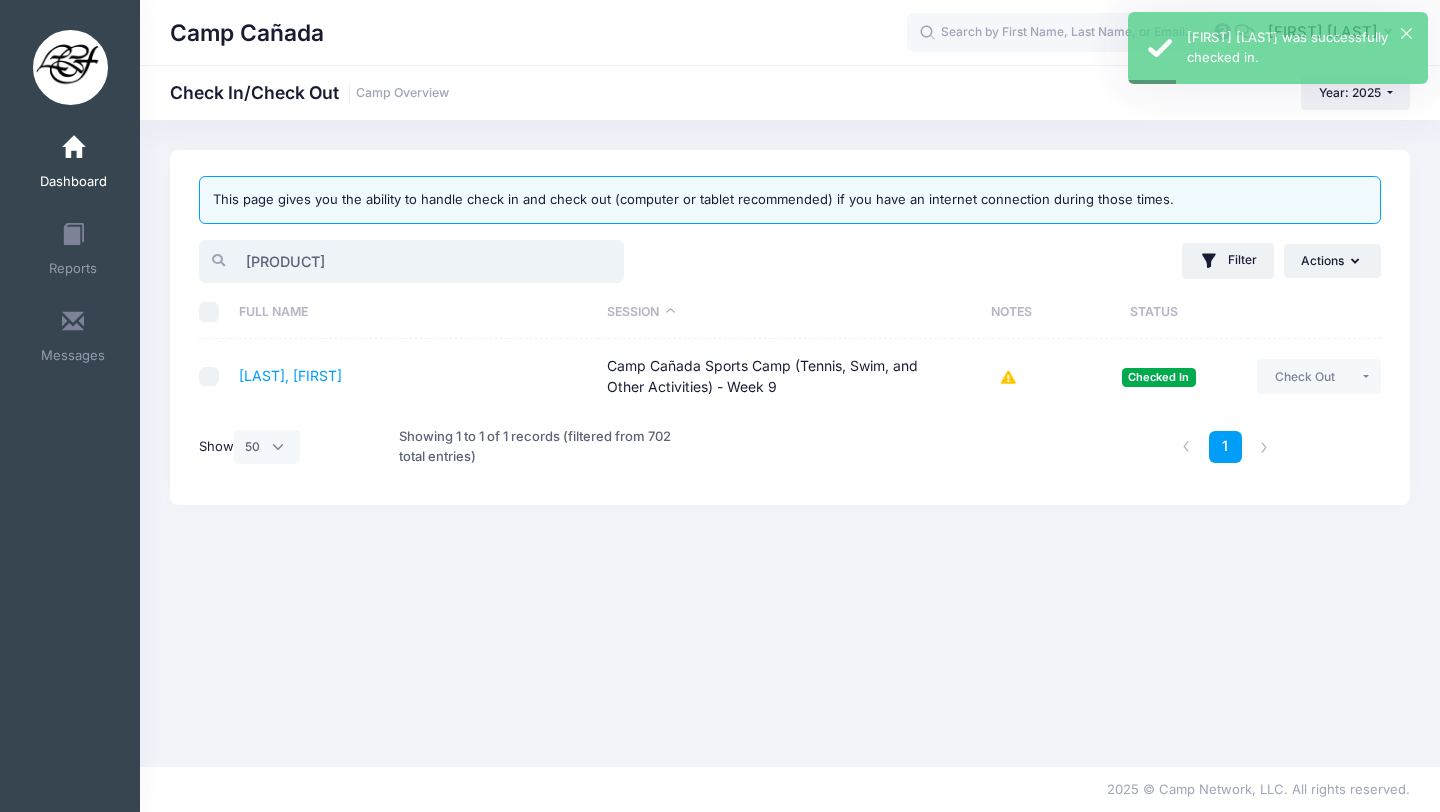 drag, startPoint x: 296, startPoint y: 258, endPoint x: 134, endPoint y: 245, distance: 162.52077 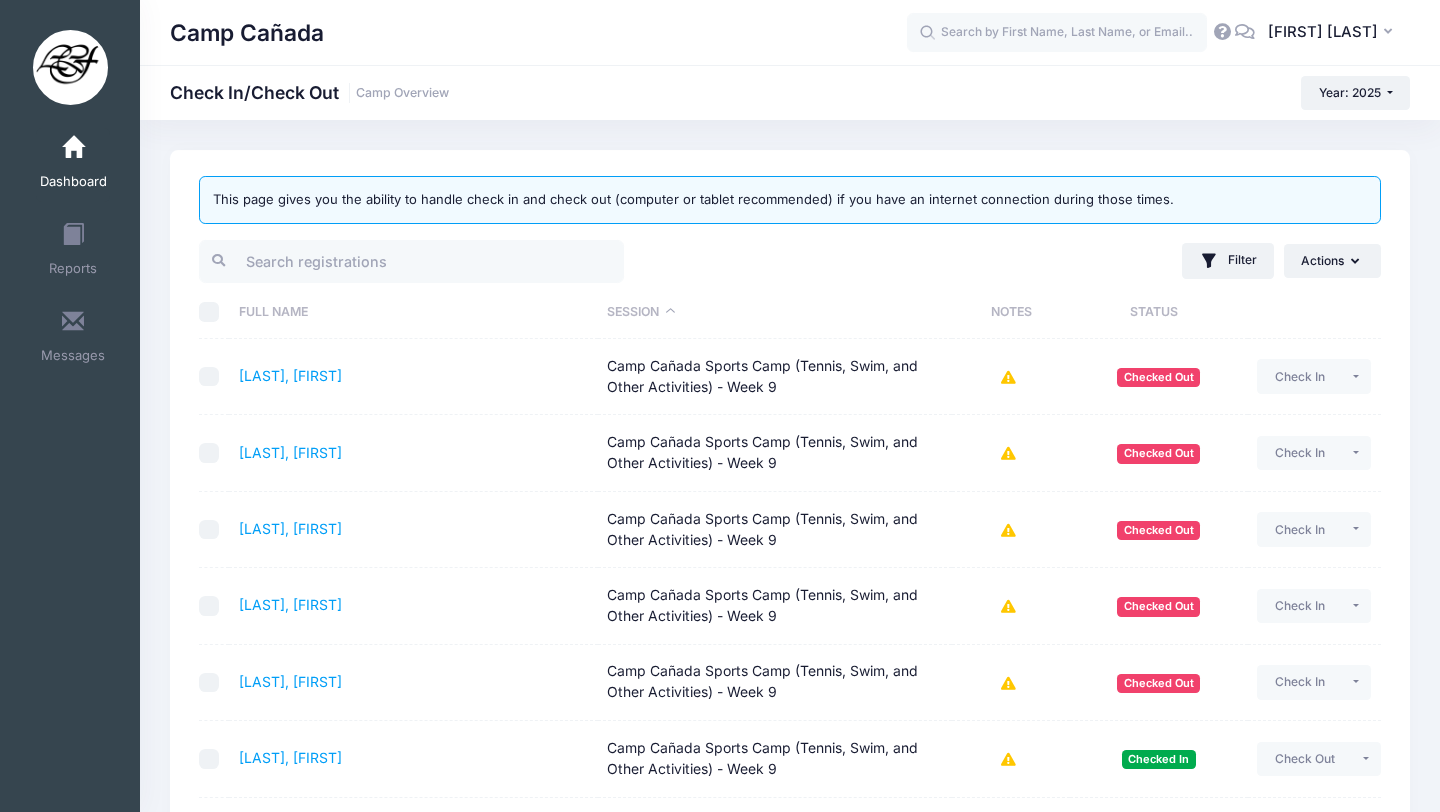 click on "Camp Cañada" at bounding box center [538, 33] 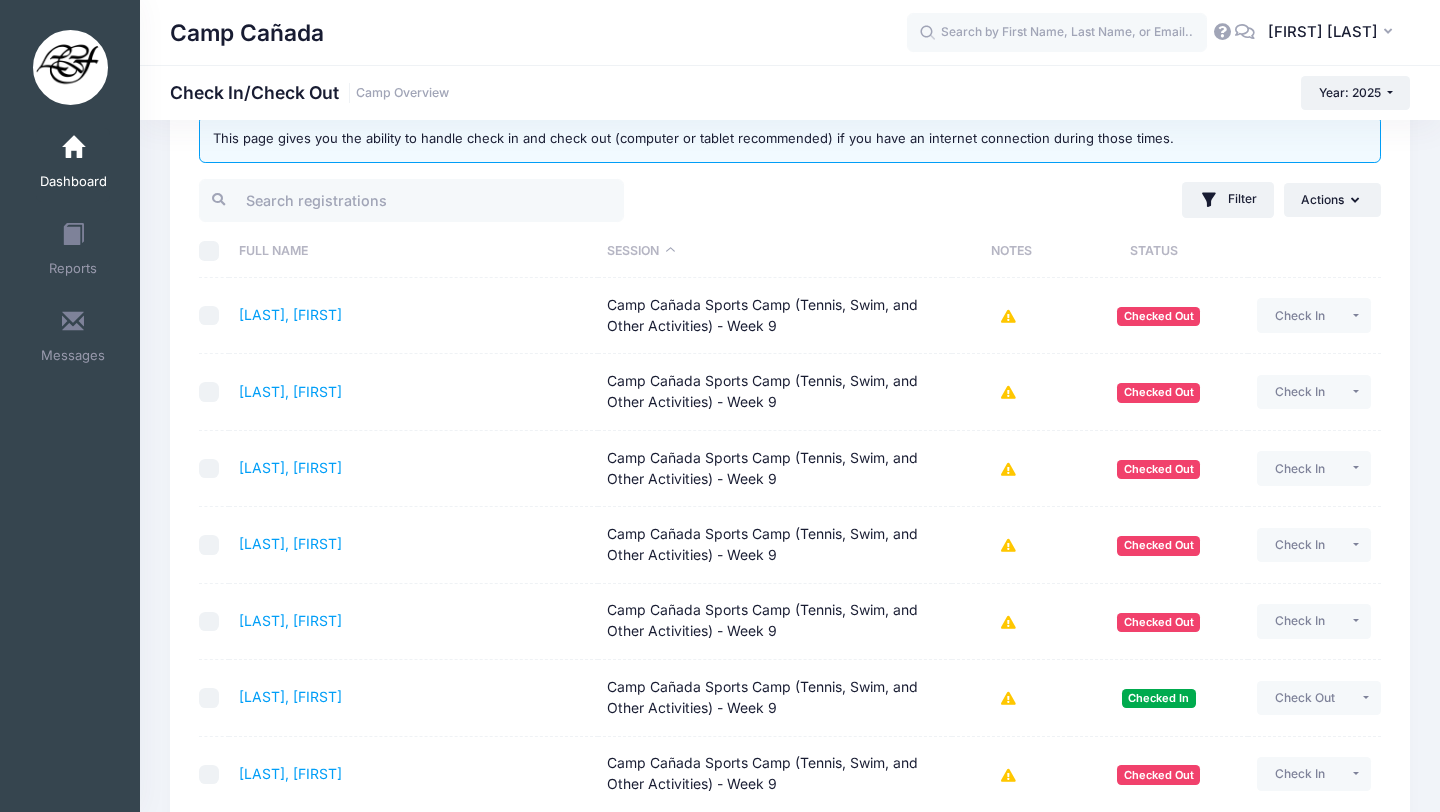 scroll, scrollTop: 74, scrollLeft: 0, axis: vertical 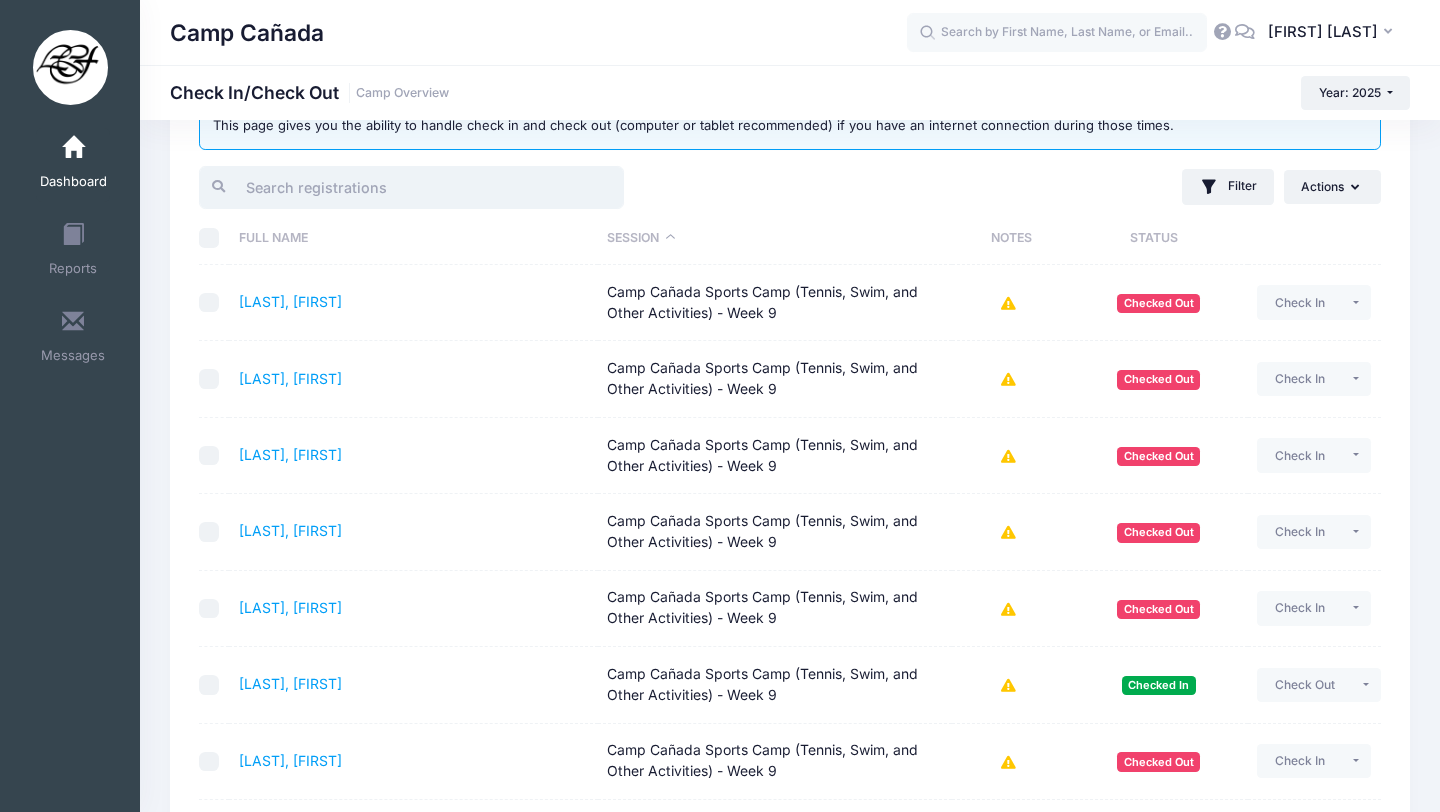 click at bounding box center [411, 187] 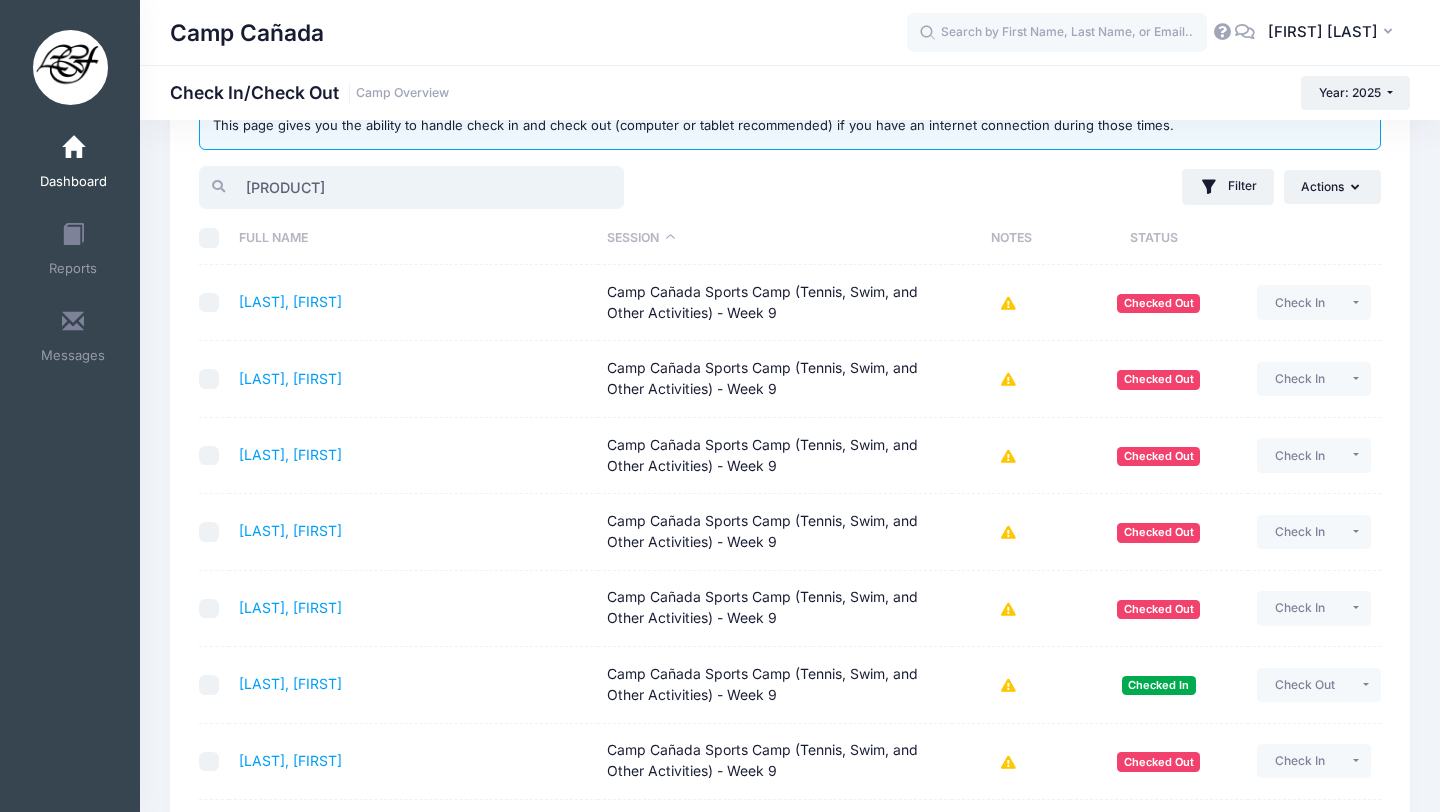 scroll, scrollTop: 0, scrollLeft: 0, axis: both 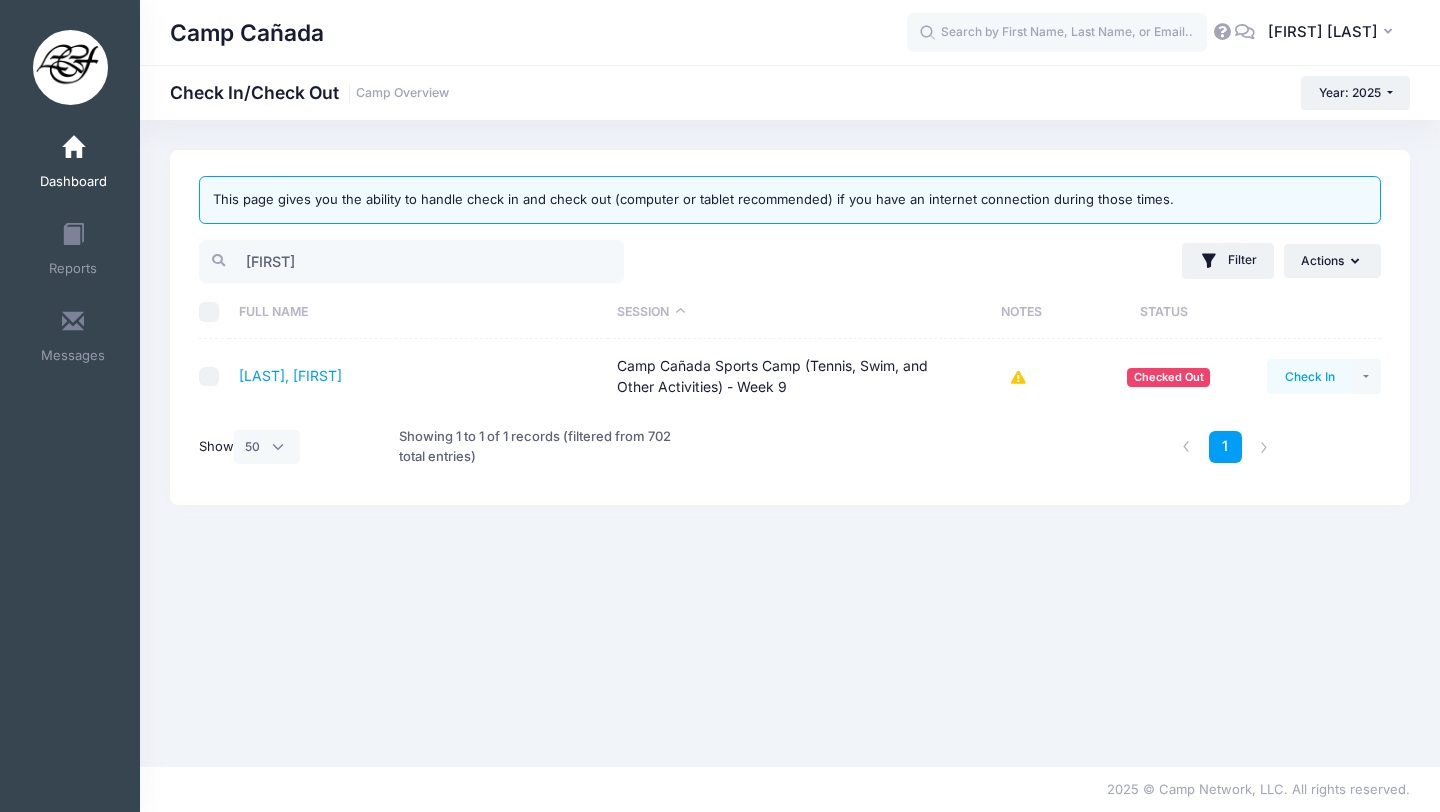 click on "Check In" at bounding box center (1309, 376) 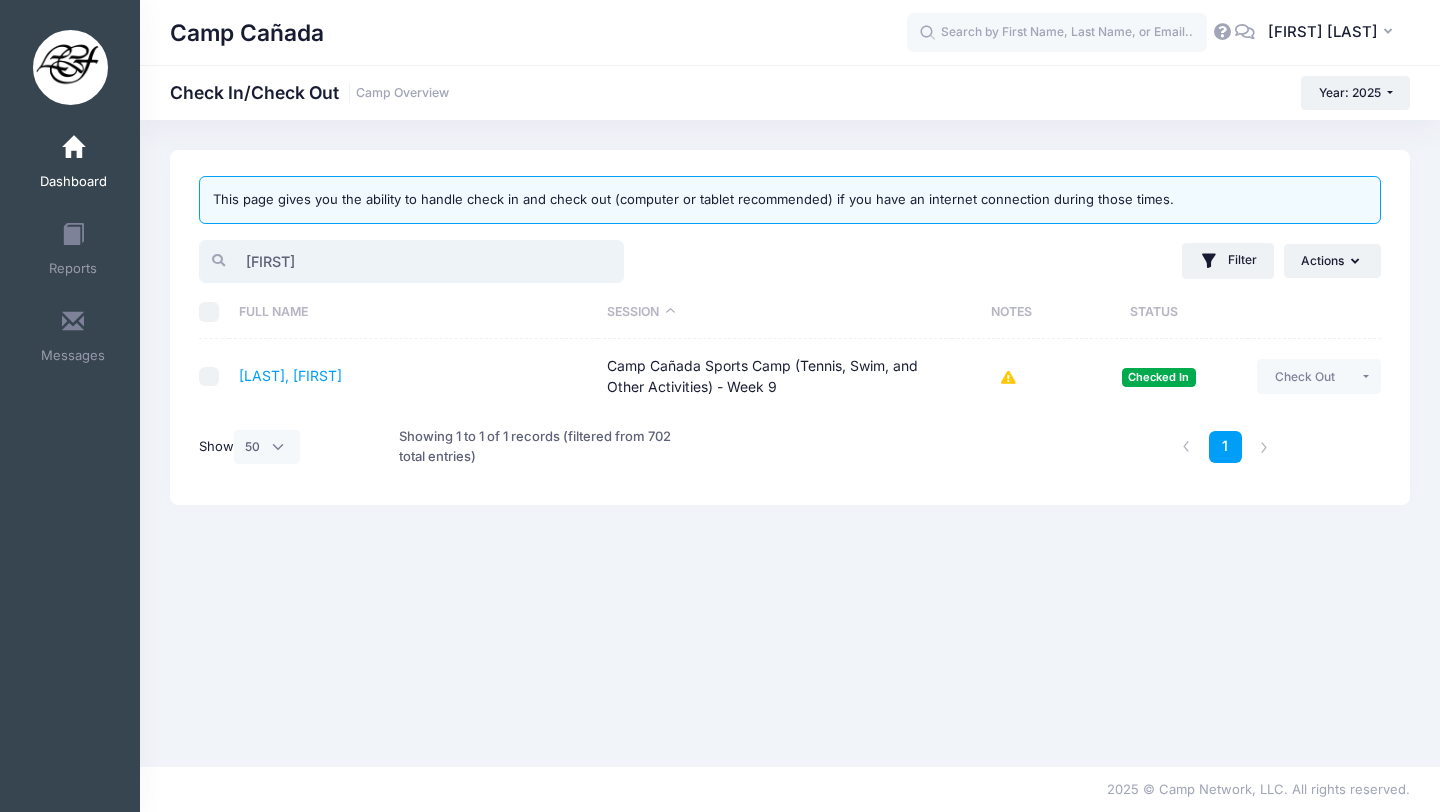 drag, startPoint x: 351, startPoint y: 261, endPoint x: 178, endPoint y: 250, distance: 173.34937 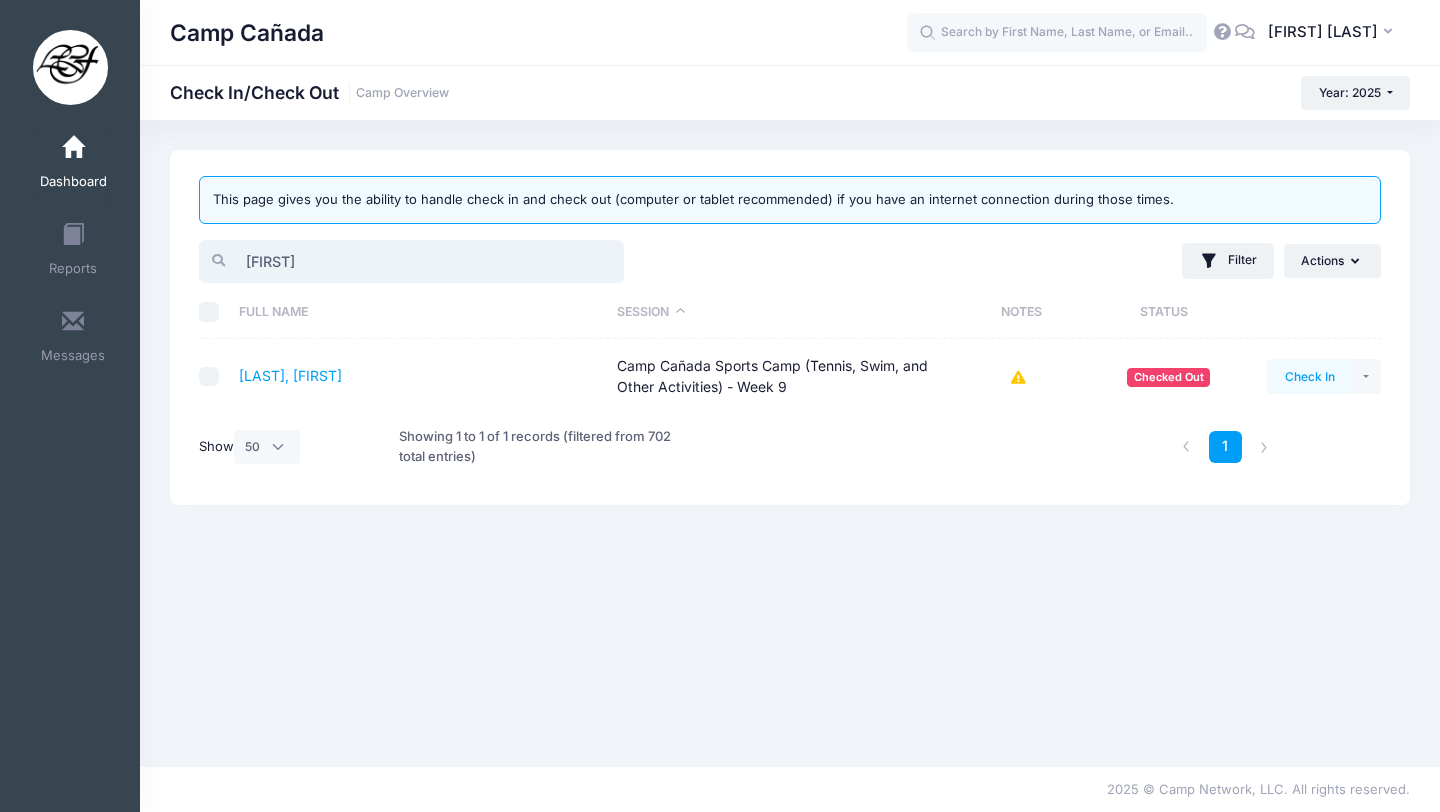 type on "[FIRST]" 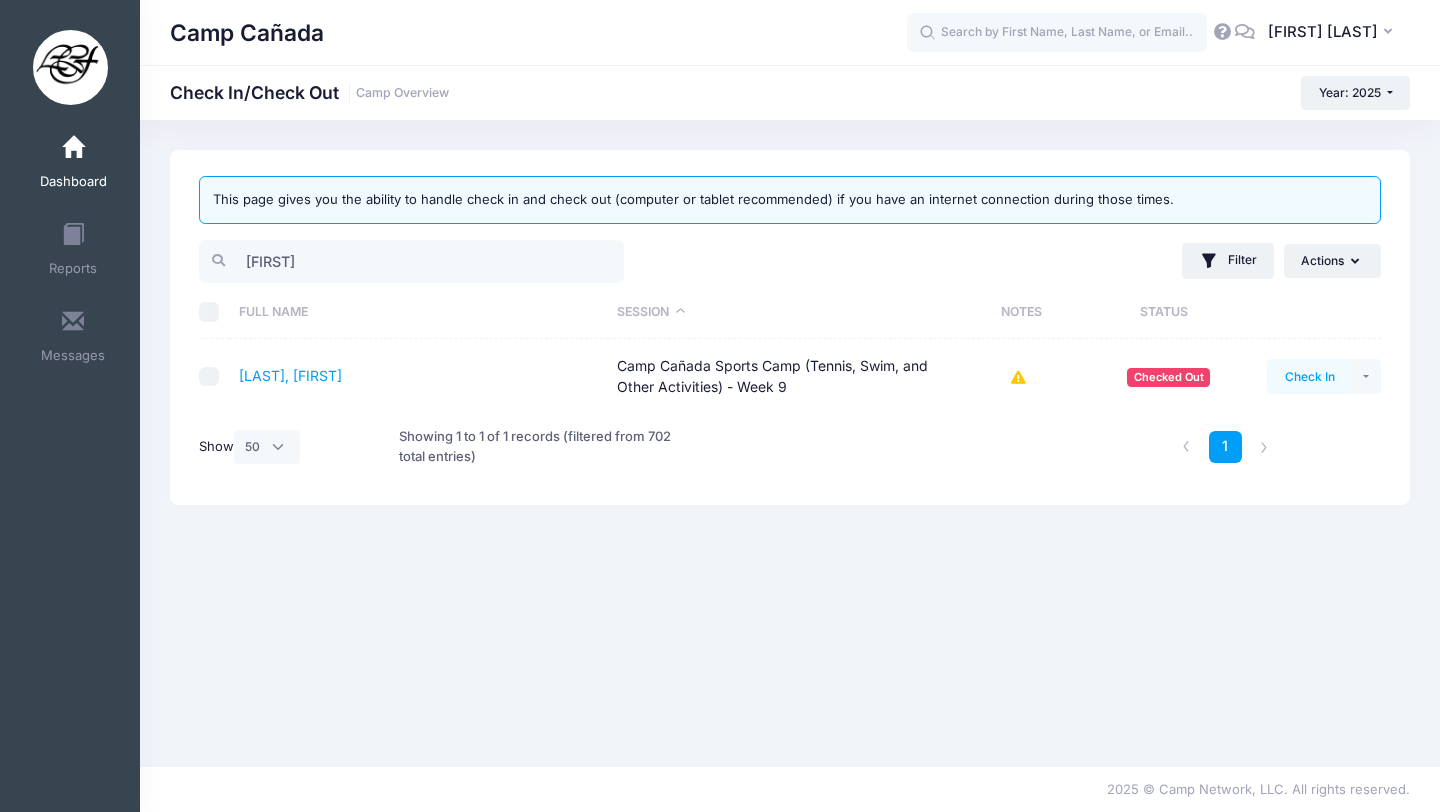 click on "Check In" at bounding box center (1309, 376) 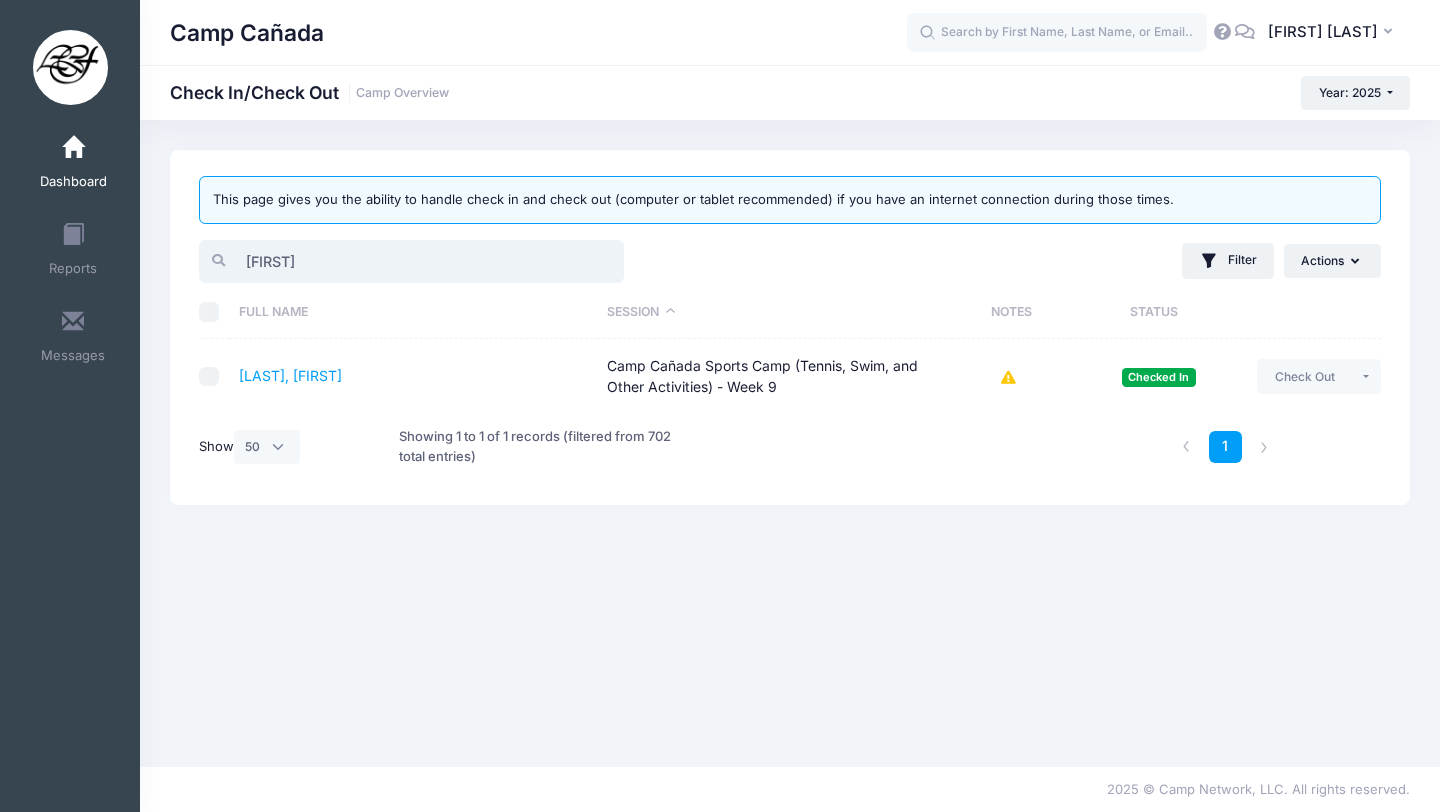 drag, startPoint x: 363, startPoint y: 260, endPoint x: 201, endPoint y: 253, distance: 162.15117 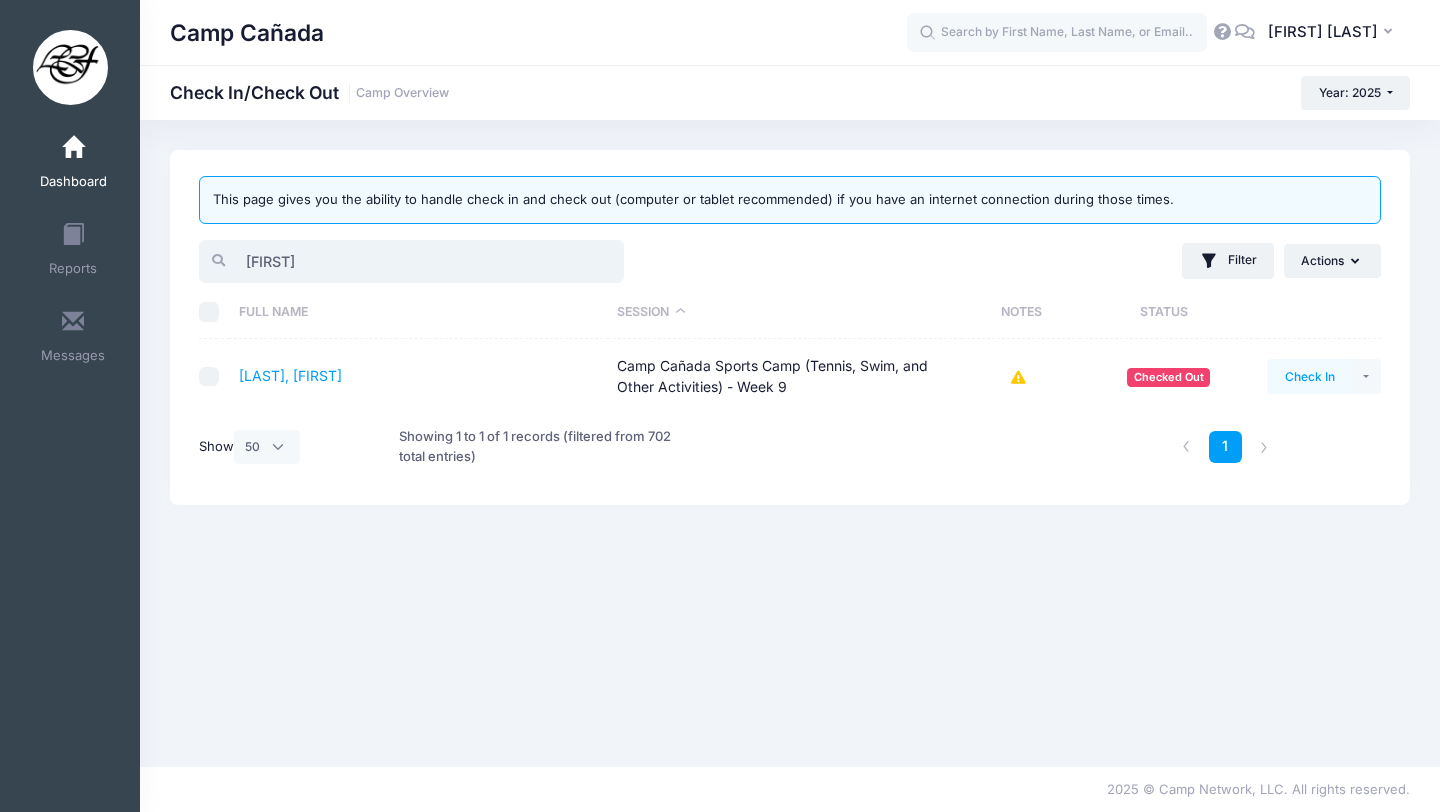 type on "[FIRST]" 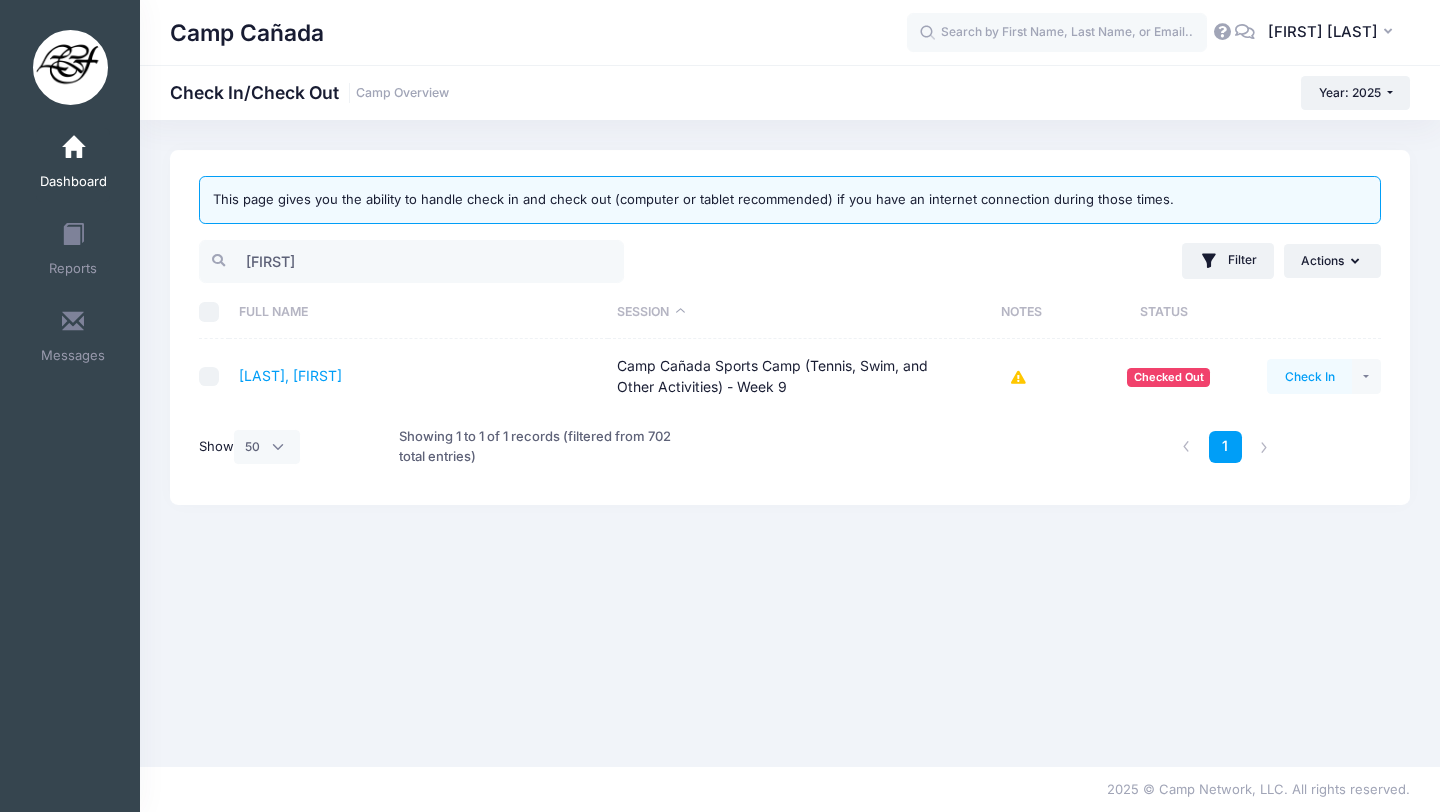 click on "Check In" at bounding box center [1309, 376] 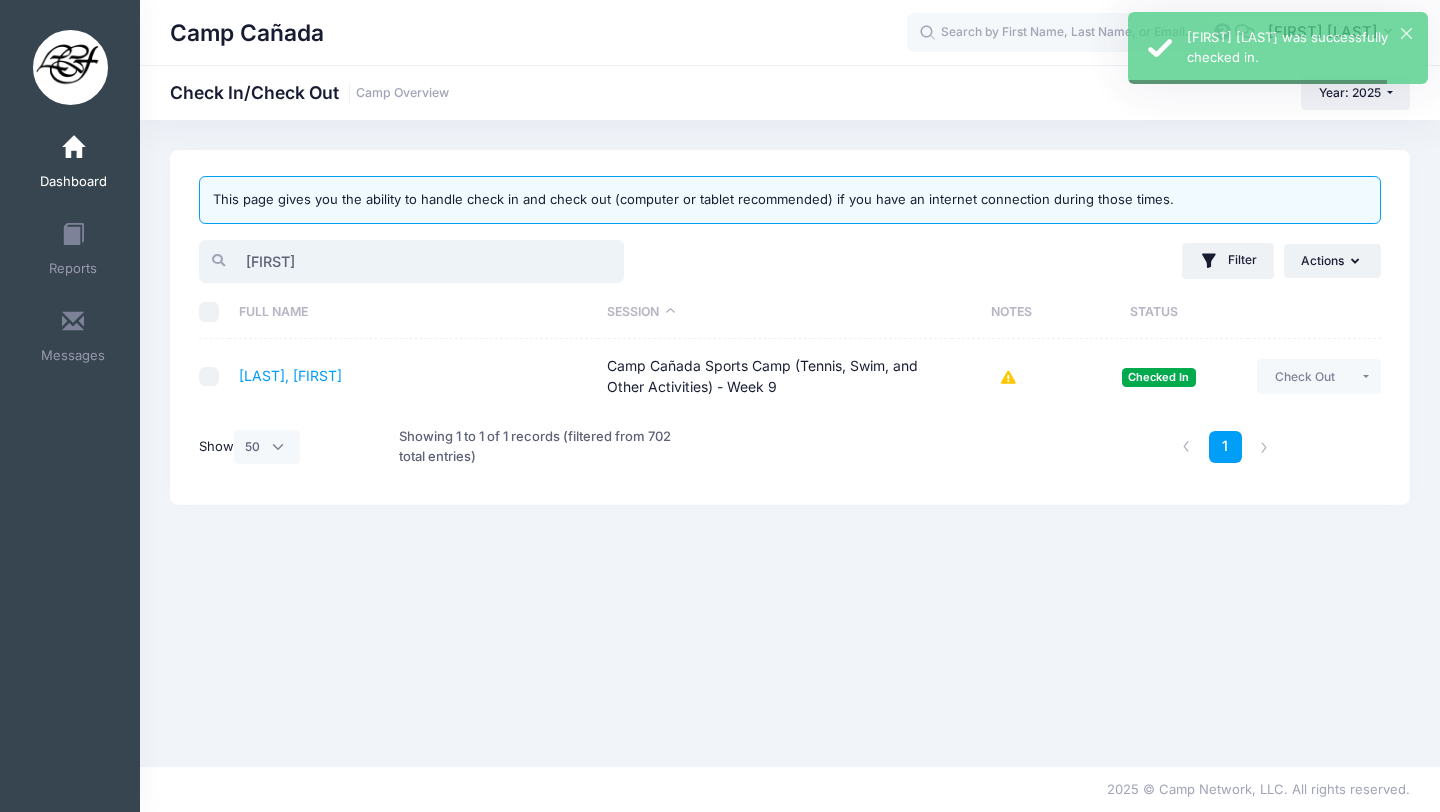 drag, startPoint x: 310, startPoint y: 262, endPoint x: 173, endPoint y: 260, distance: 137.0146 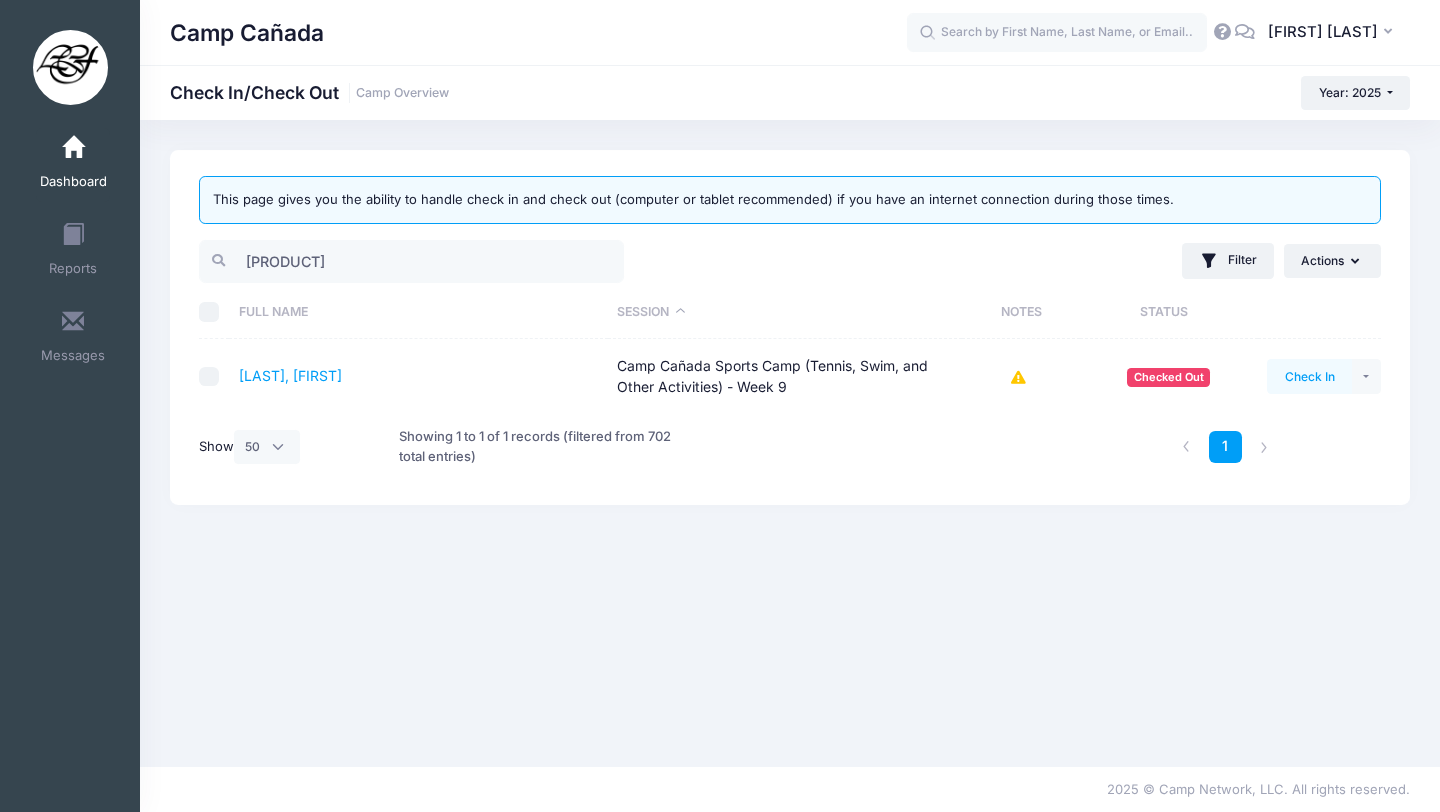 click on "Check In" at bounding box center (1309, 376) 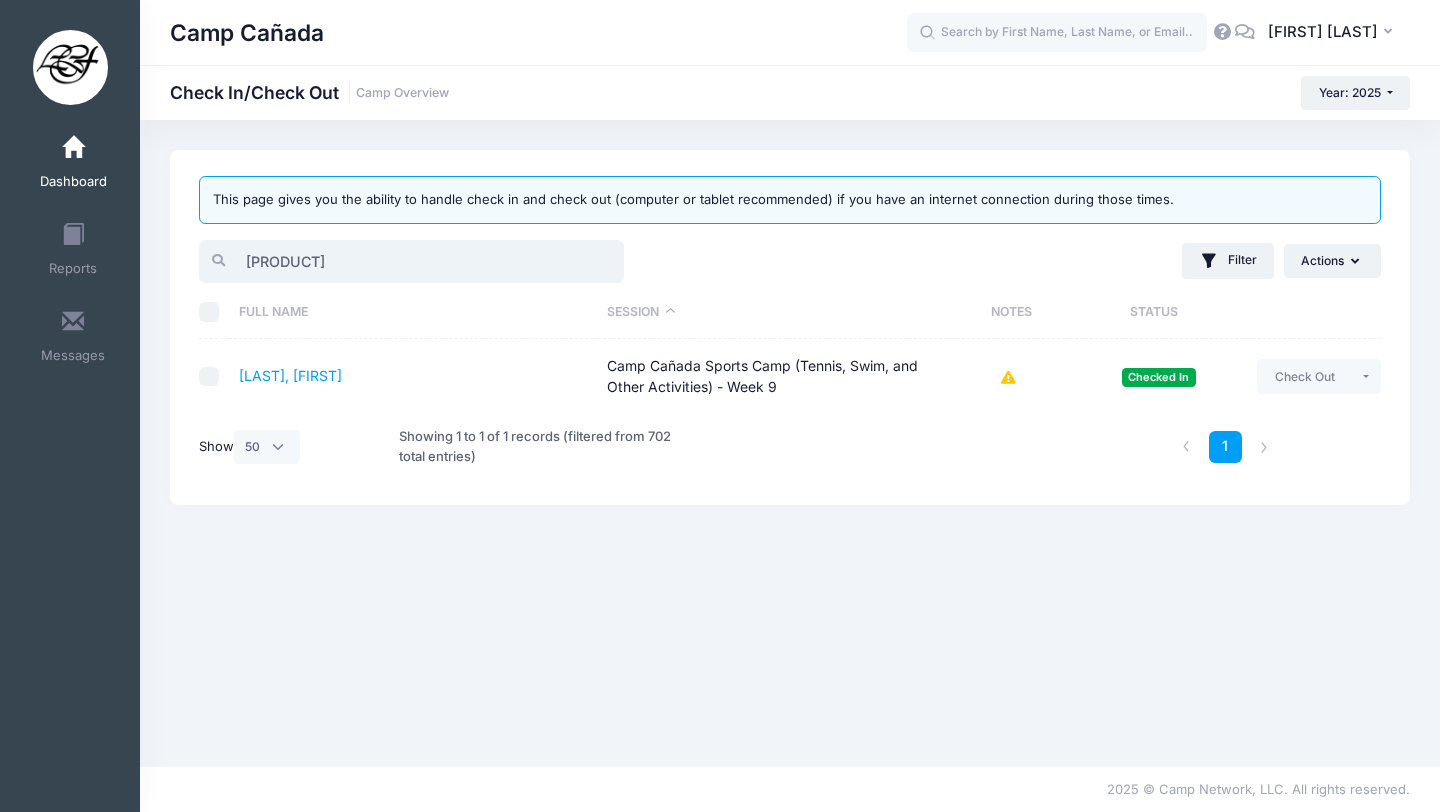 drag, startPoint x: 306, startPoint y: 265, endPoint x: 132, endPoint y: 255, distance: 174.28712 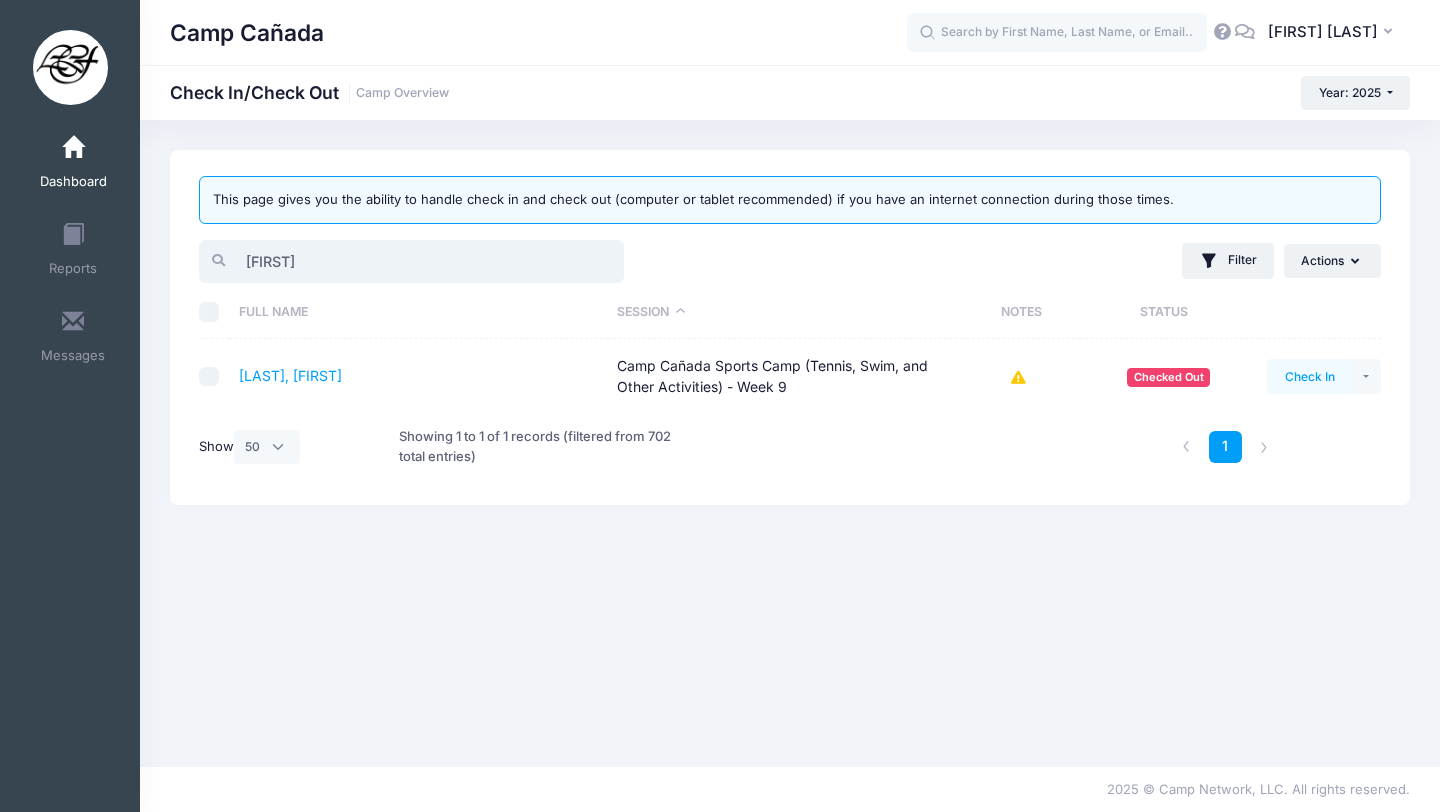 type on "[FIRST]" 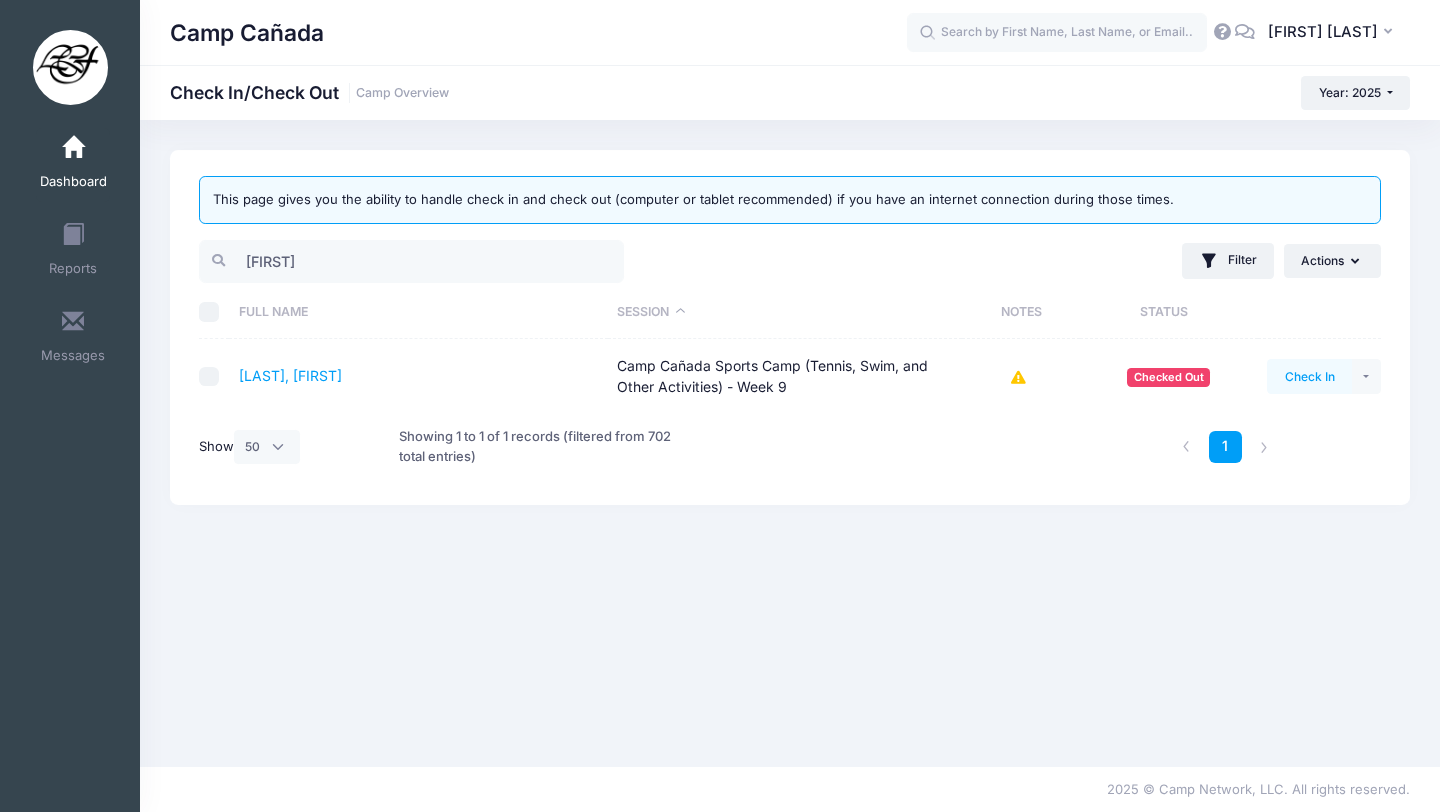 click on "Check In" at bounding box center [1309, 376] 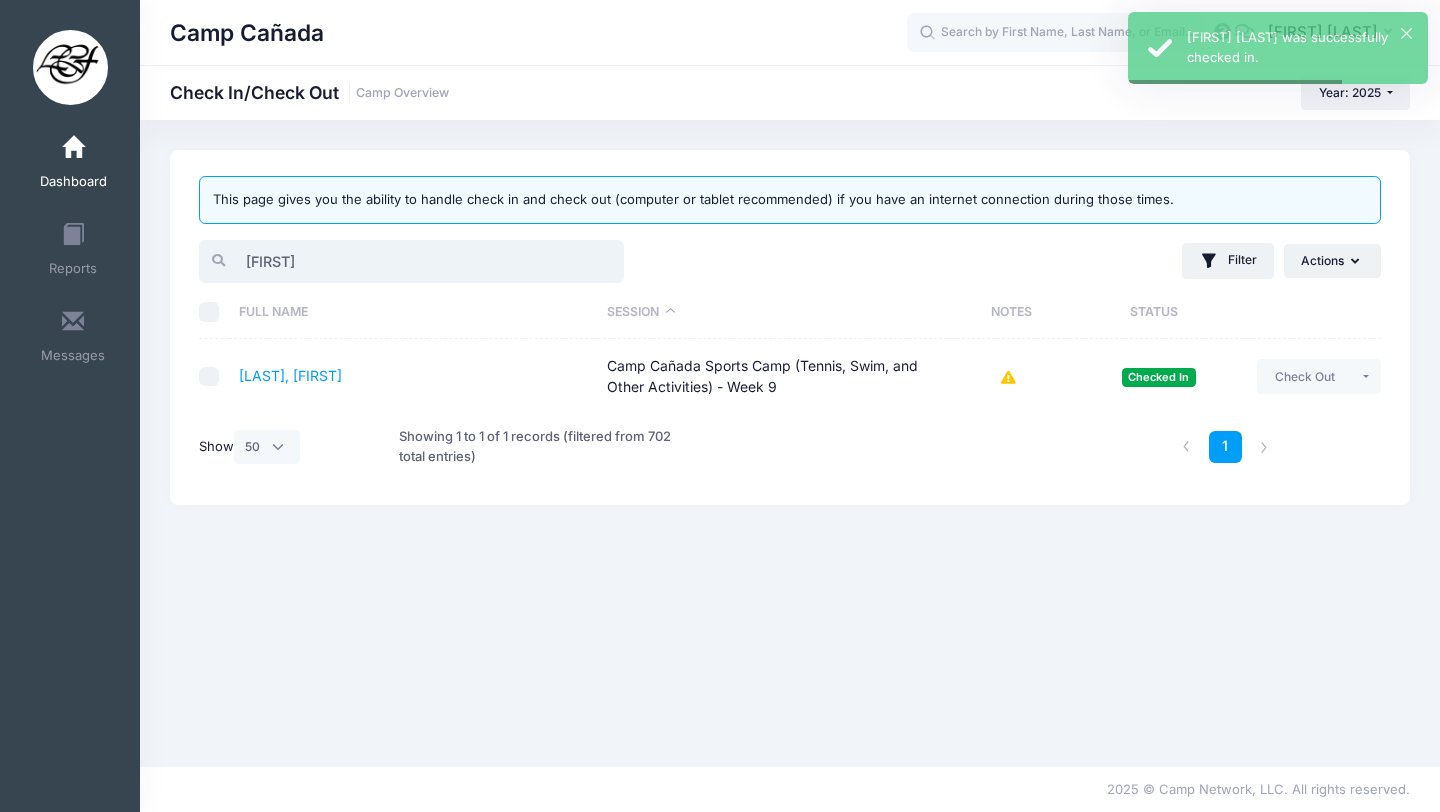 drag, startPoint x: 346, startPoint y: 260, endPoint x: 28, endPoint y: 251, distance: 318.12732 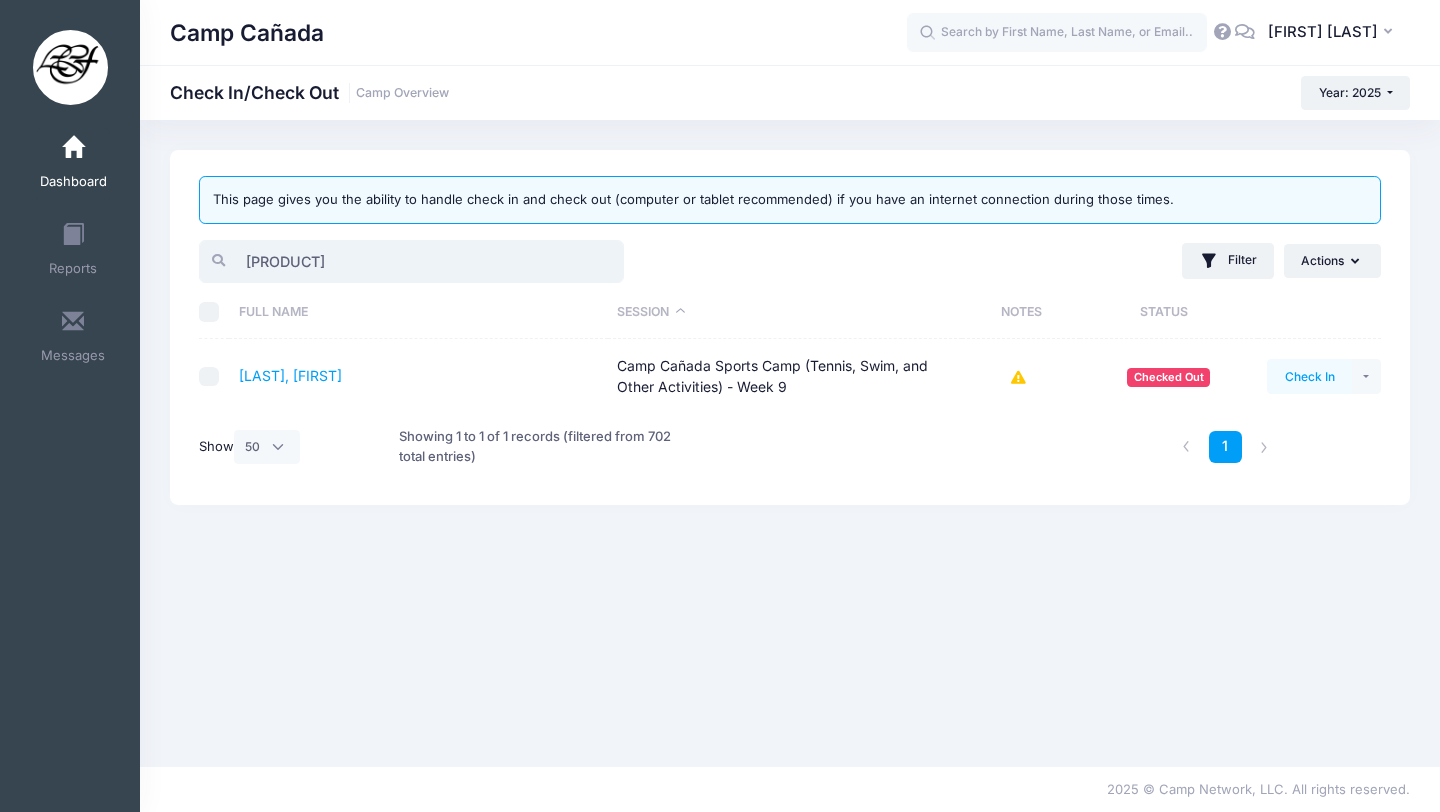 type on "[PRODUCT]" 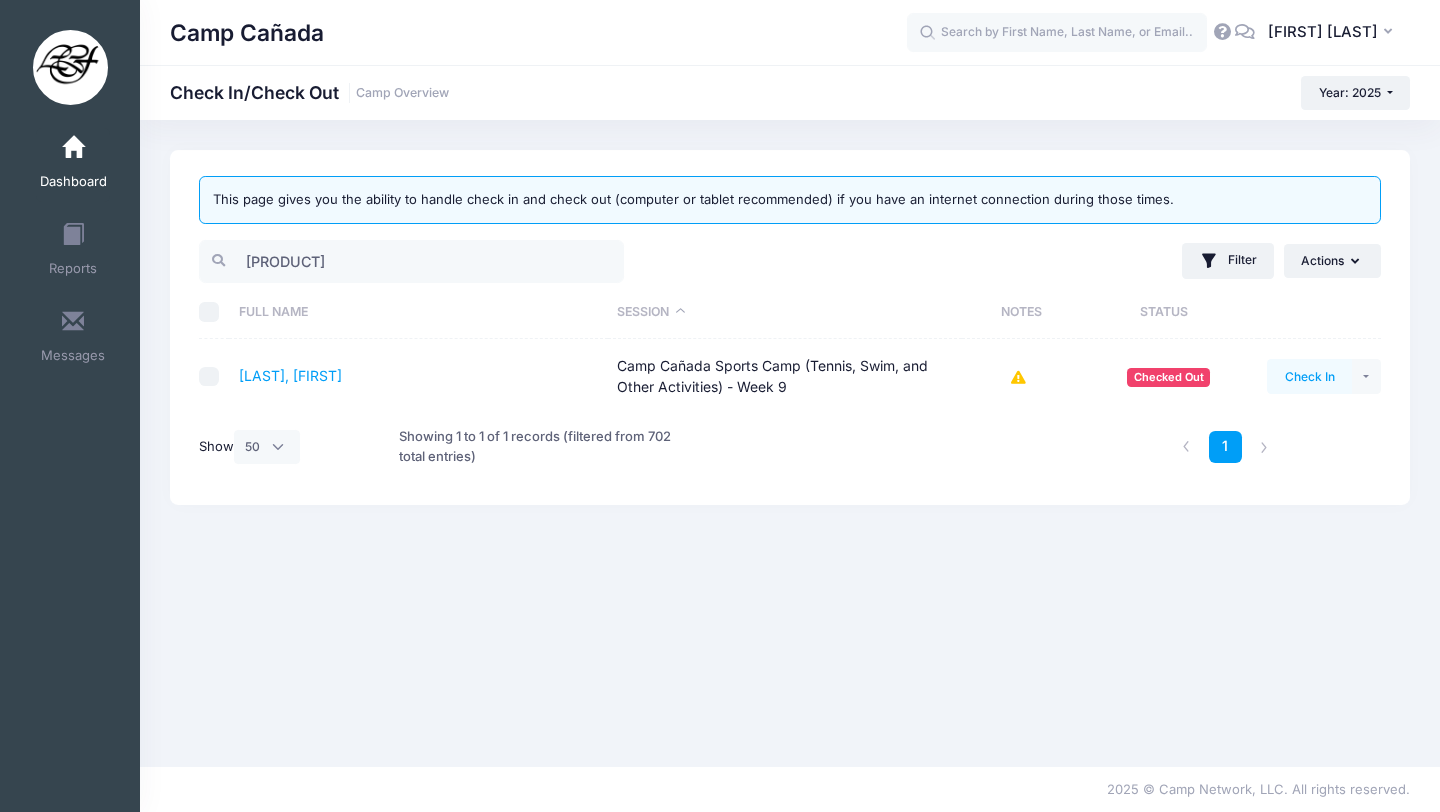 click on "Check In" at bounding box center (1309, 376) 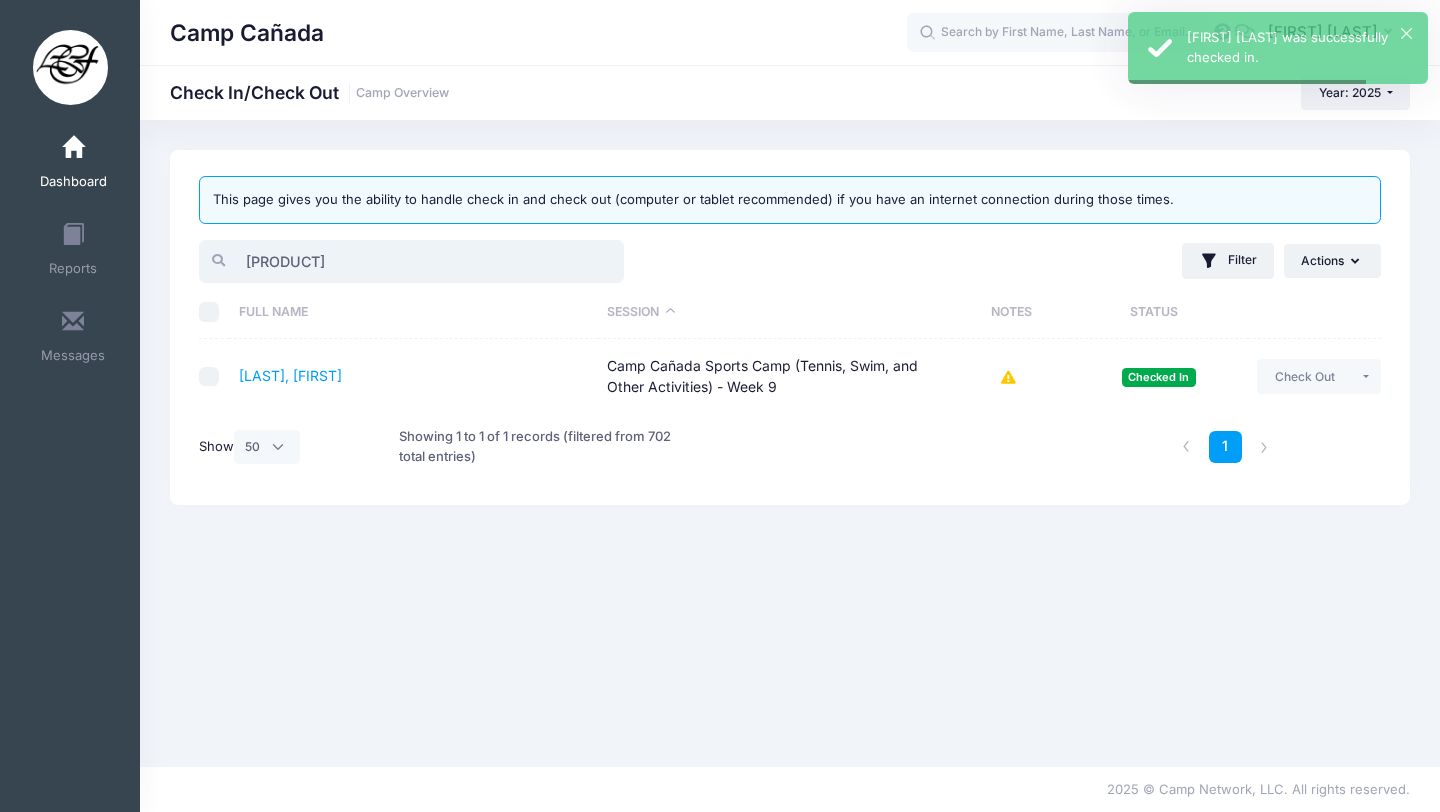 drag, startPoint x: 336, startPoint y: 260, endPoint x: 142, endPoint y: 250, distance: 194.25757 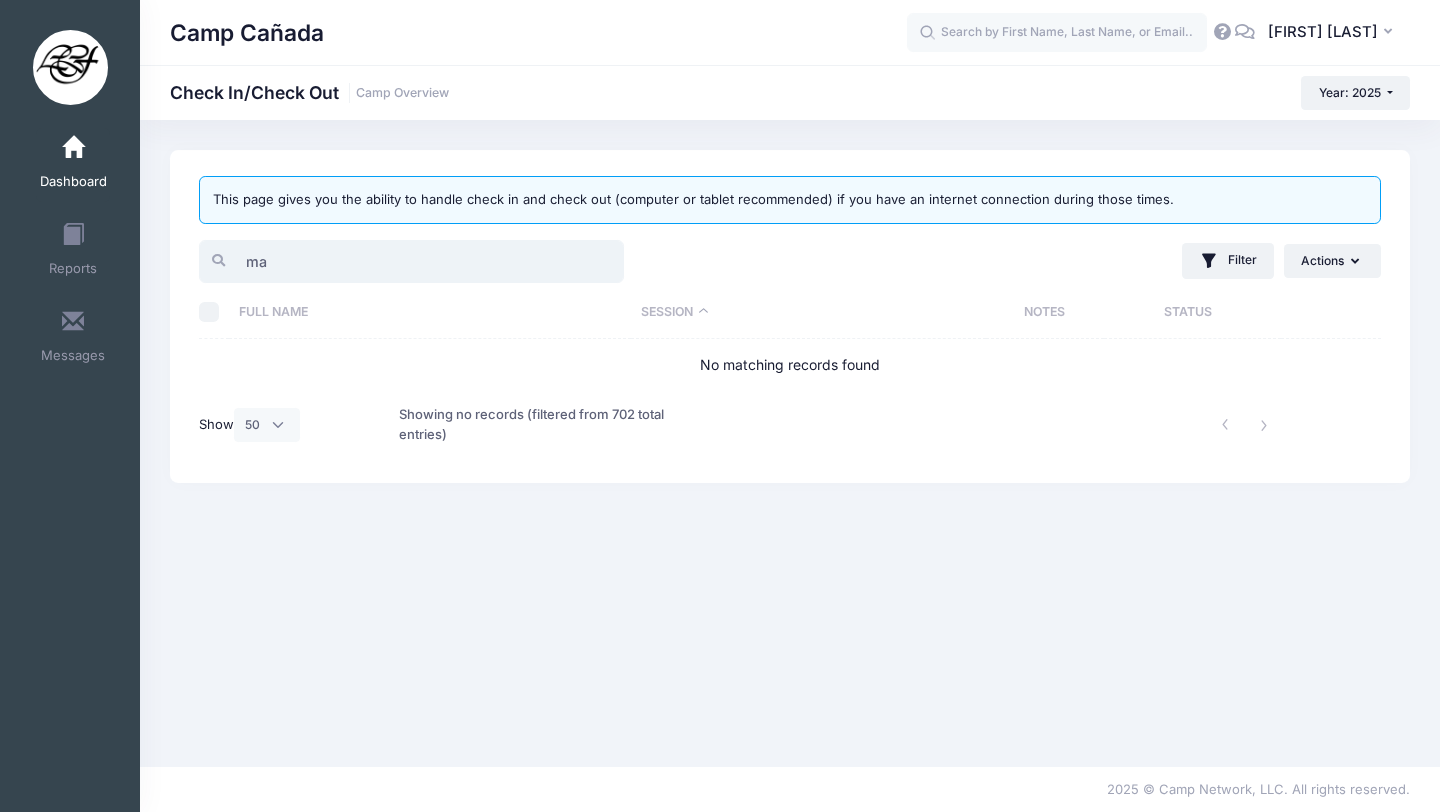 type on "m" 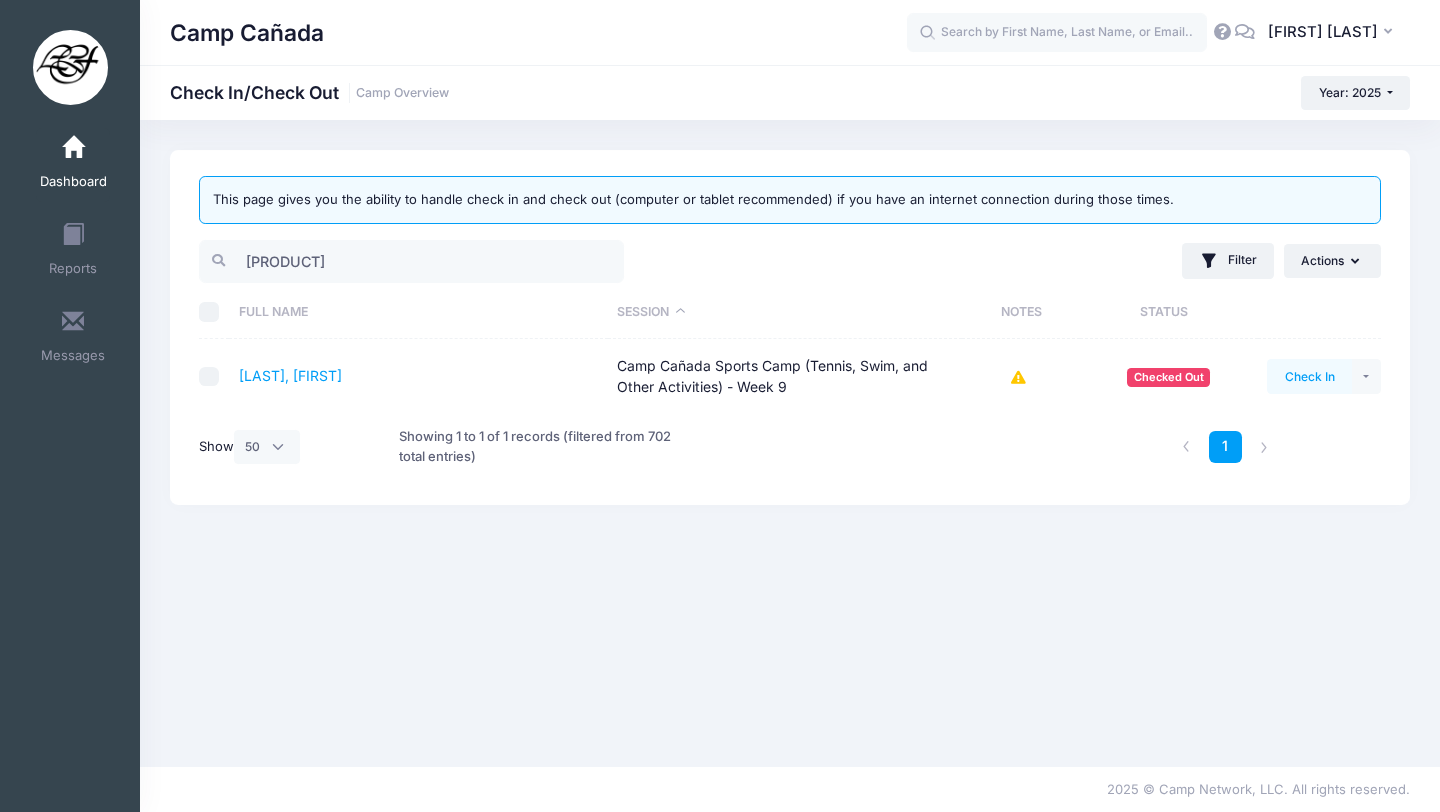 click on "Check In" at bounding box center (1309, 376) 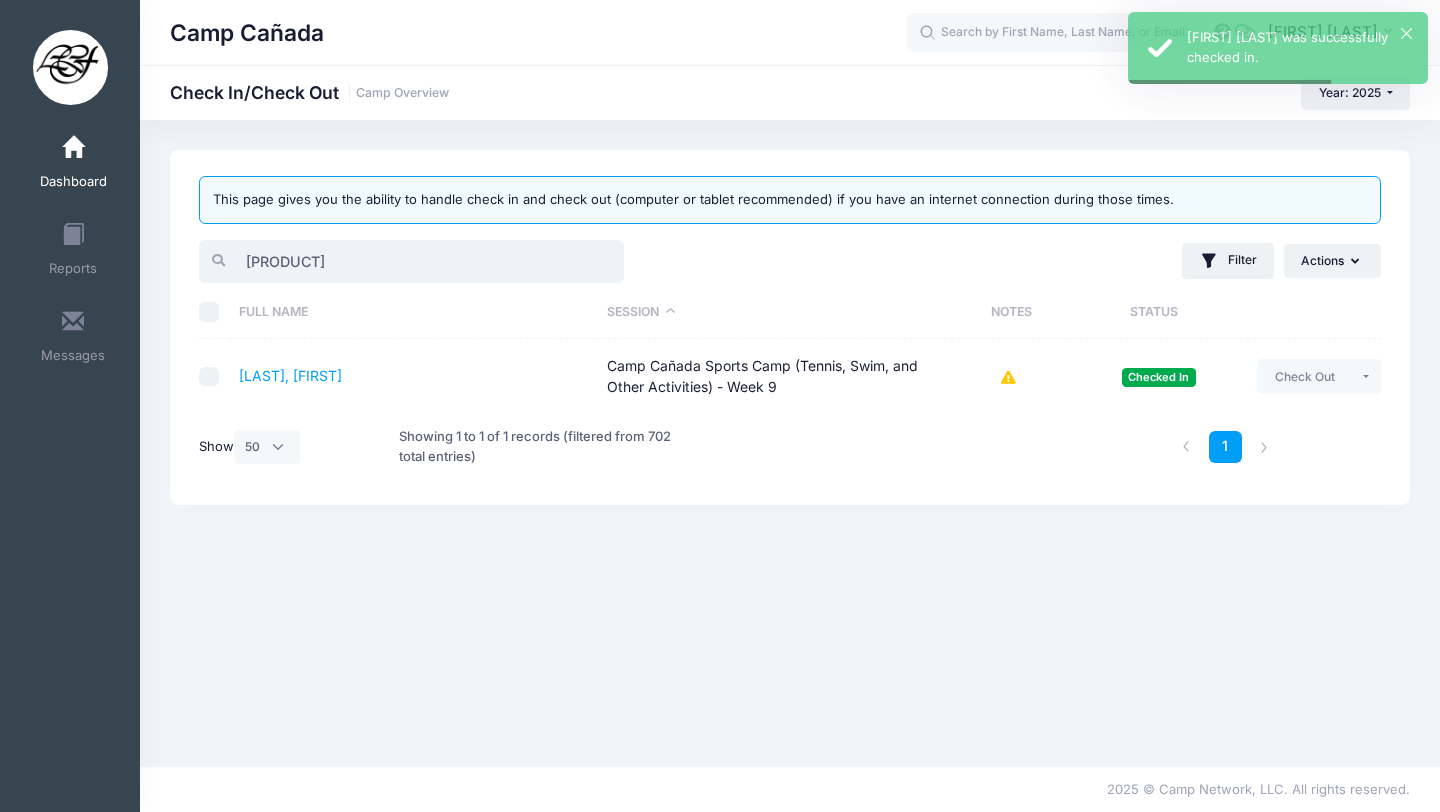 drag, startPoint x: 313, startPoint y: 262, endPoint x: 114, endPoint y: 240, distance: 200.21239 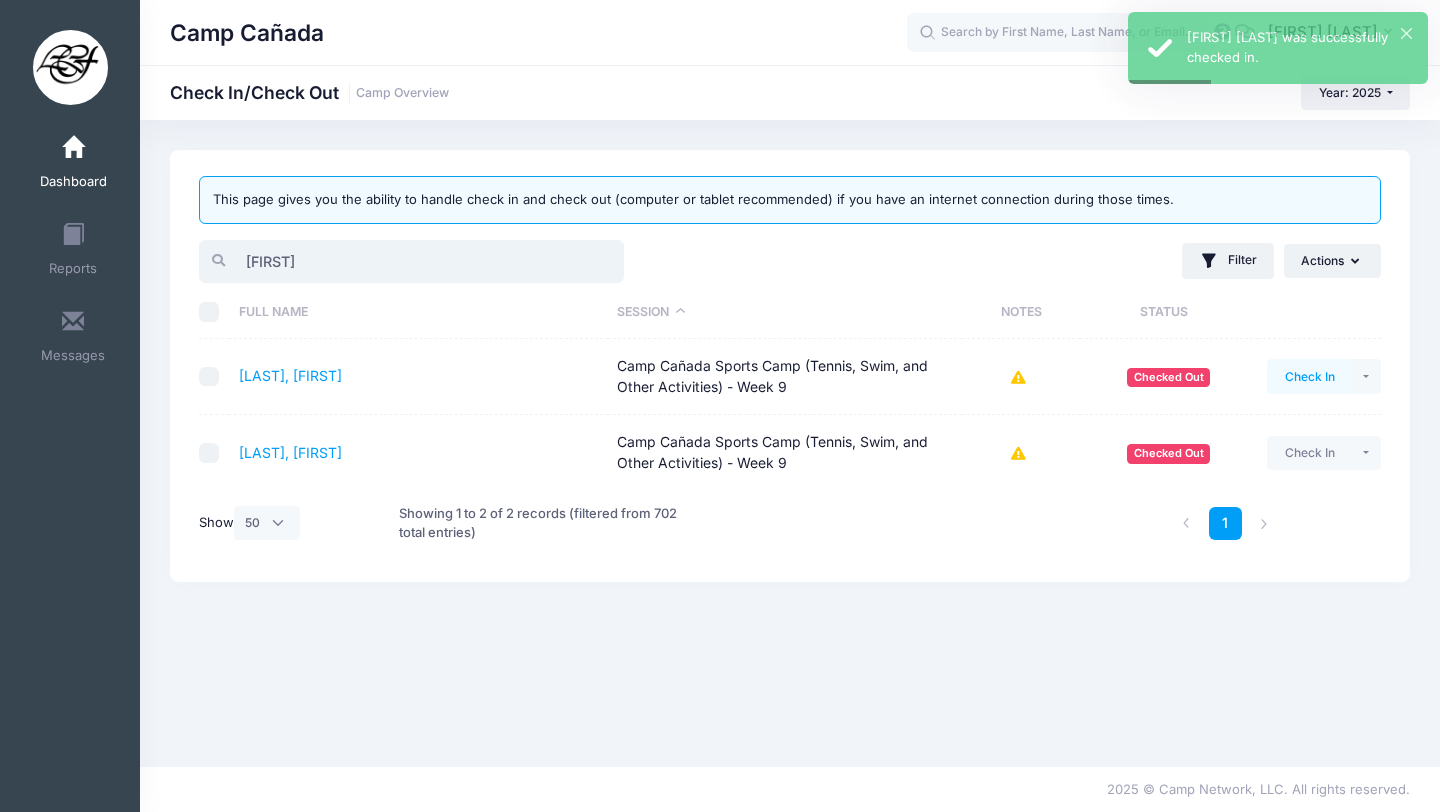 type on "[FIRST]" 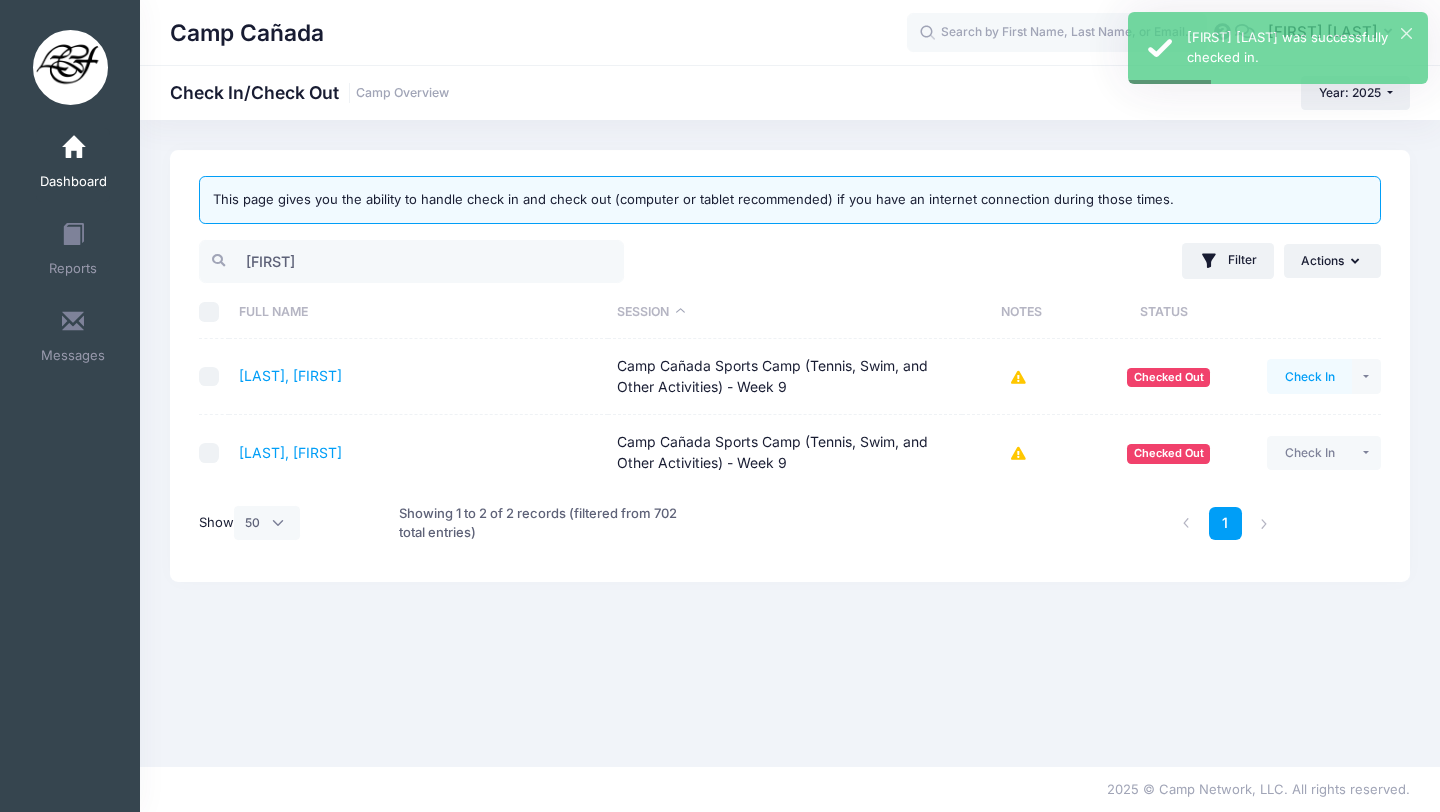 click on "Check In" at bounding box center [1309, 376] 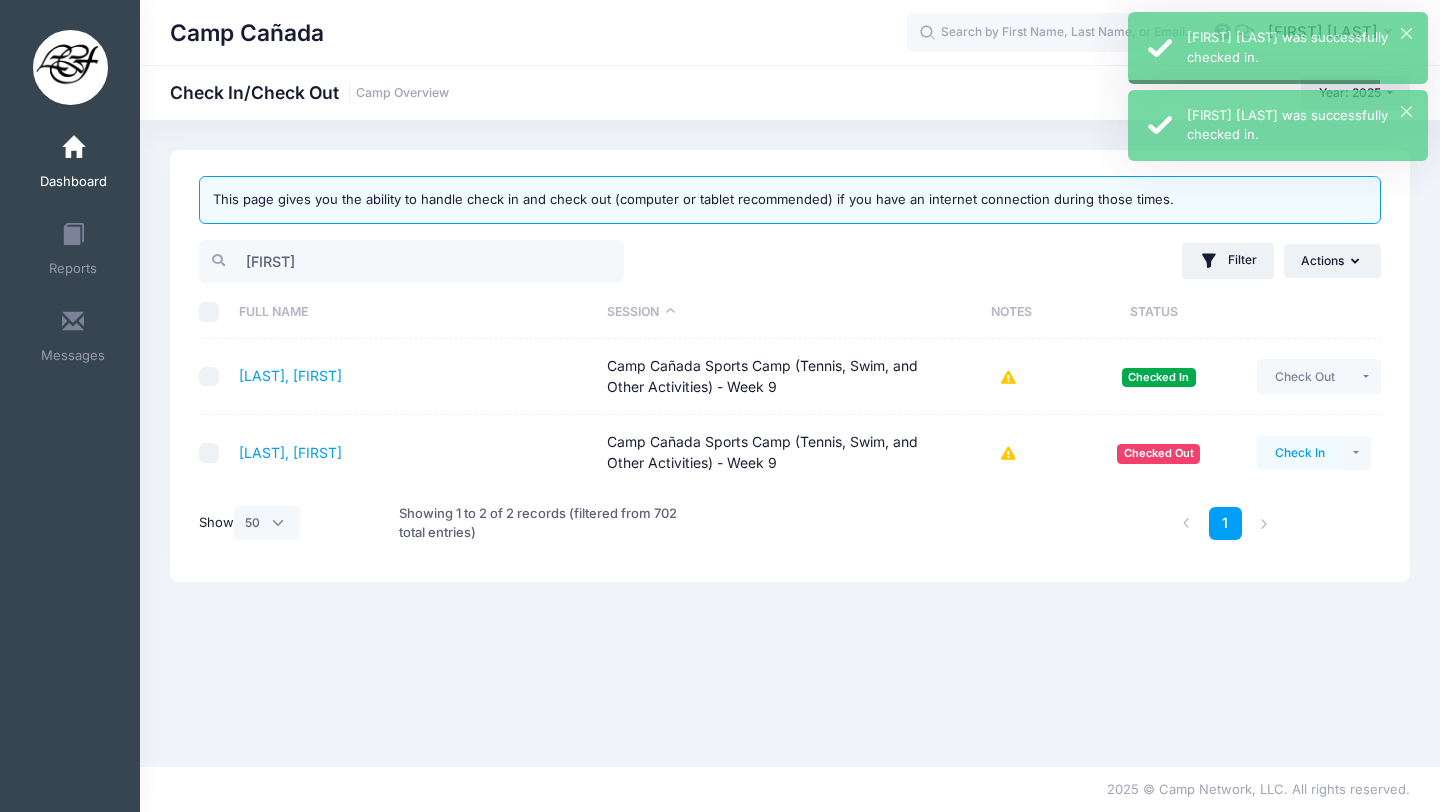 click on "Check In" at bounding box center [1299, 453] 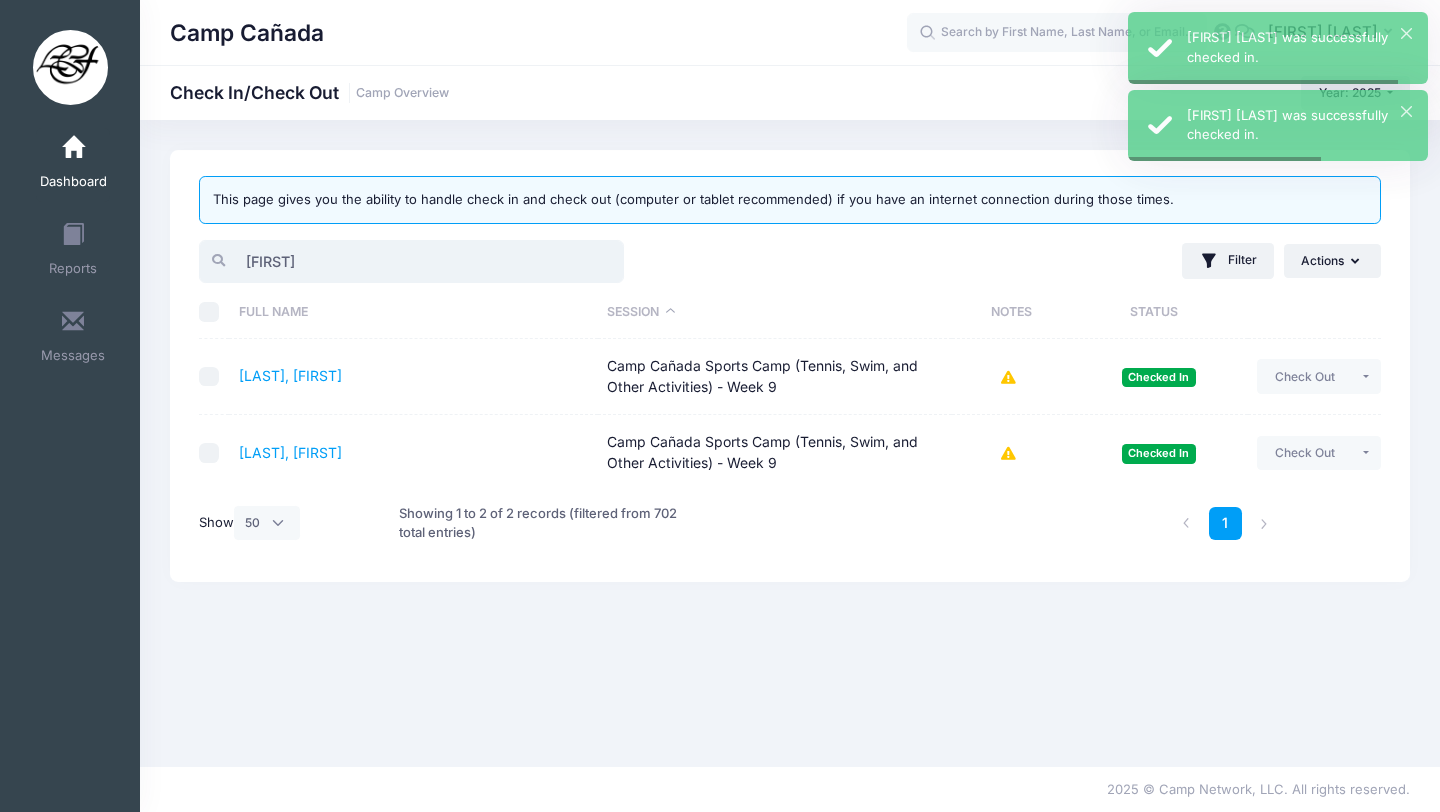 drag, startPoint x: 373, startPoint y: 253, endPoint x: 137, endPoint y: 243, distance: 236.21178 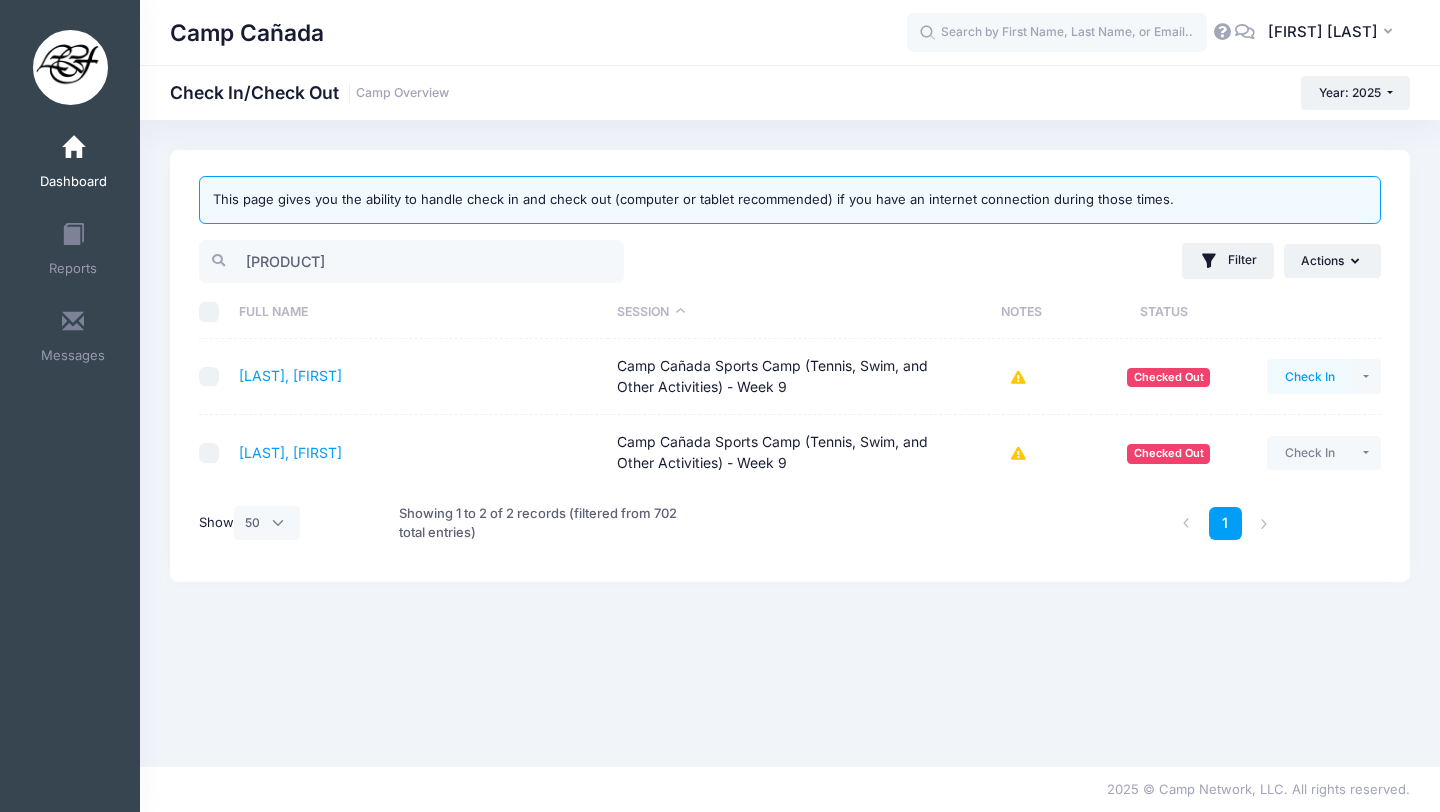 click on "Check In" at bounding box center [1309, 376] 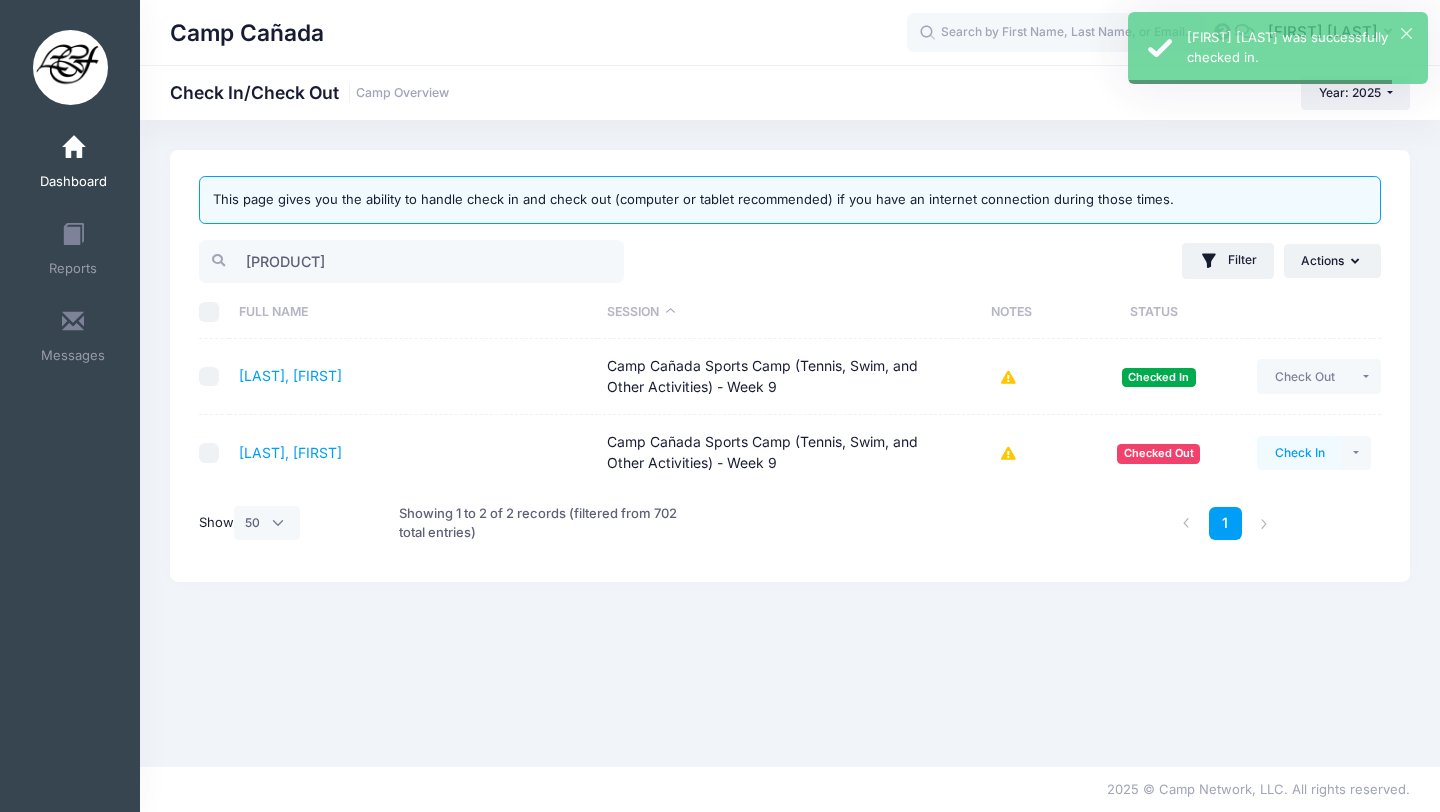 click on "Check In" at bounding box center (1299, 453) 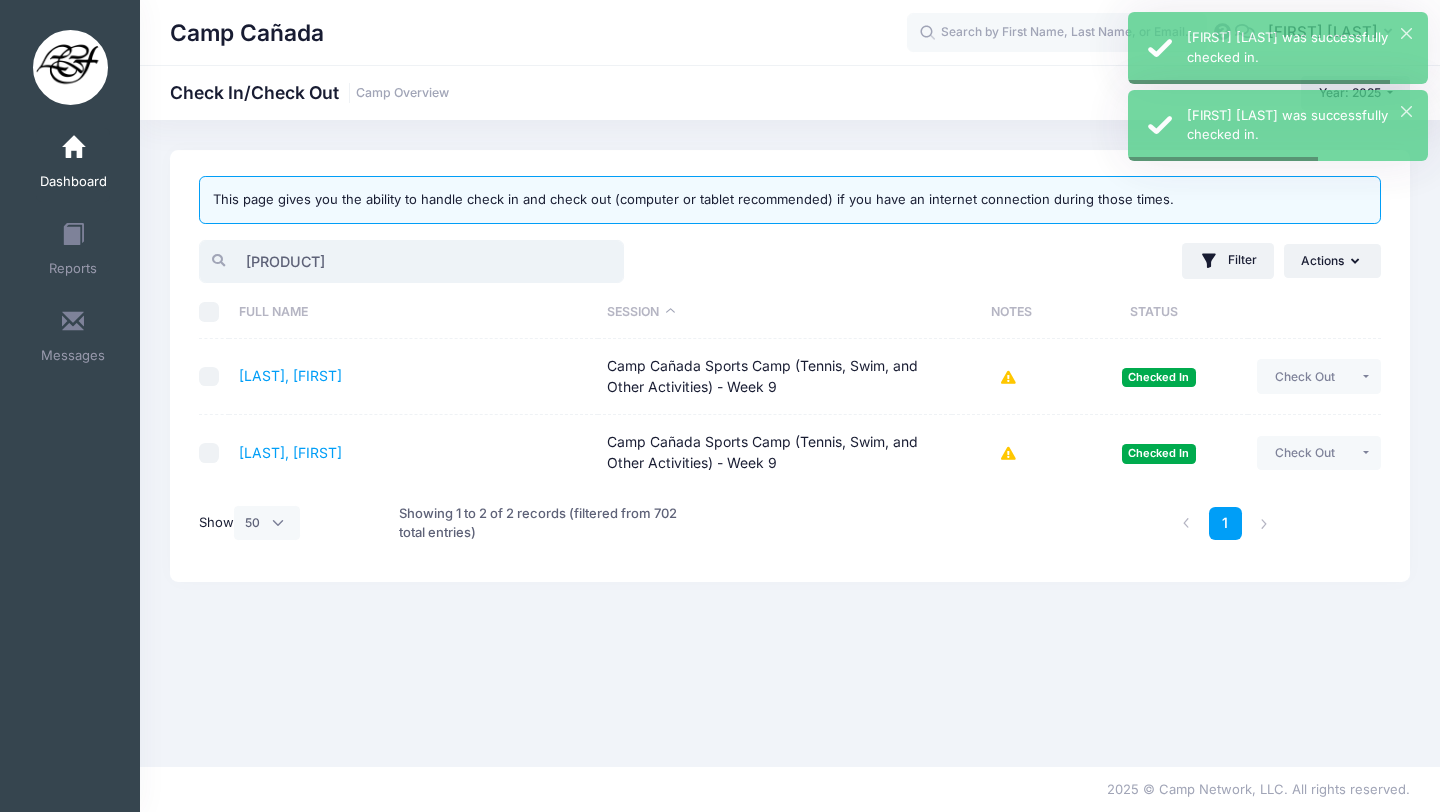 drag, startPoint x: 310, startPoint y: 250, endPoint x: 197, endPoint y: 244, distance: 113.15918 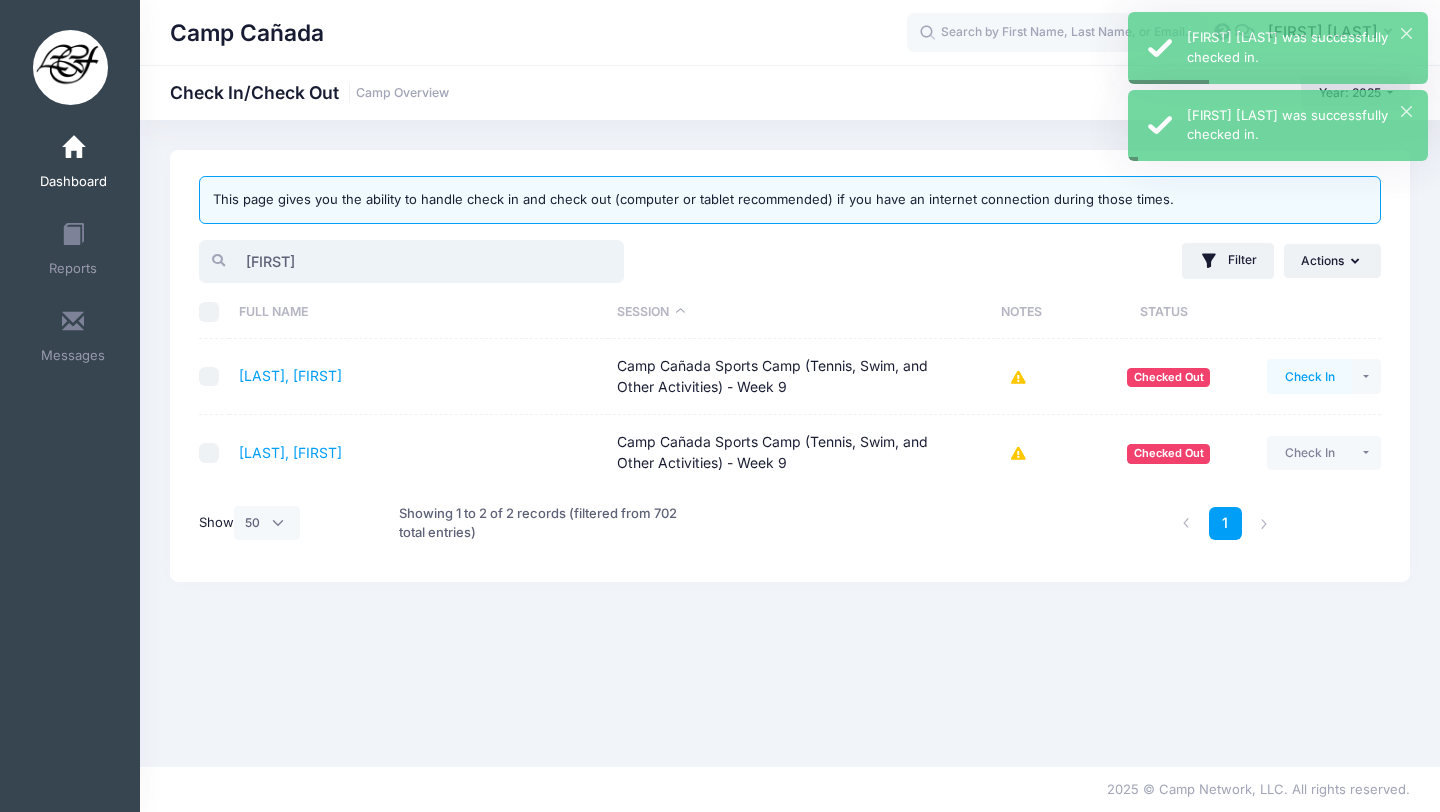 type on "[FIRST]" 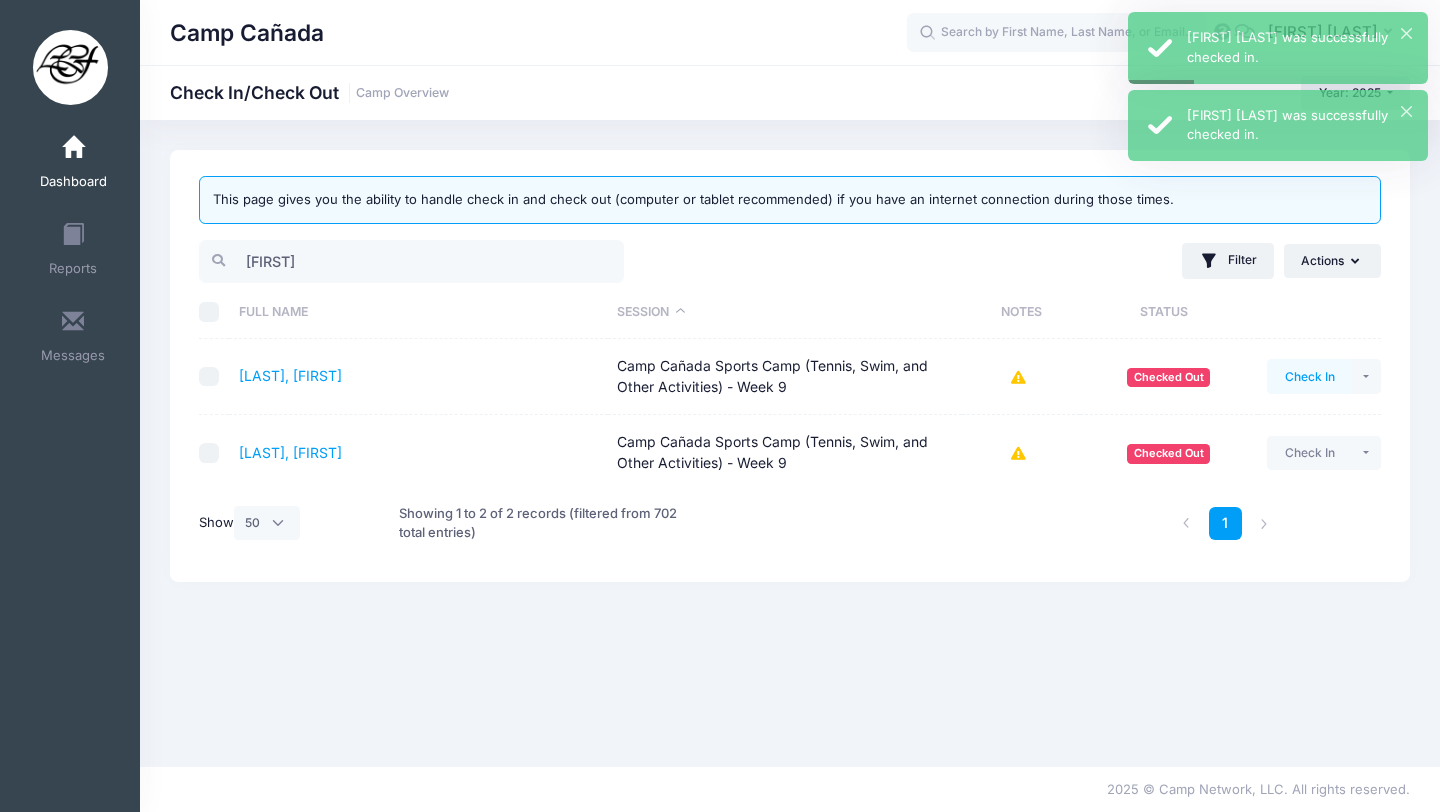 click on "Check In" at bounding box center (1309, 376) 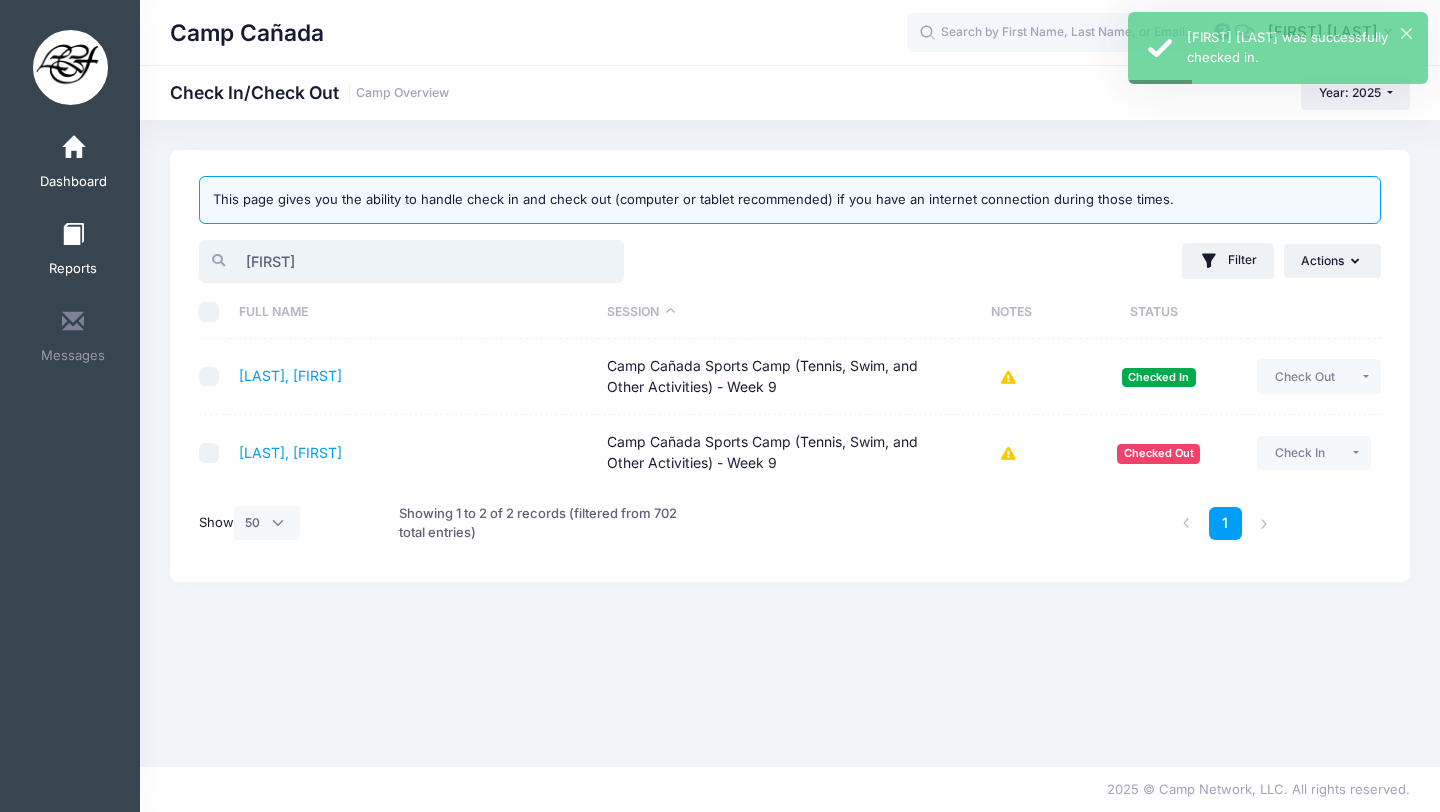 drag, startPoint x: 289, startPoint y: 263, endPoint x: 100, endPoint y: 257, distance: 189.09521 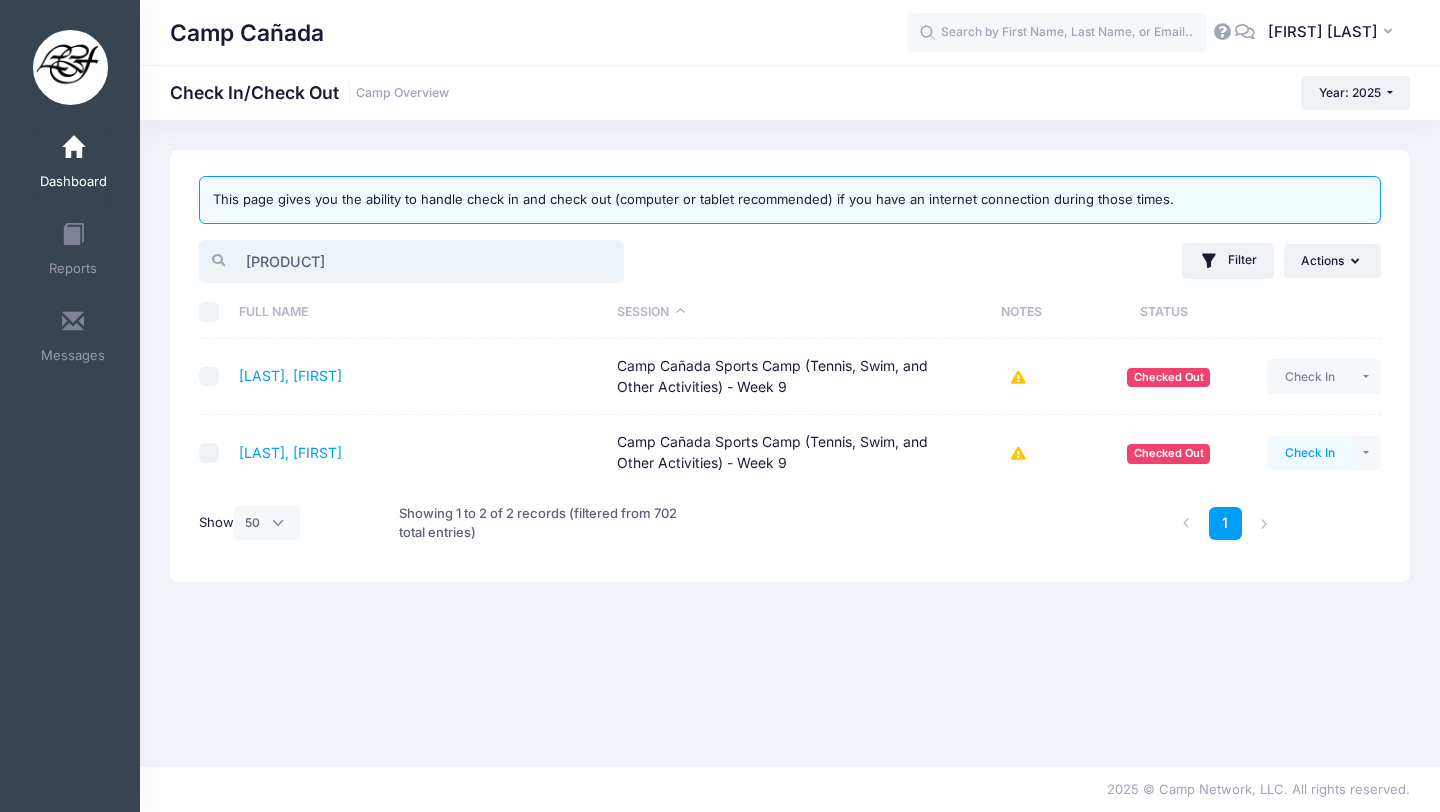 type on "[PRODUCT]" 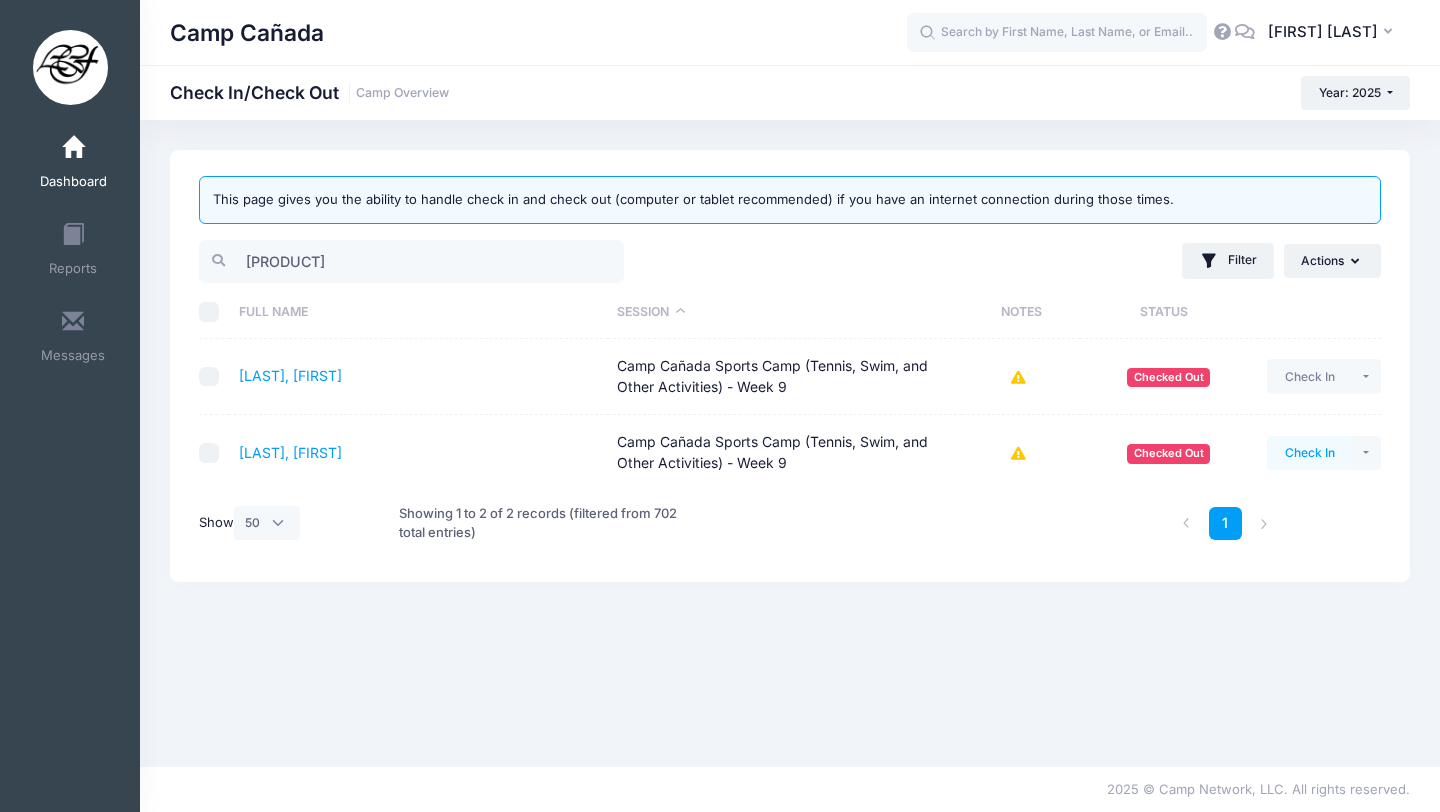 click on "Check In" at bounding box center (1309, 453) 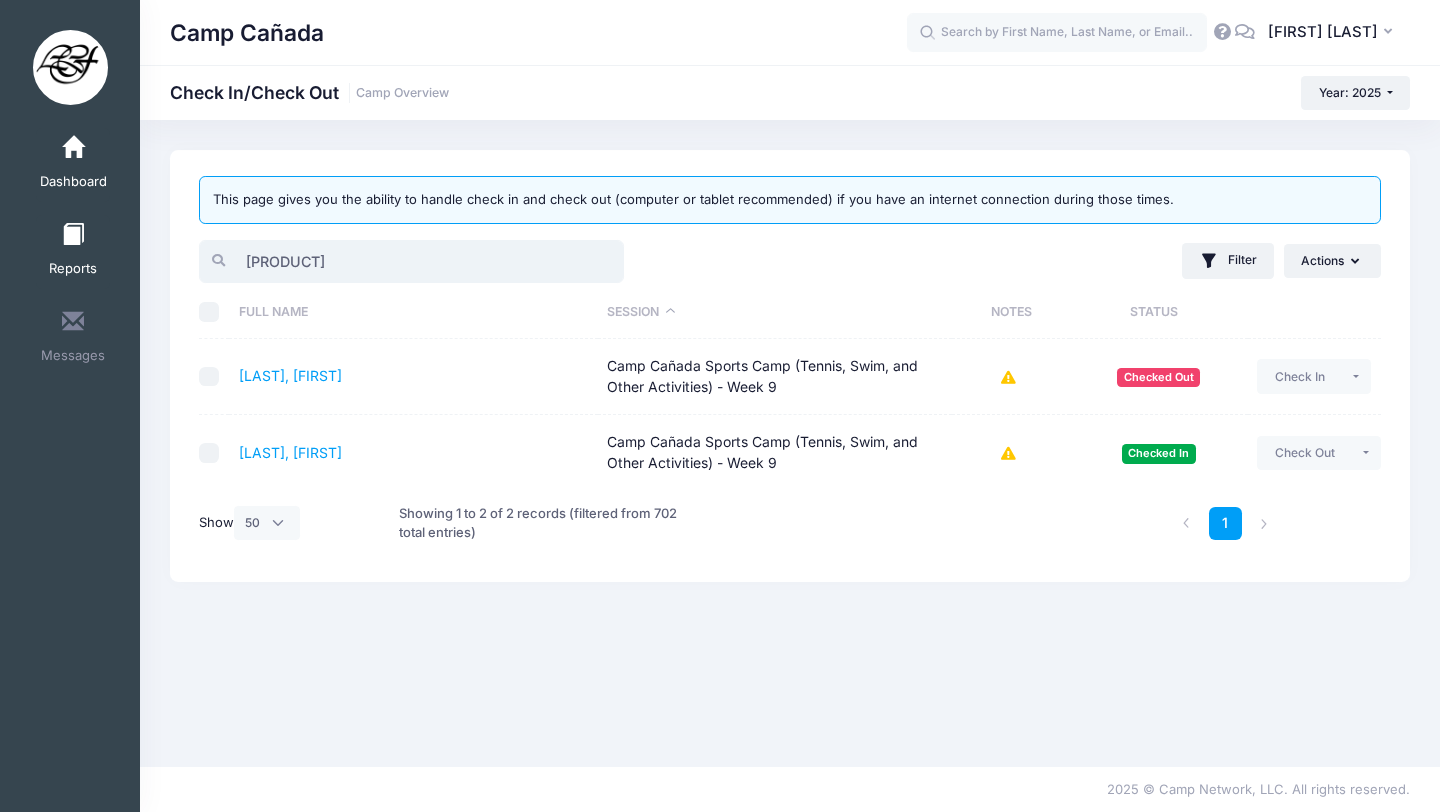 drag, startPoint x: 326, startPoint y: 262, endPoint x: 50, endPoint y: 260, distance: 276.00723 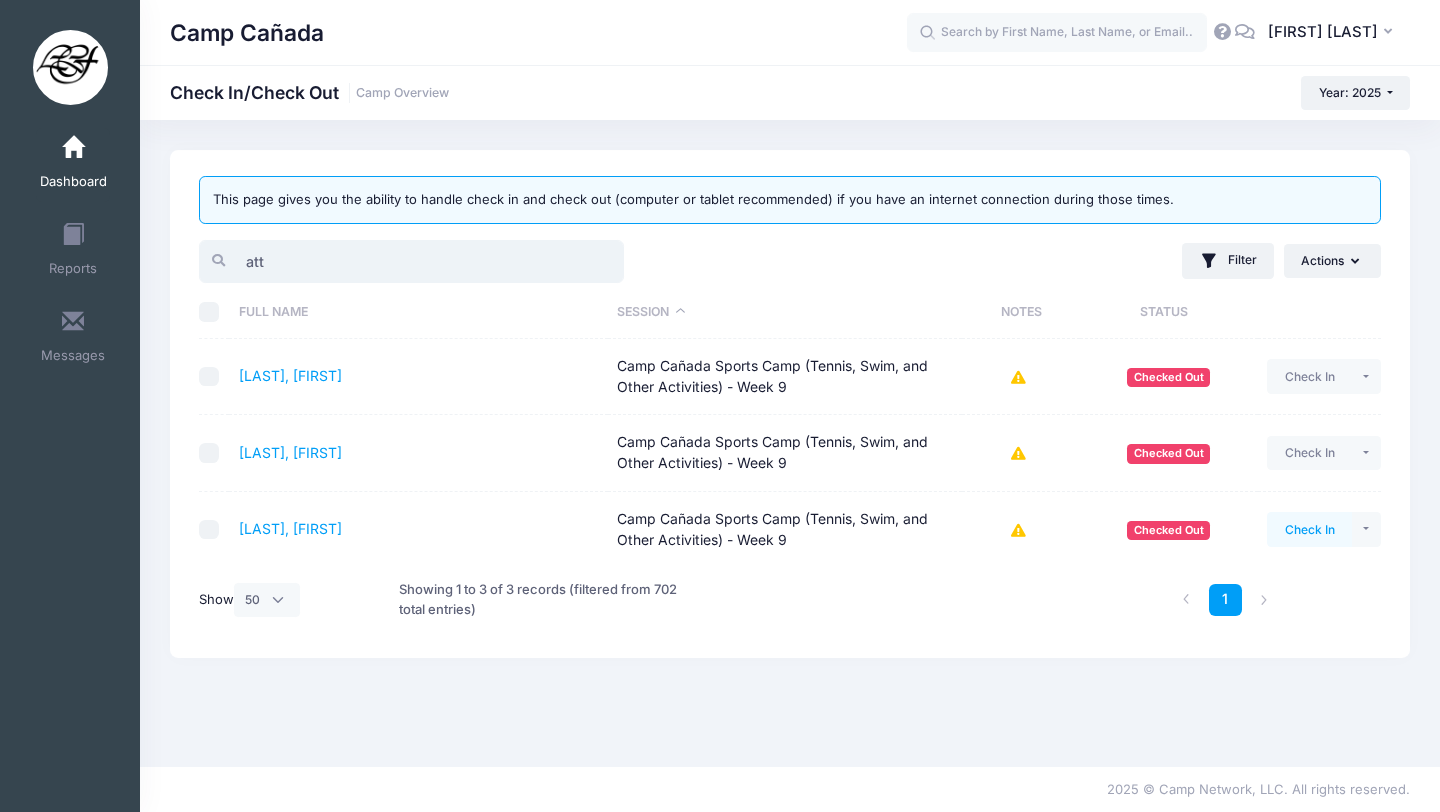type on "att" 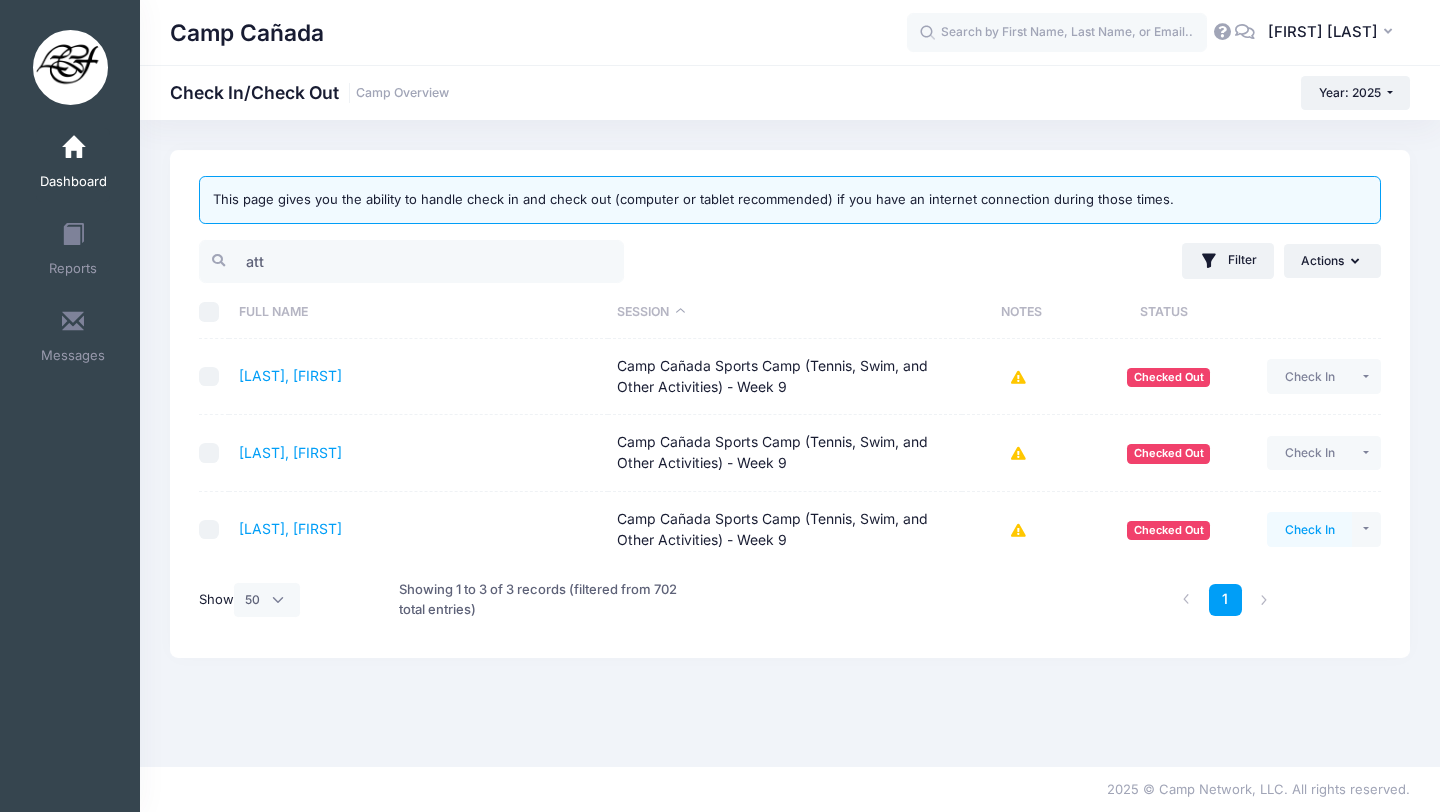 click on "Check In" at bounding box center [1309, 529] 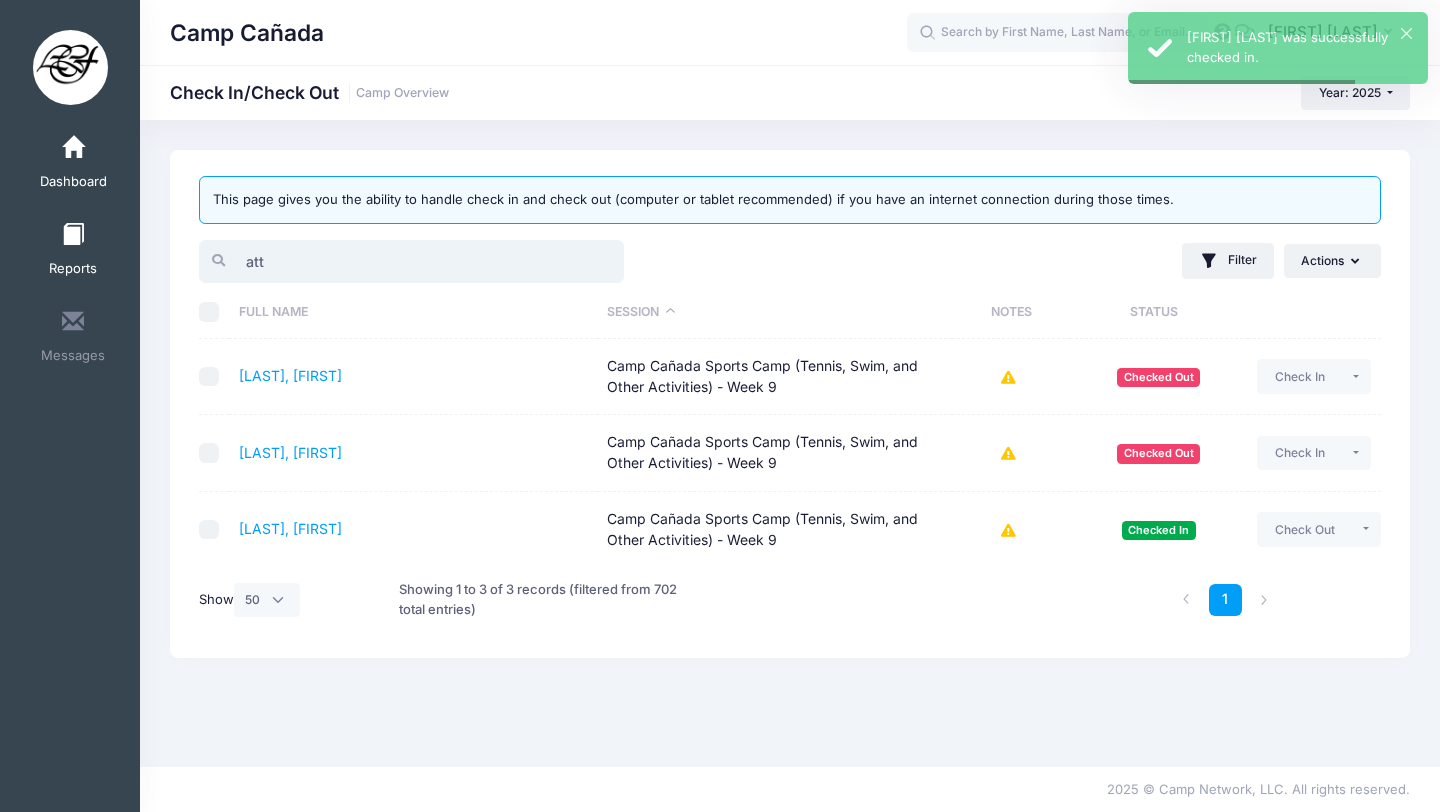 drag, startPoint x: 271, startPoint y: 263, endPoint x: 109, endPoint y: 260, distance: 162.02777 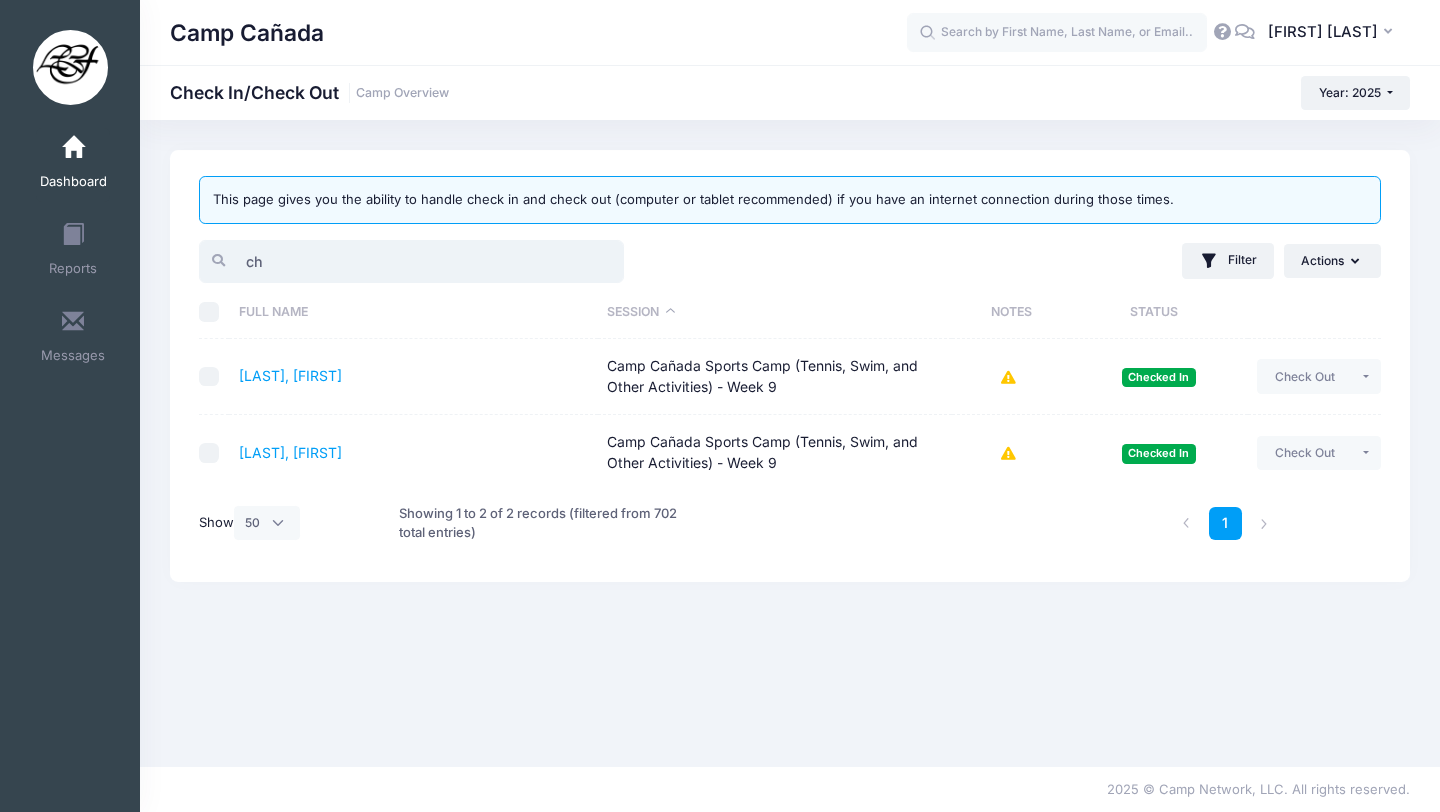 type on "c" 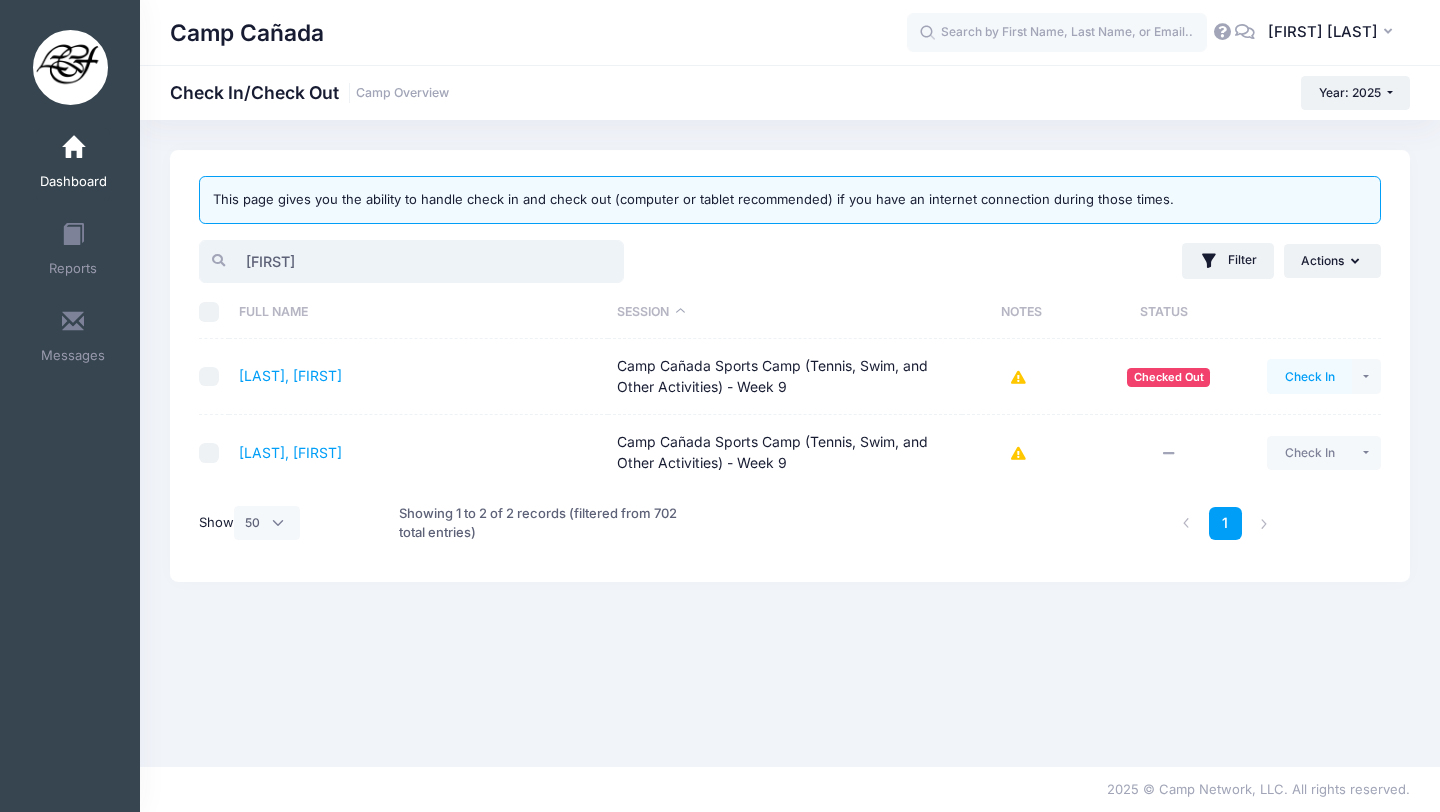 type on "[FIRST]" 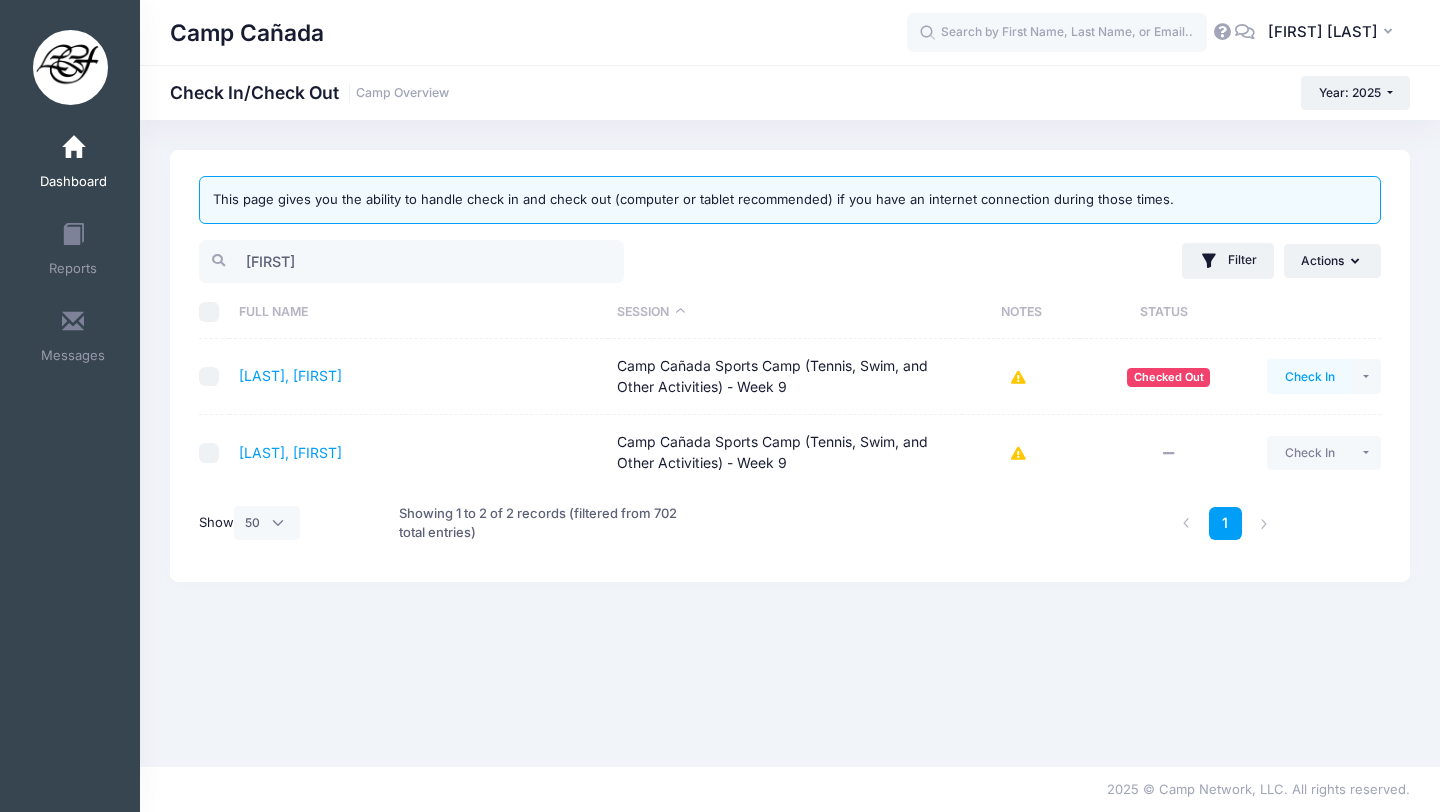 click on "Check In" at bounding box center (1309, 376) 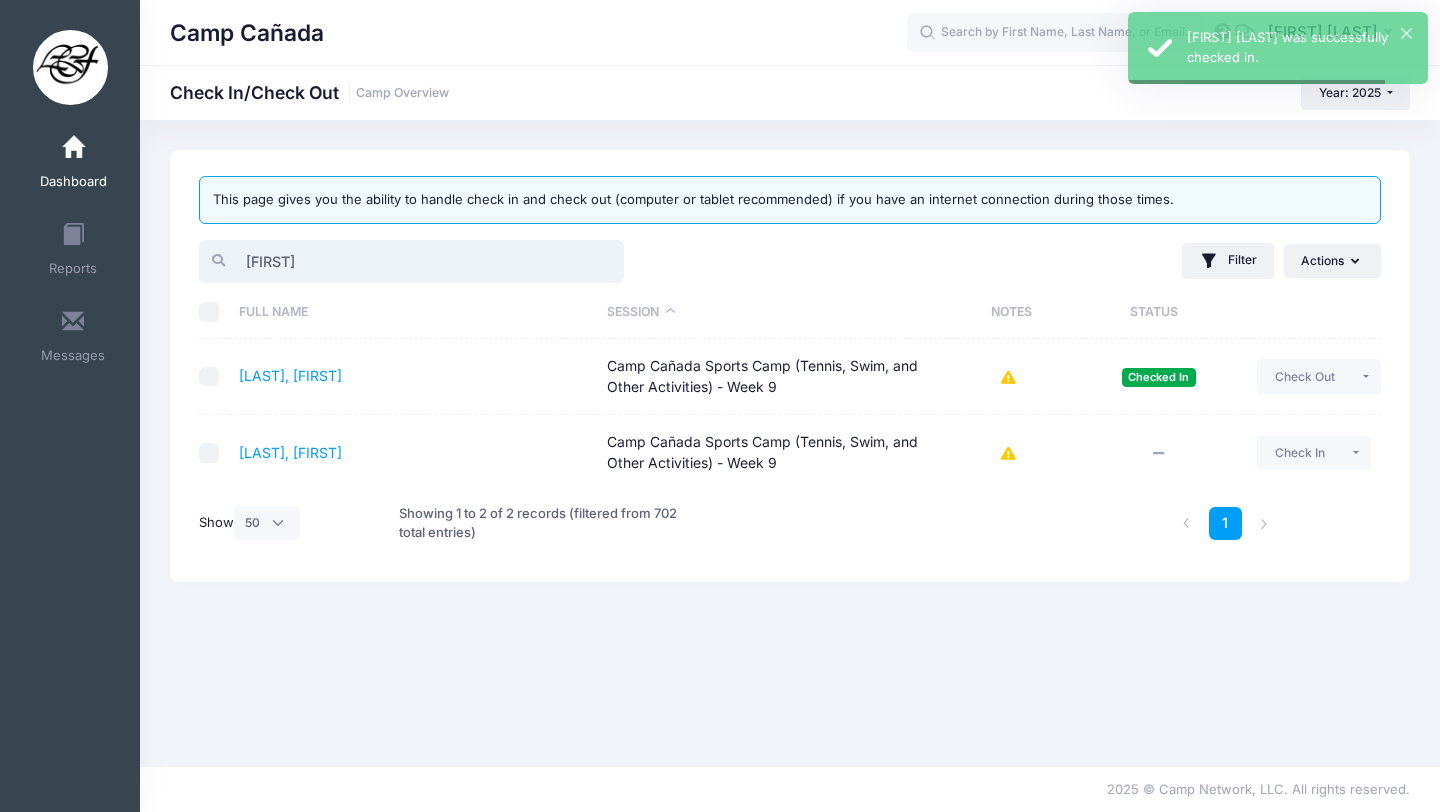 drag, startPoint x: 311, startPoint y: 256, endPoint x: 137, endPoint y: 250, distance: 174.10342 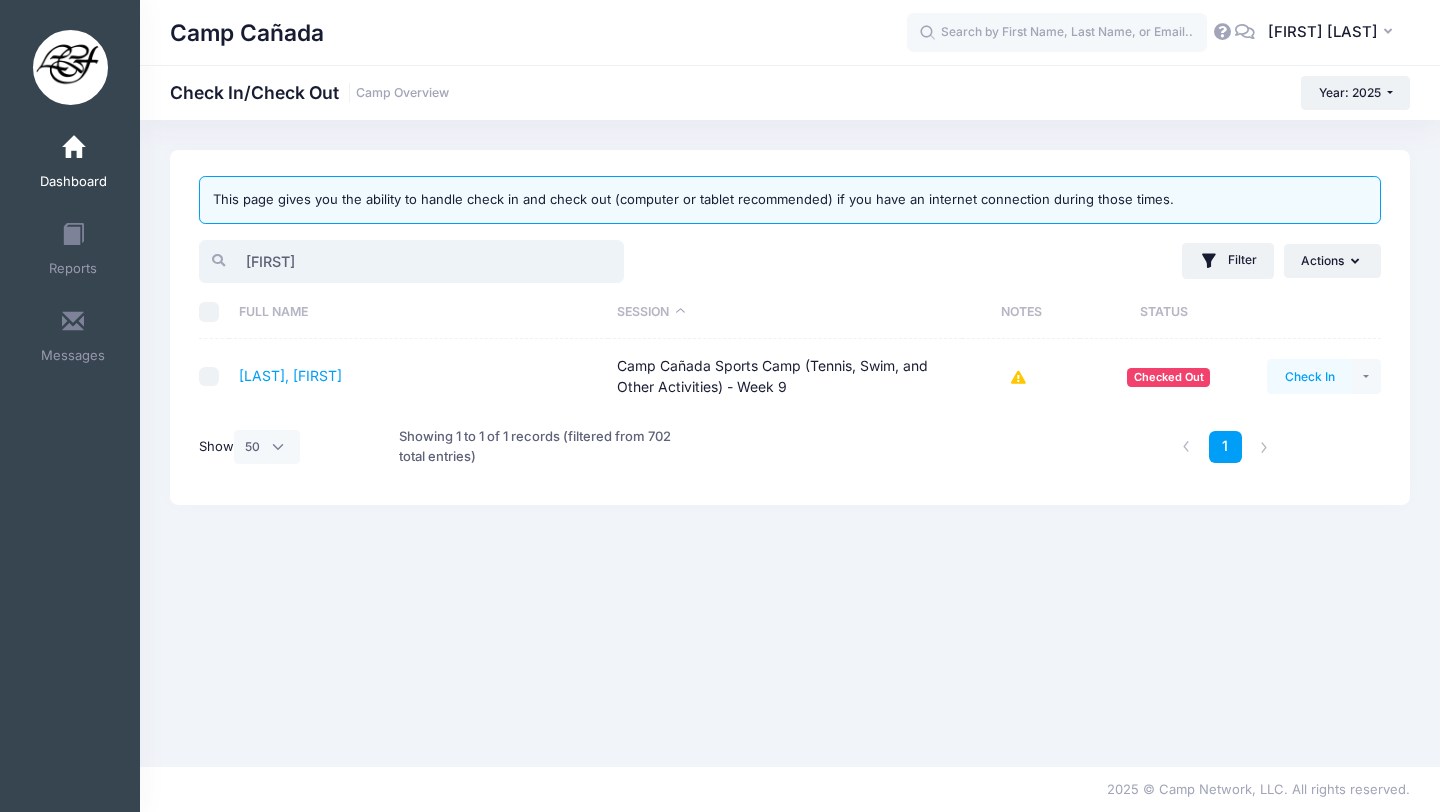 type on "[FIRST]" 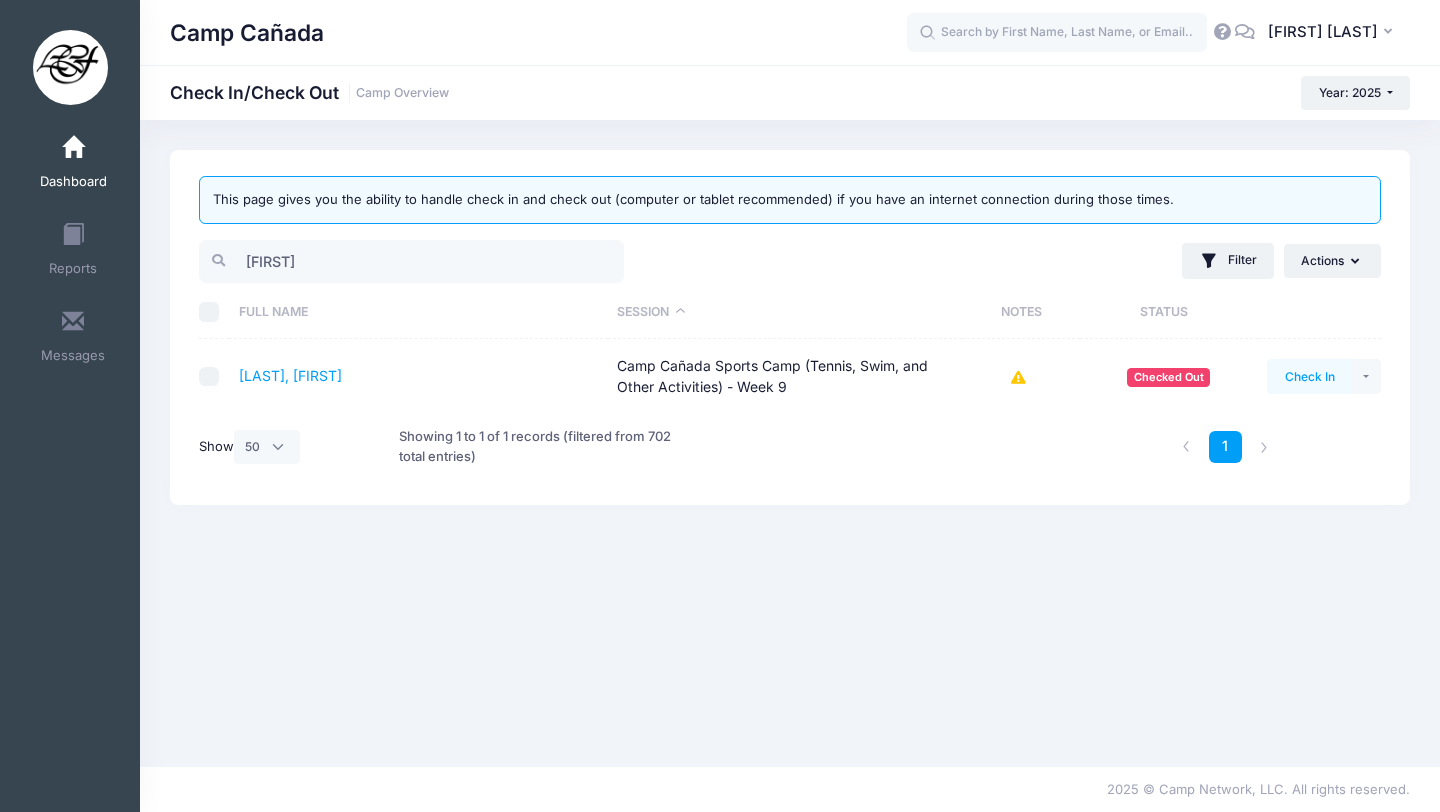 click on "Check In" at bounding box center (1309, 376) 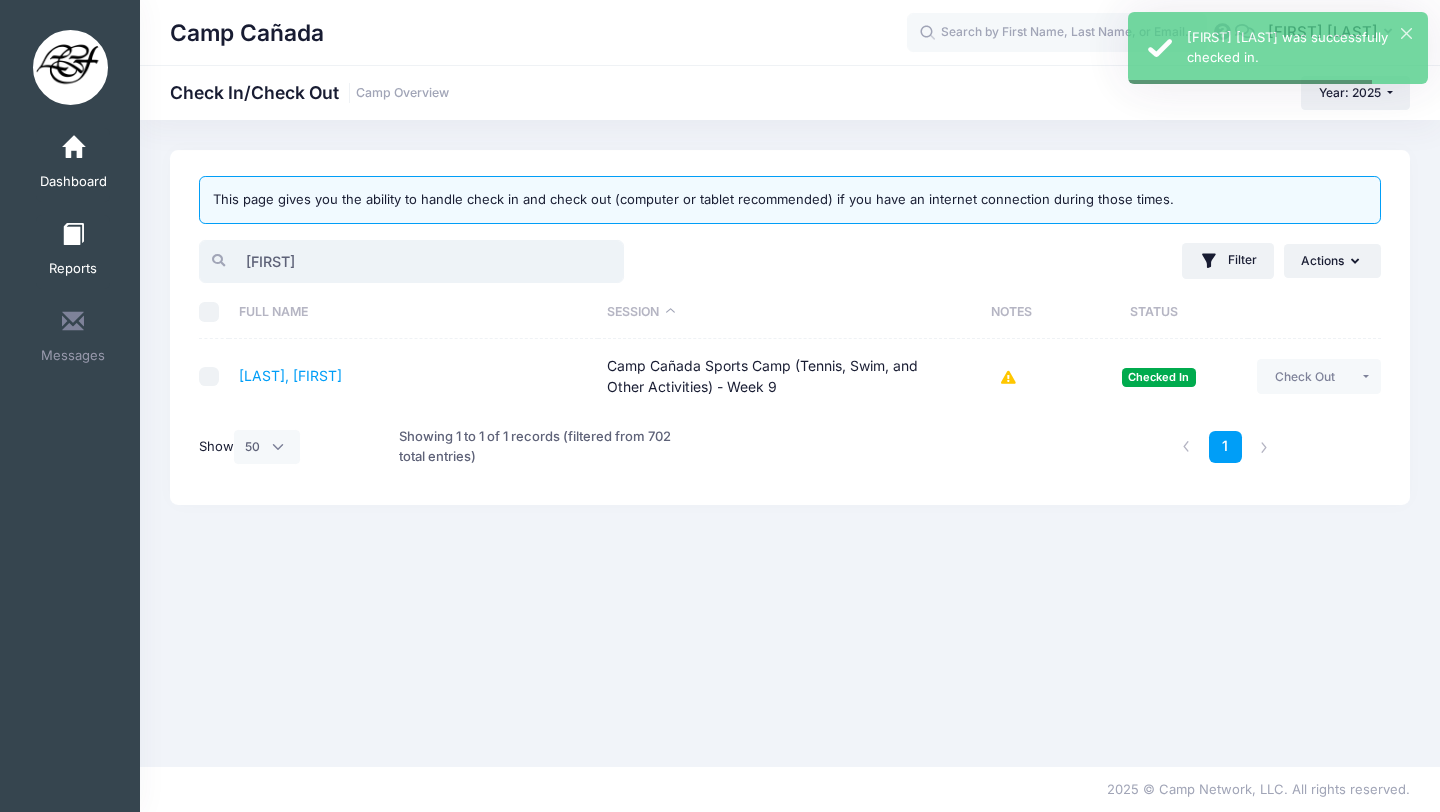 drag, startPoint x: 305, startPoint y: 257, endPoint x: 51, endPoint y: 248, distance: 254.1594 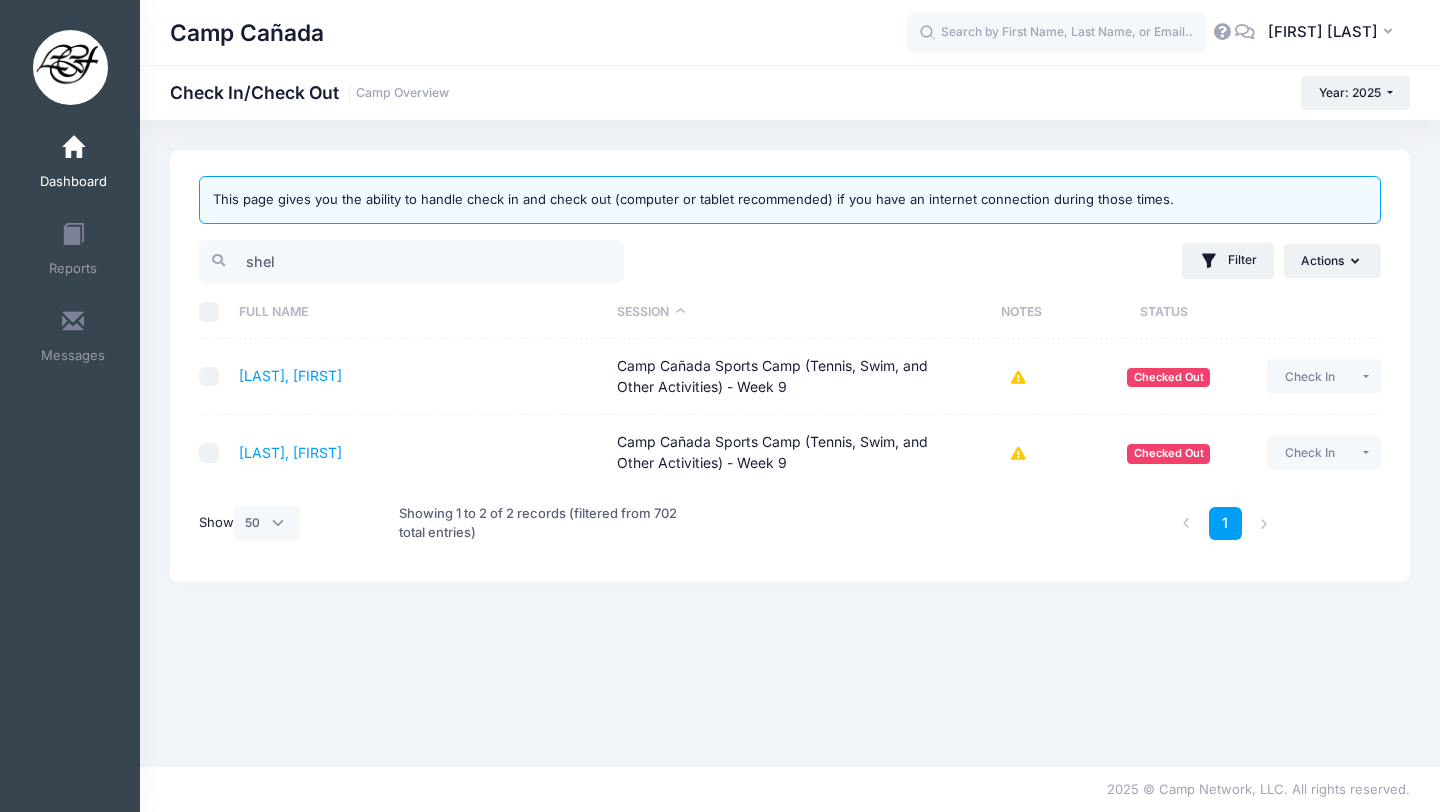 click on "Check In
Payment Reminder
Document Reminder
Enter Payment
Clear Status" at bounding box center [1319, 377] 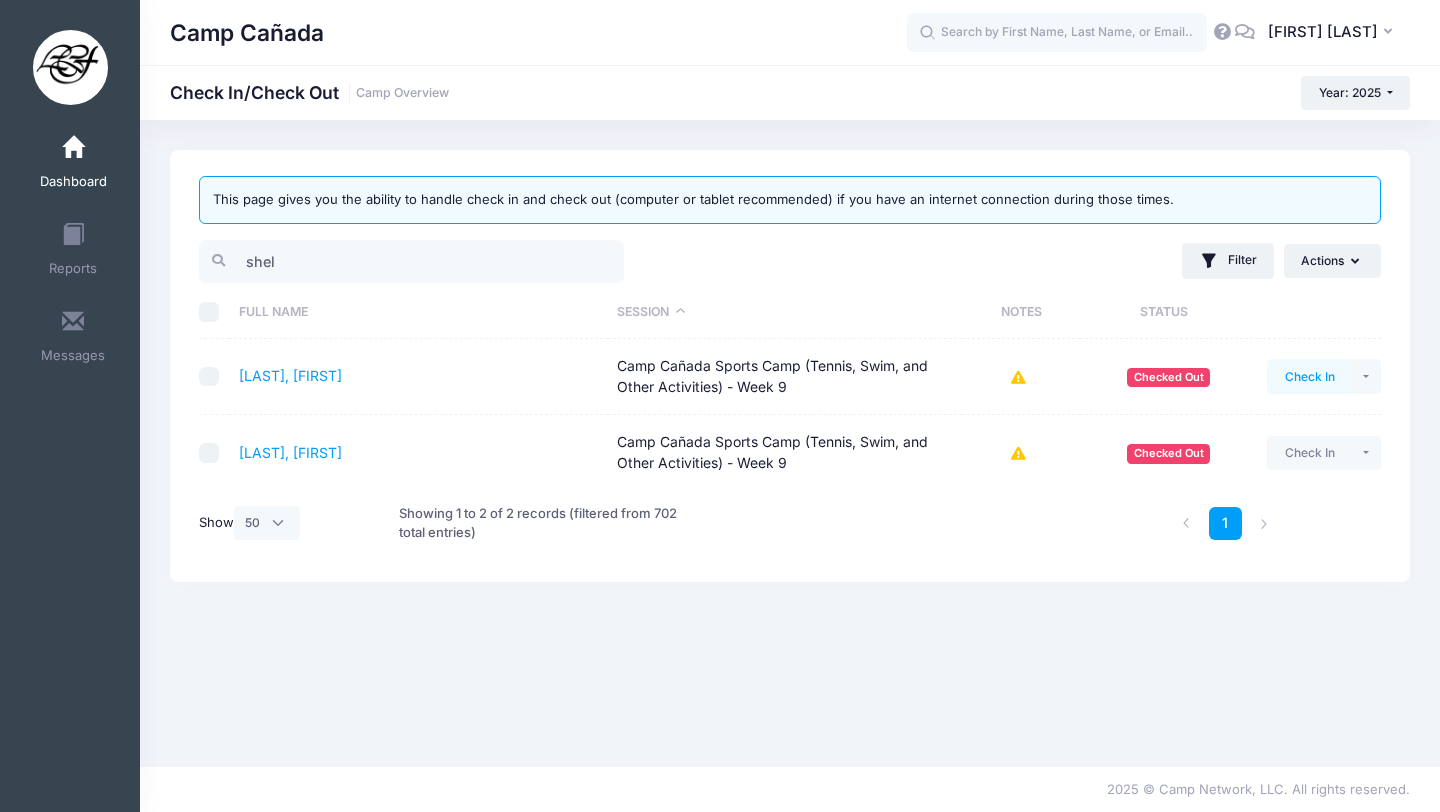click on "Check In" at bounding box center (1309, 376) 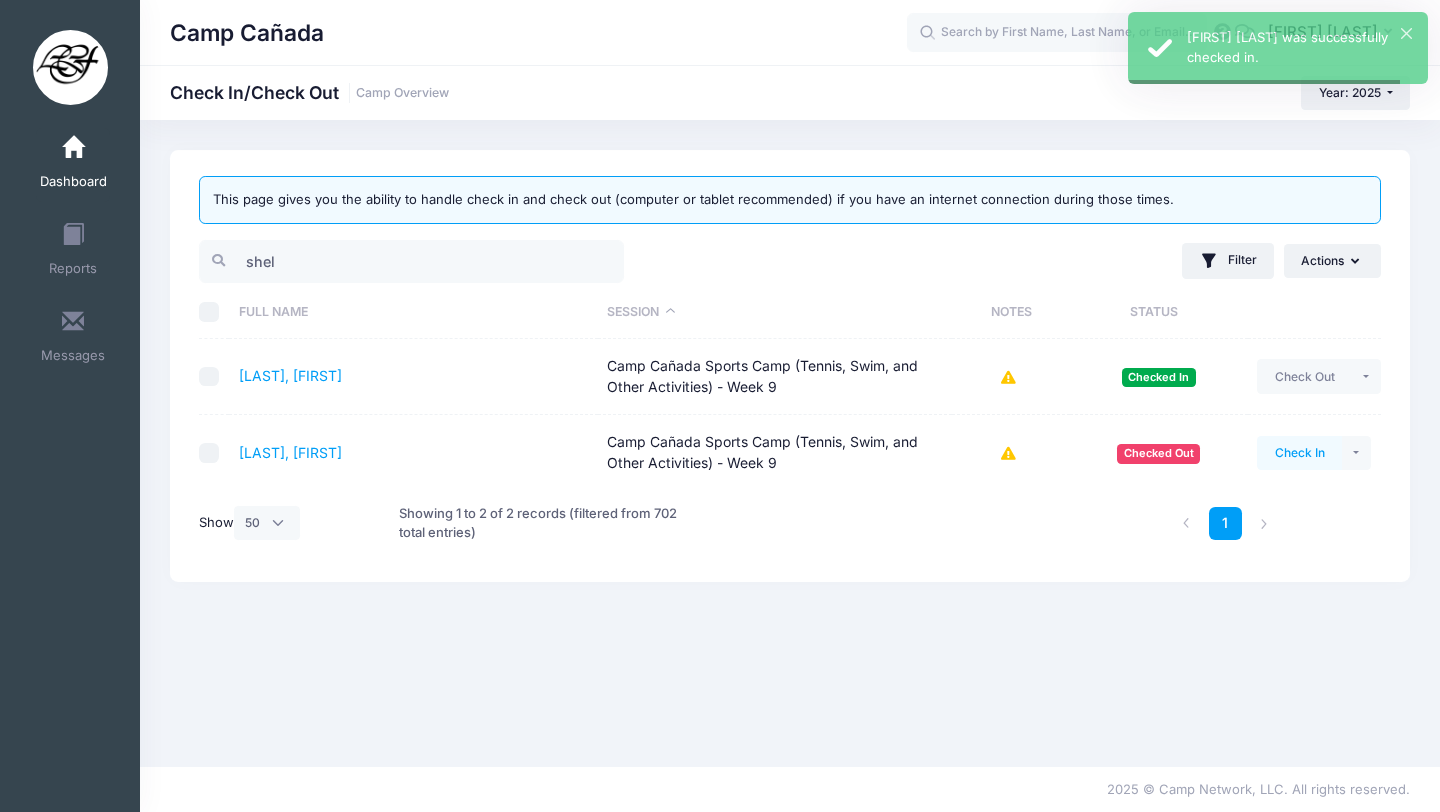 click on "Check In" at bounding box center [1299, 453] 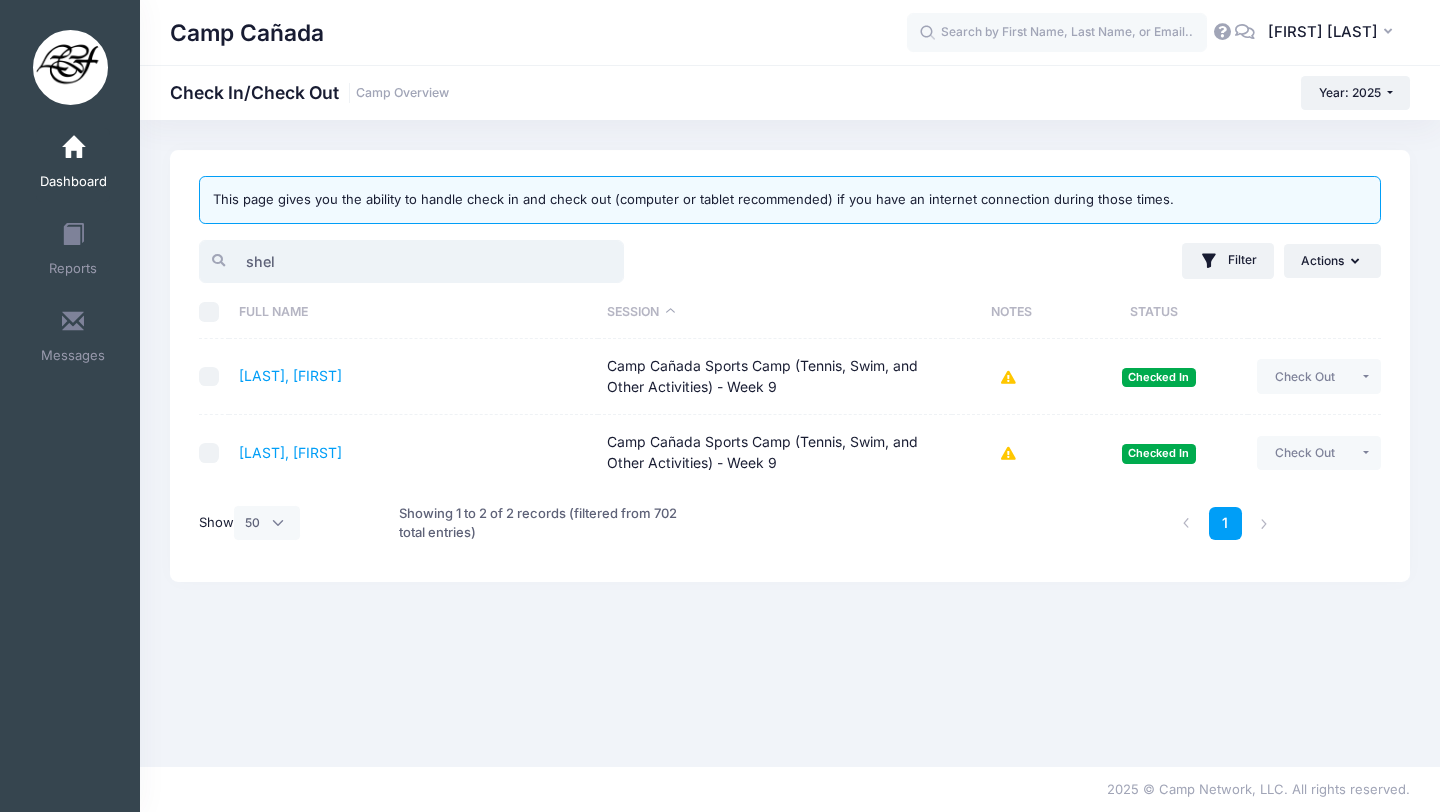 drag, startPoint x: 286, startPoint y: 271, endPoint x: 166, endPoint y: 268, distance: 120.03749 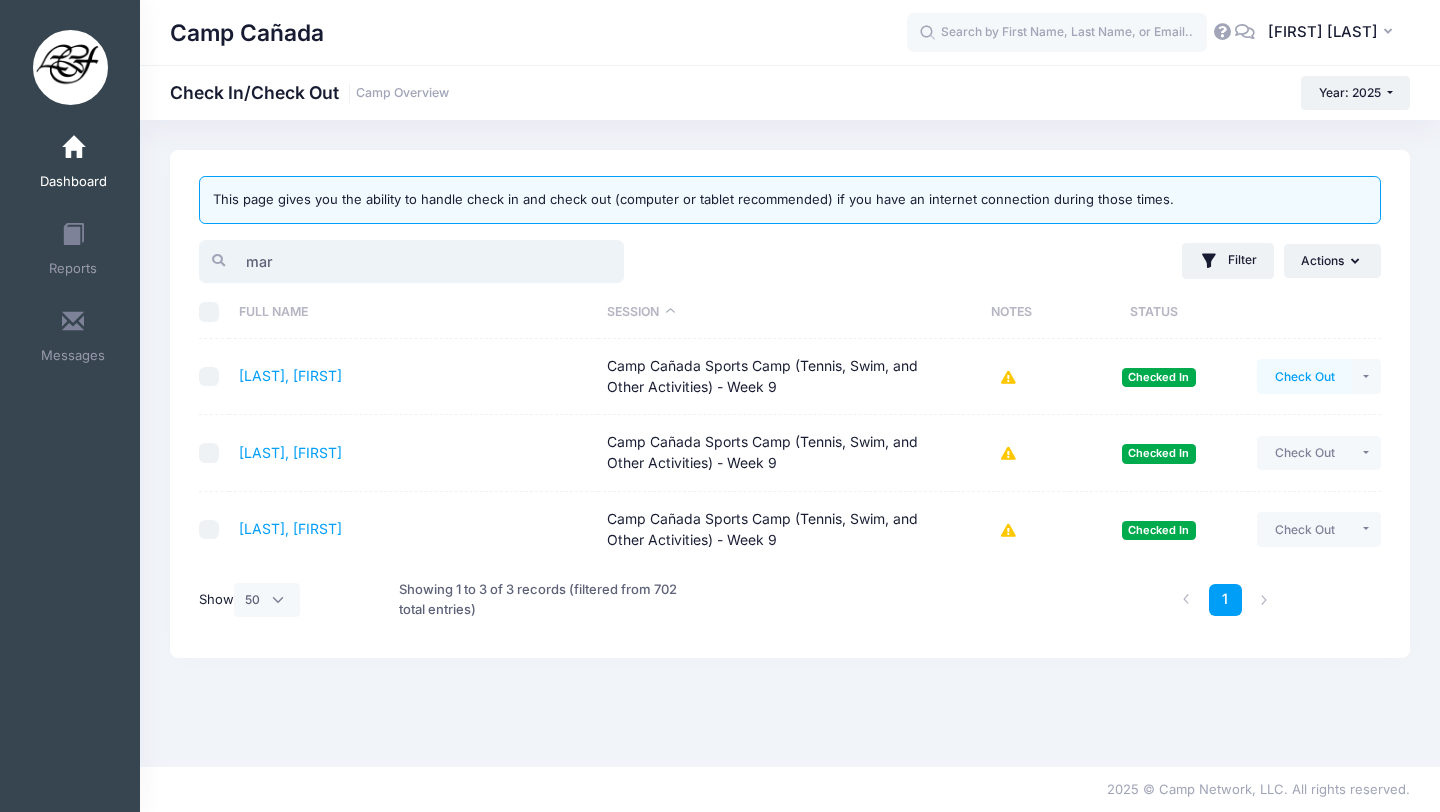 type on "mar" 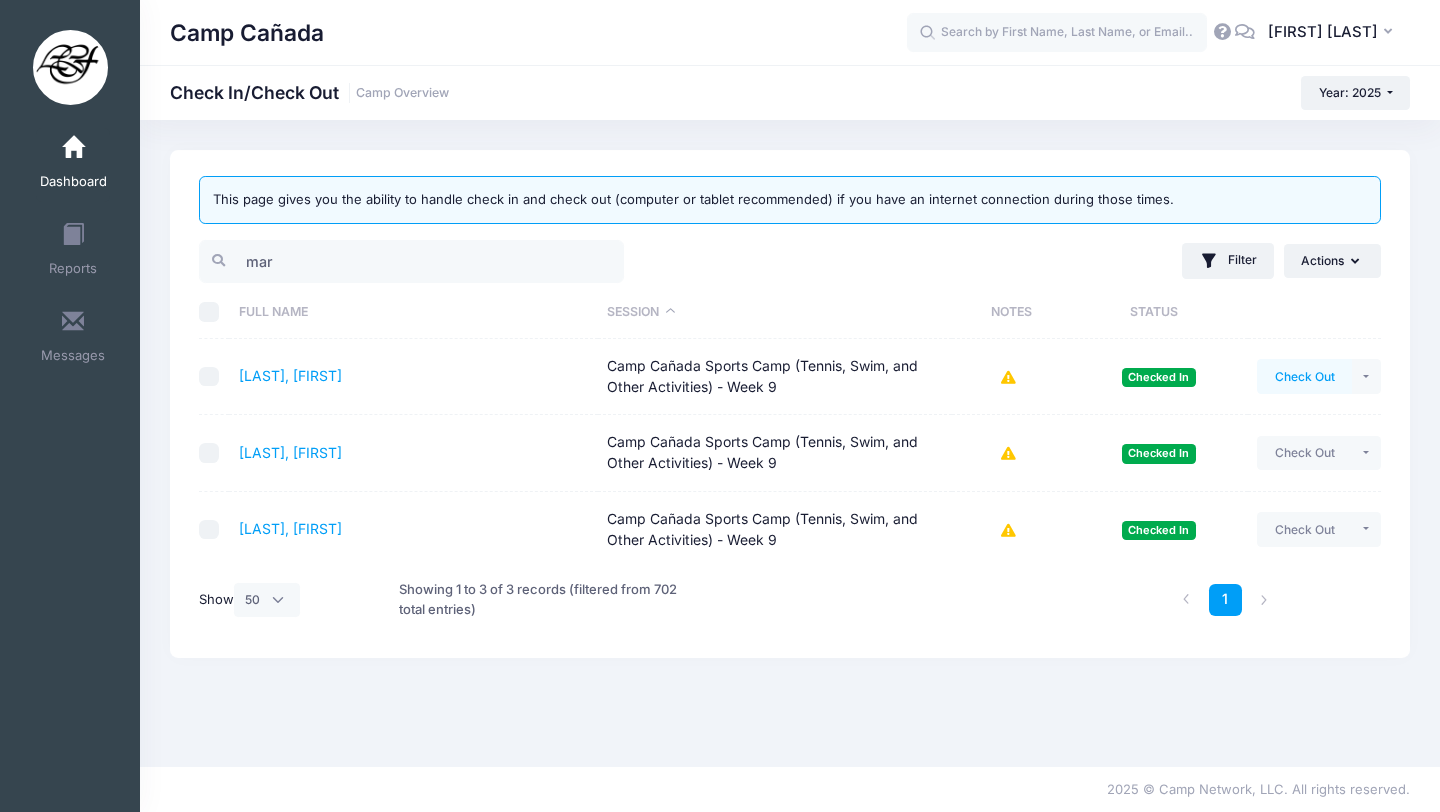 click on "Check Out" at bounding box center [1304, 376] 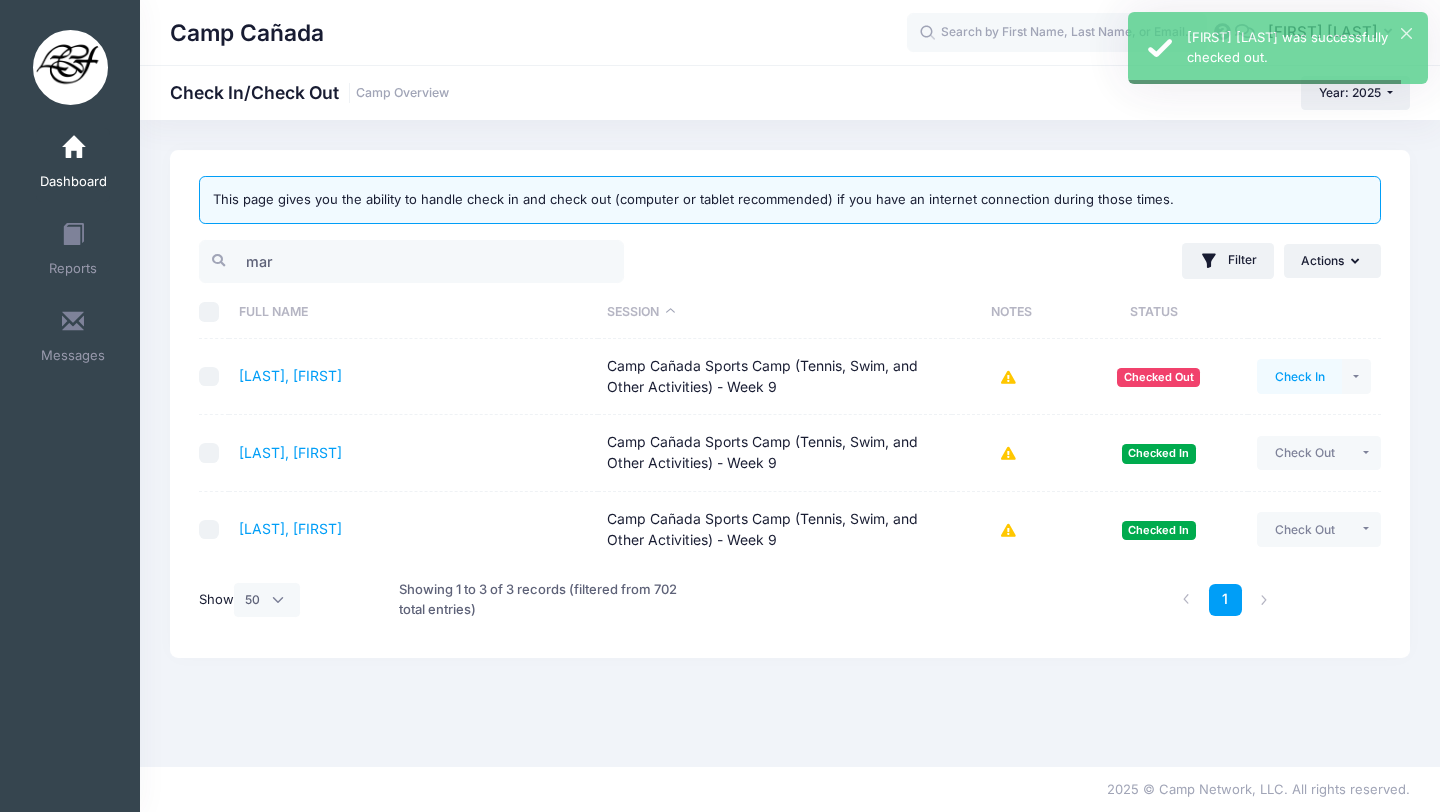 click on "Check In" at bounding box center [1299, 376] 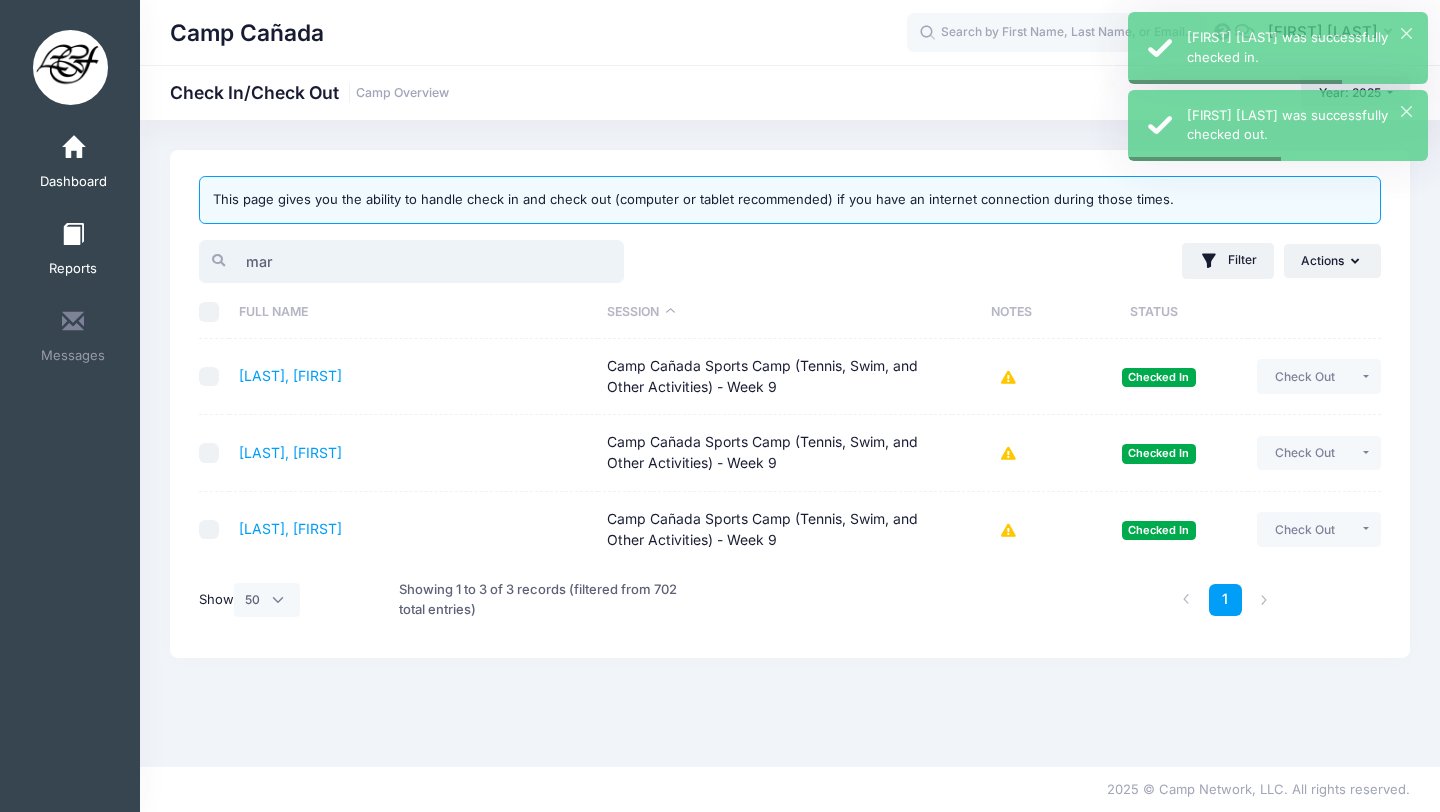 drag, startPoint x: 305, startPoint y: 261, endPoint x: 61, endPoint y: 261, distance: 244 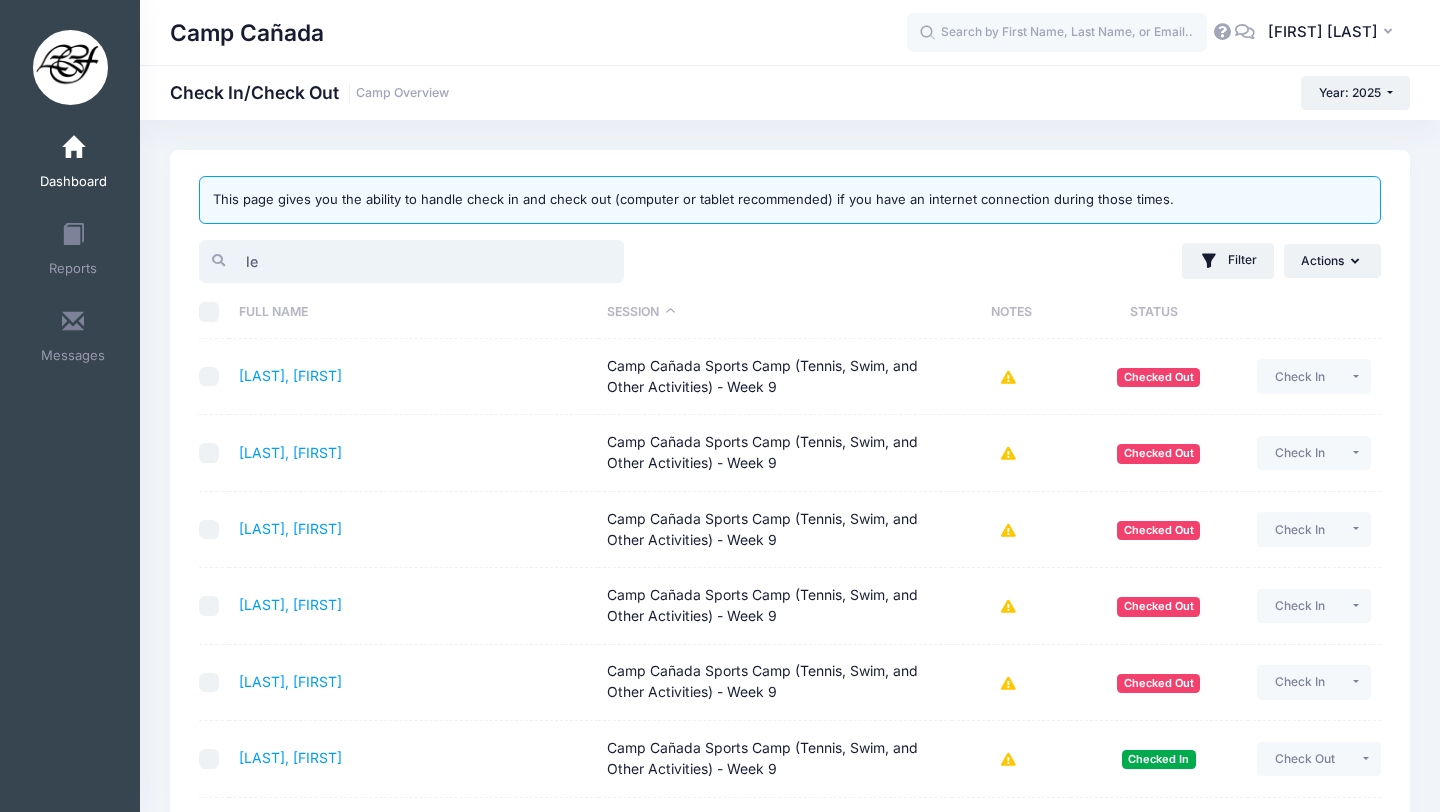 type on "l" 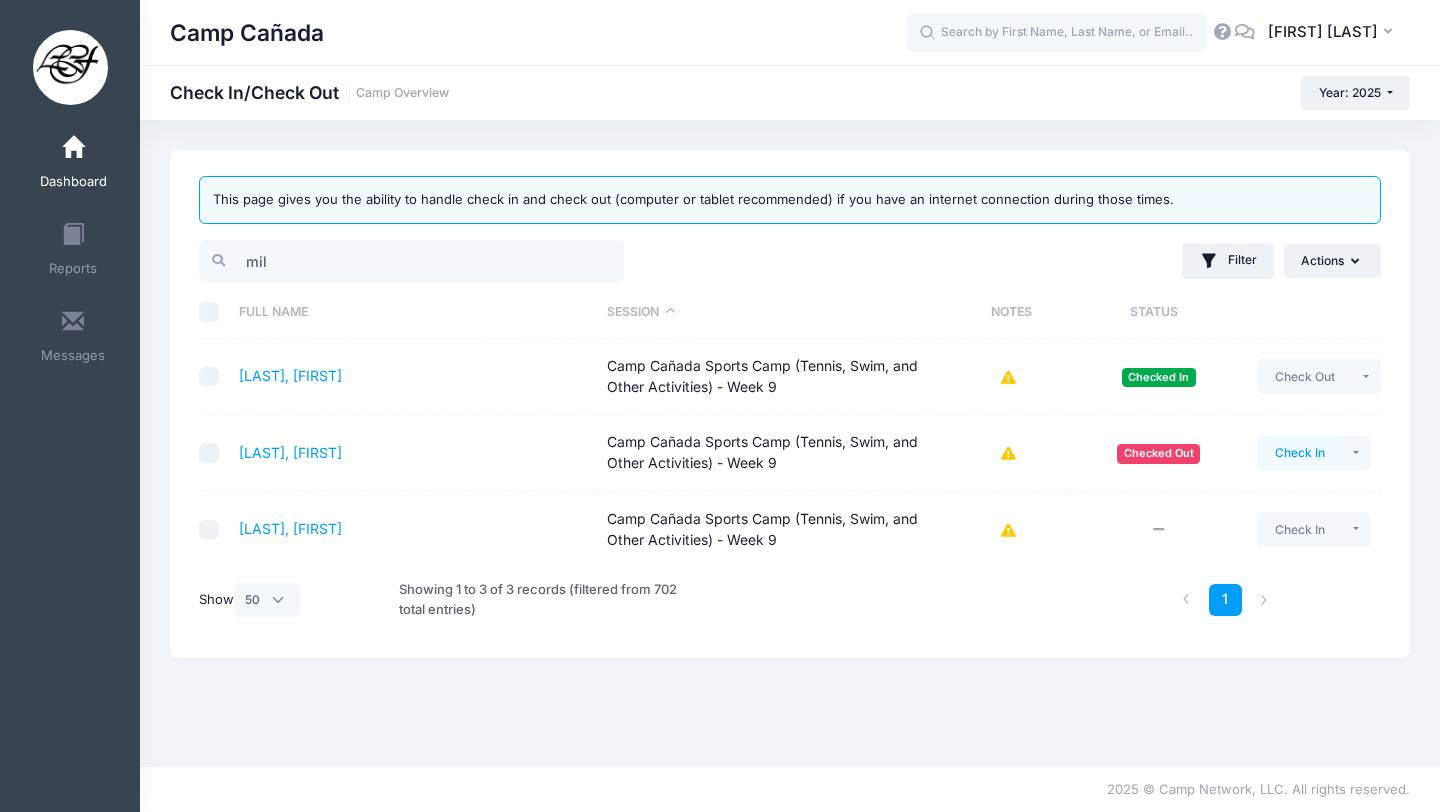 click on "Check In" at bounding box center [1299, 453] 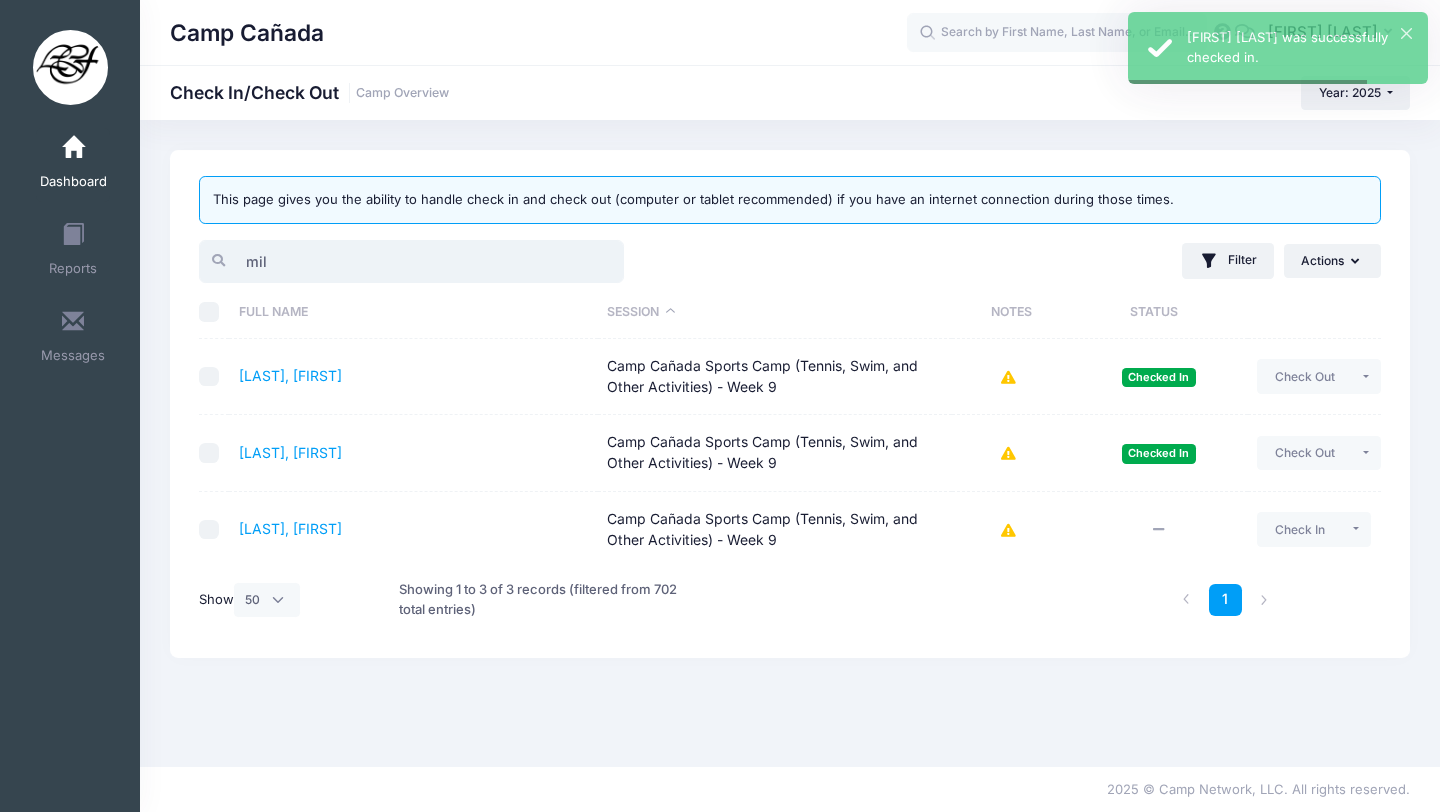 drag, startPoint x: 410, startPoint y: 266, endPoint x: 147, endPoint y: 238, distance: 264.4863 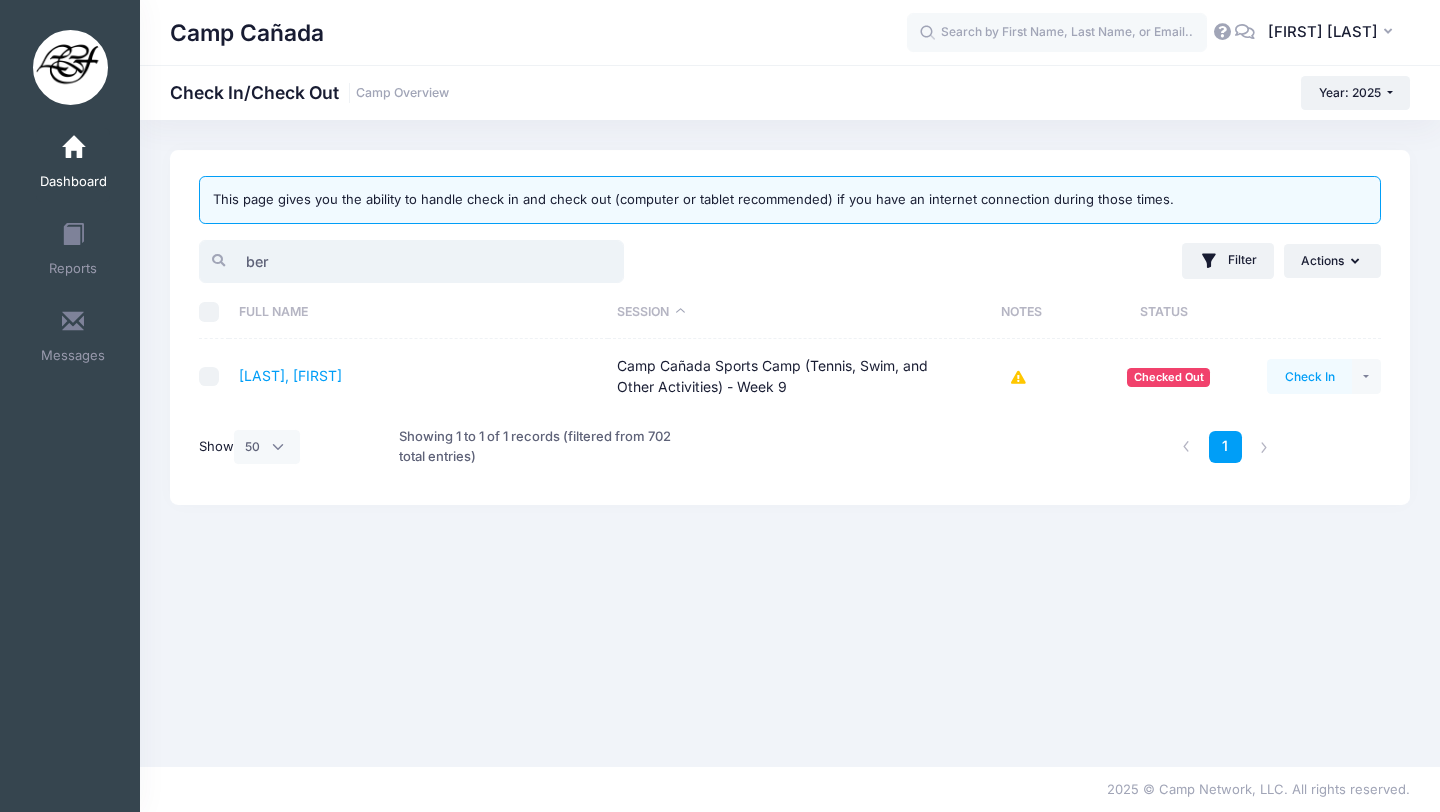 type on "ber" 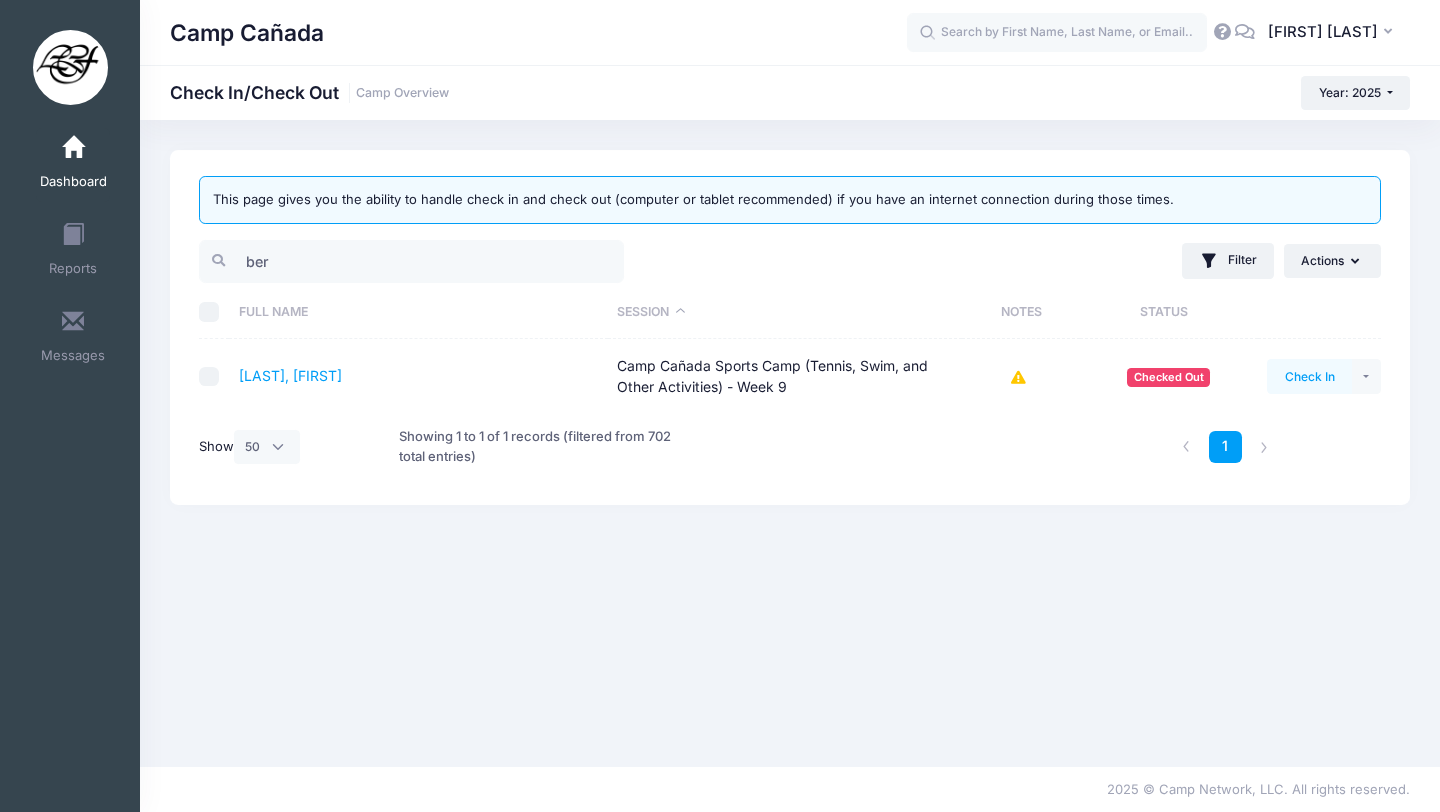 click on "Check In" at bounding box center (1309, 376) 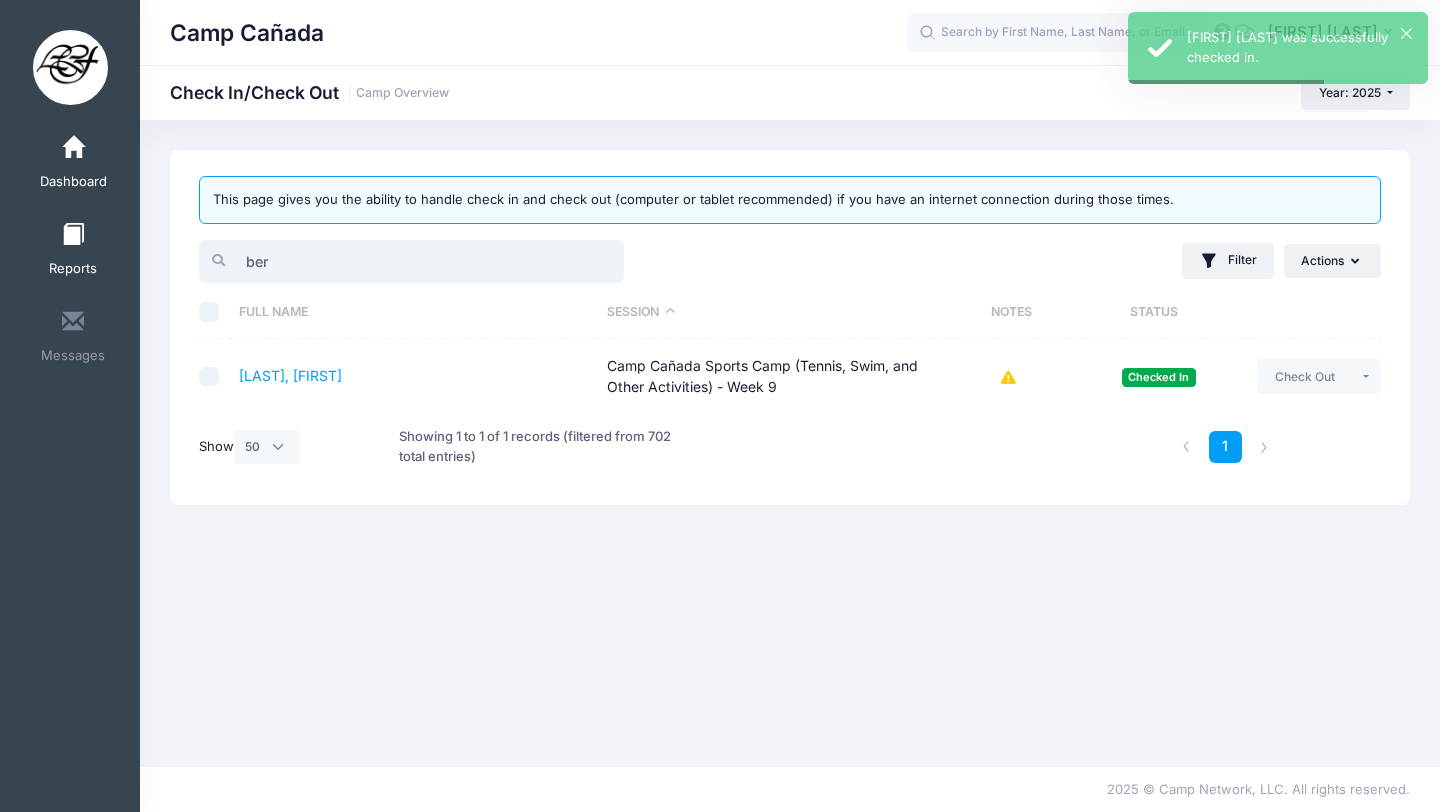 drag, startPoint x: 278, startPoint y: 264, endPoint x: 62, endPoint y: 258, distance: 216.08331 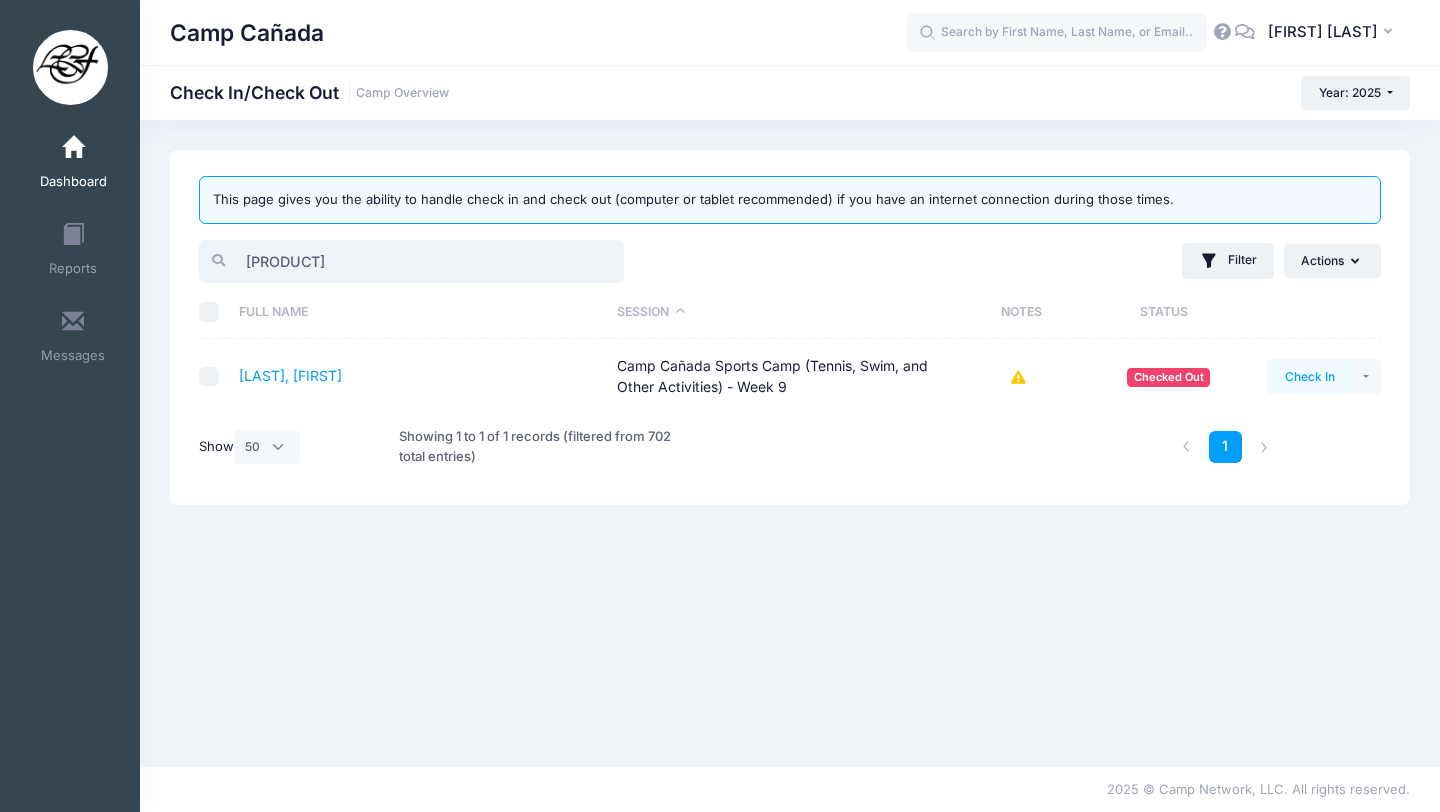 type on "[PRODUCT]" 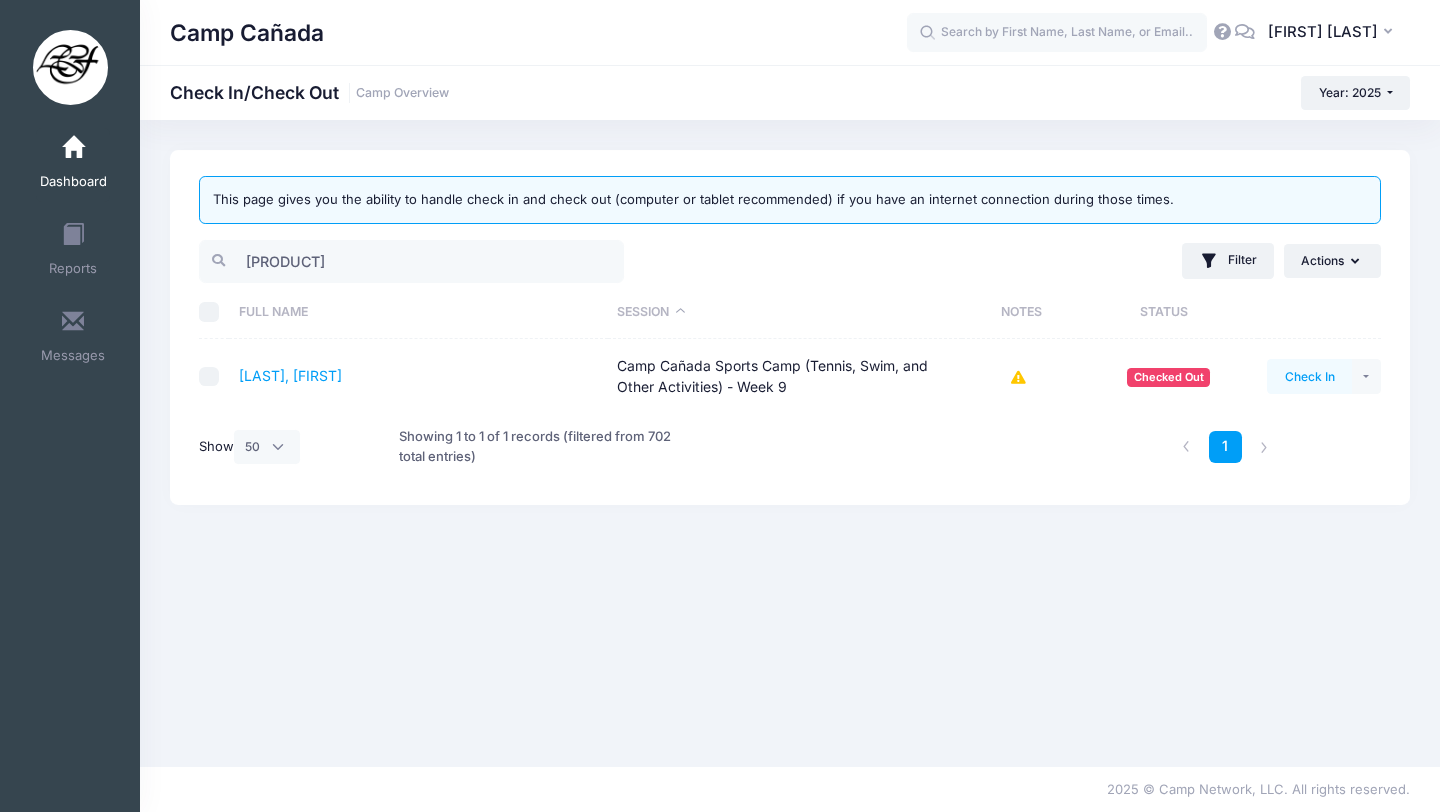 click on "Check In" at bounding box center [1309, 376] 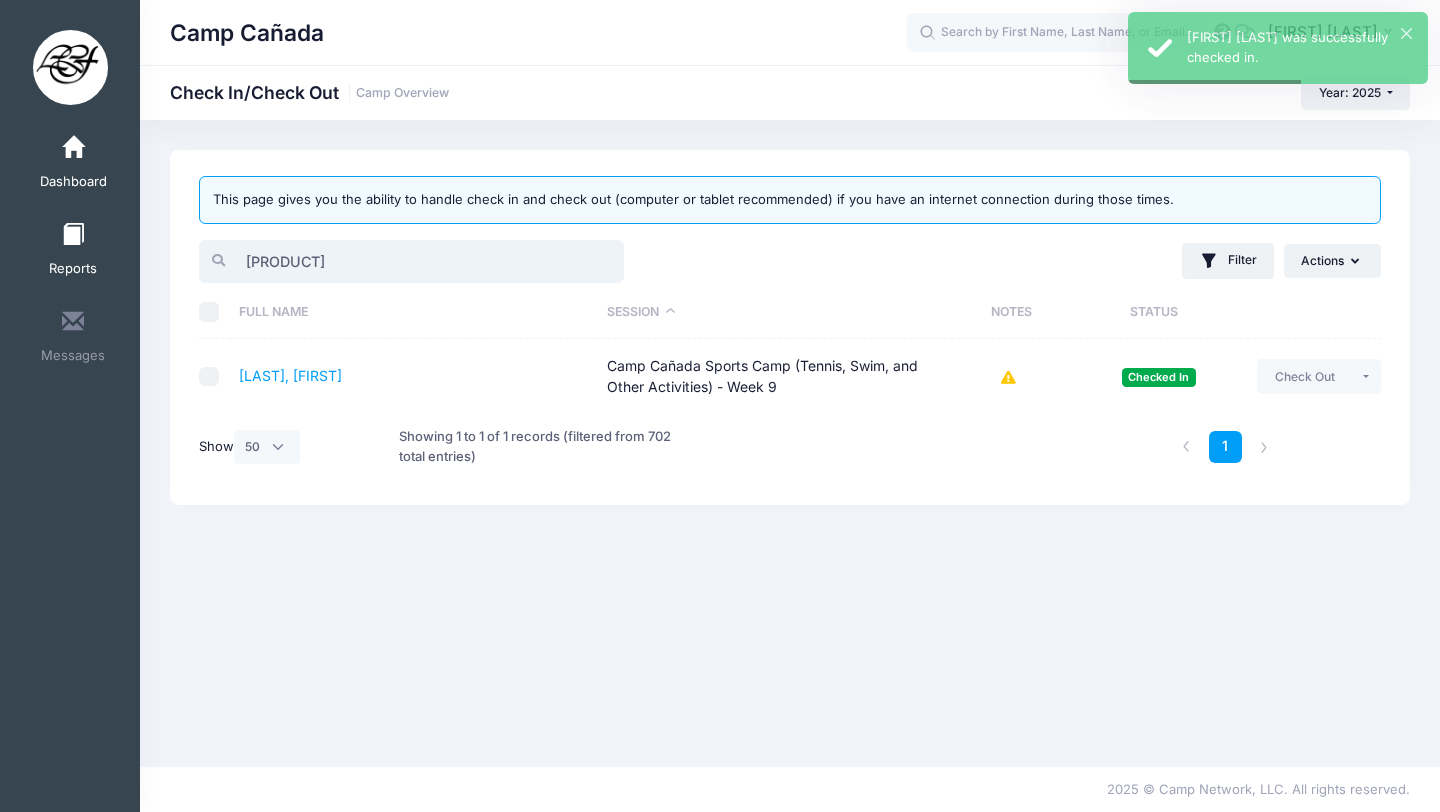 drag, startPoint x: 301, startPoint y: 269, endPoint x: 61, endPoint y: 252, distance: 240.60133 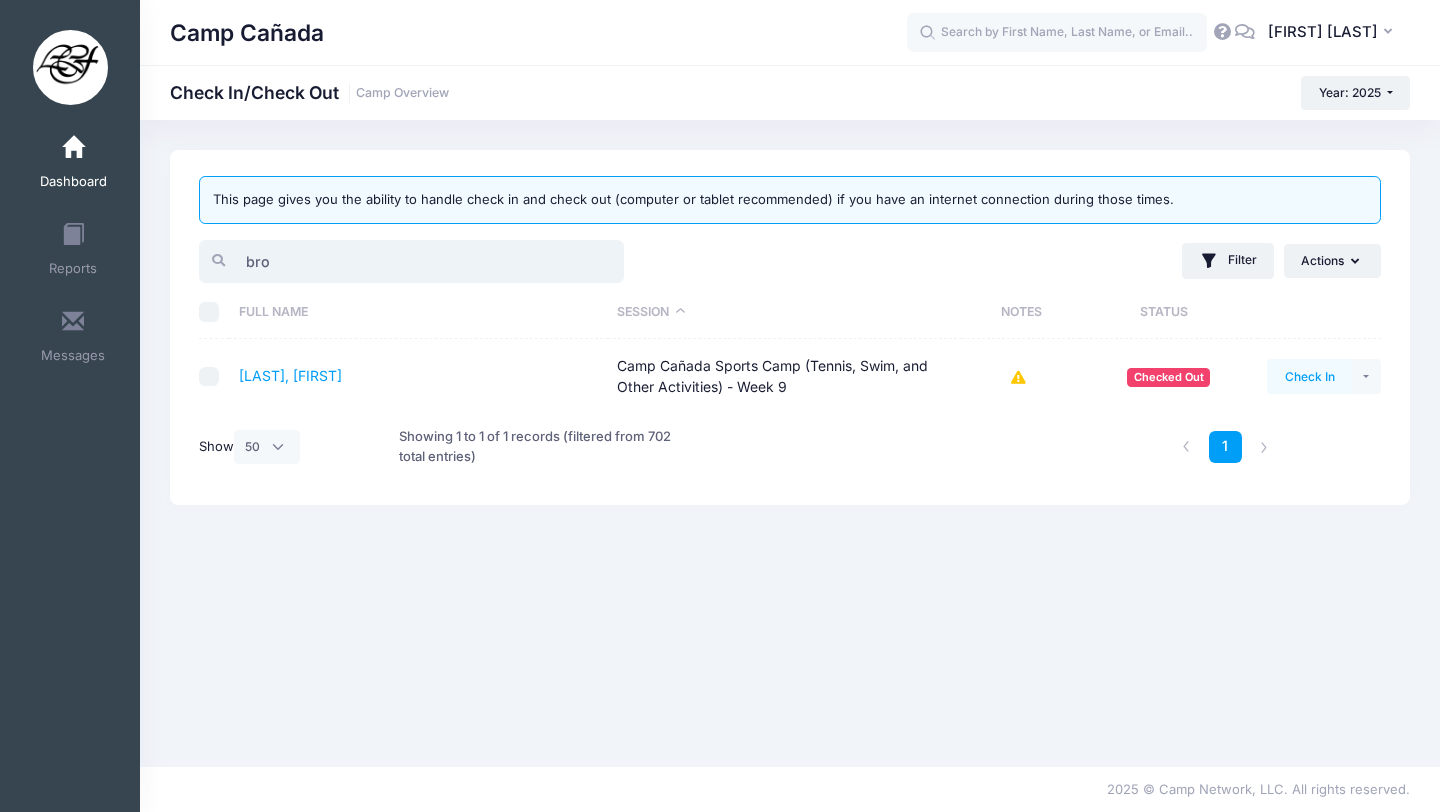 type on "bro" 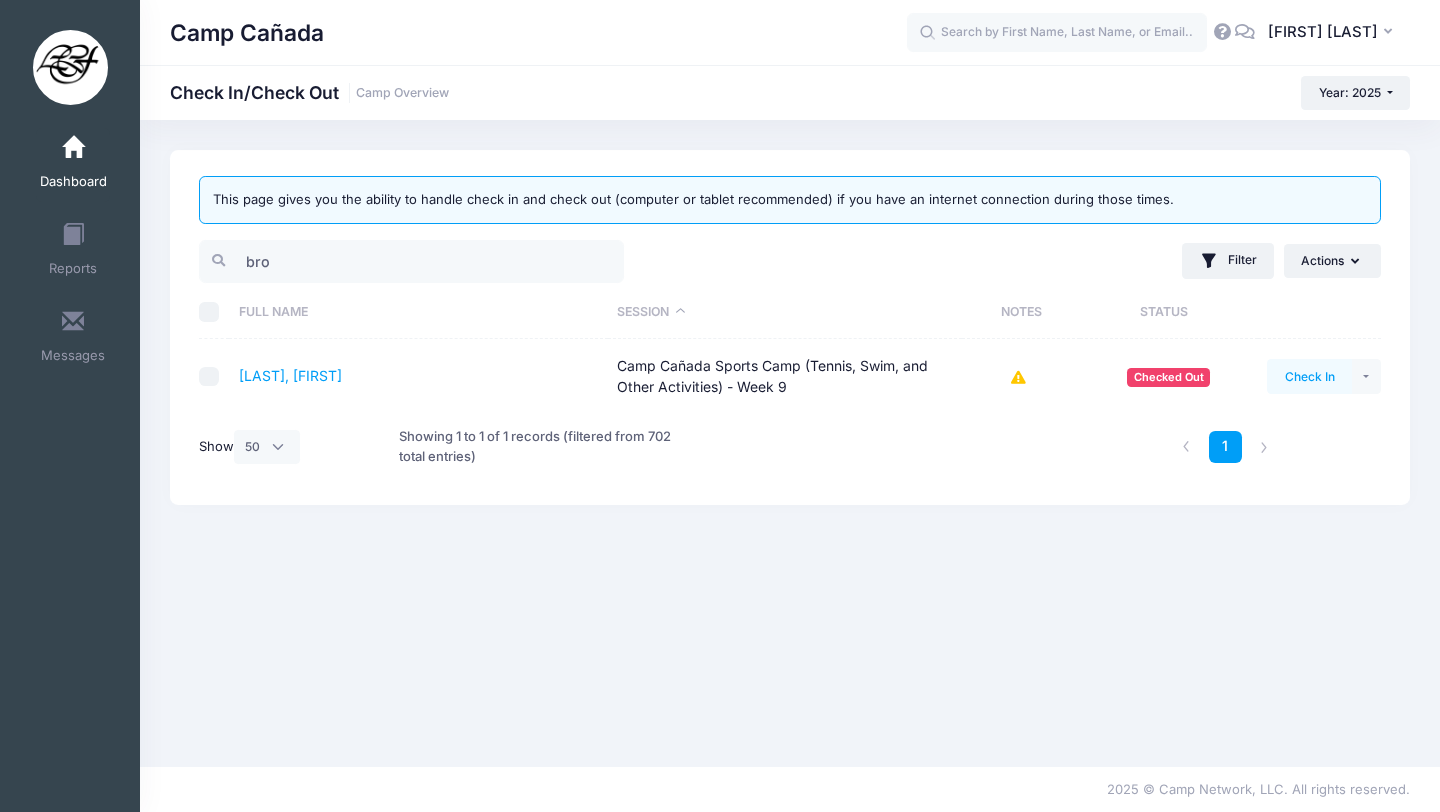 click on "Check In" at bounding box center [1309, 376] 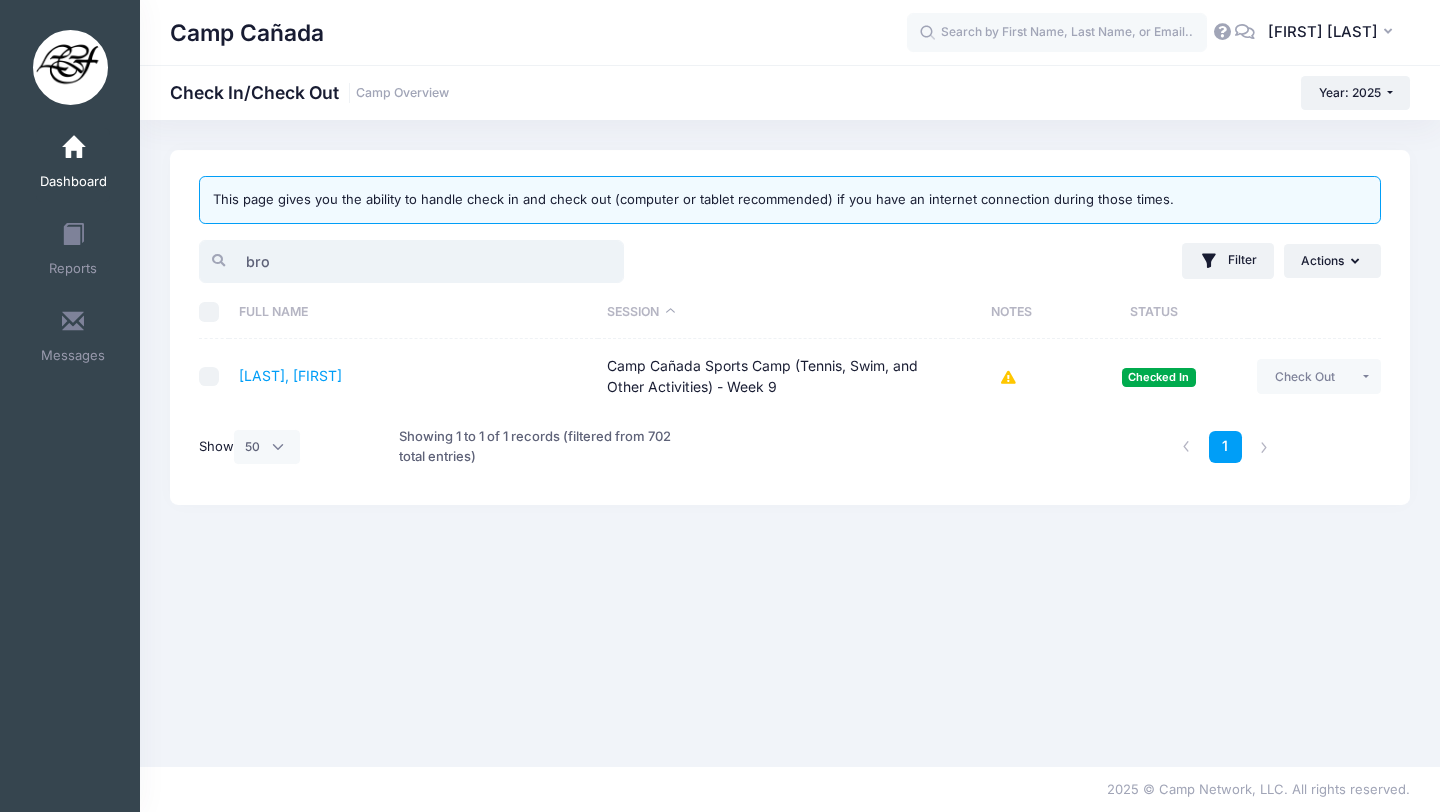 drag, startPoint x: 337, startPoint y: 258, endPoint x: 0, endPoint y: 239, distance: 337.5352 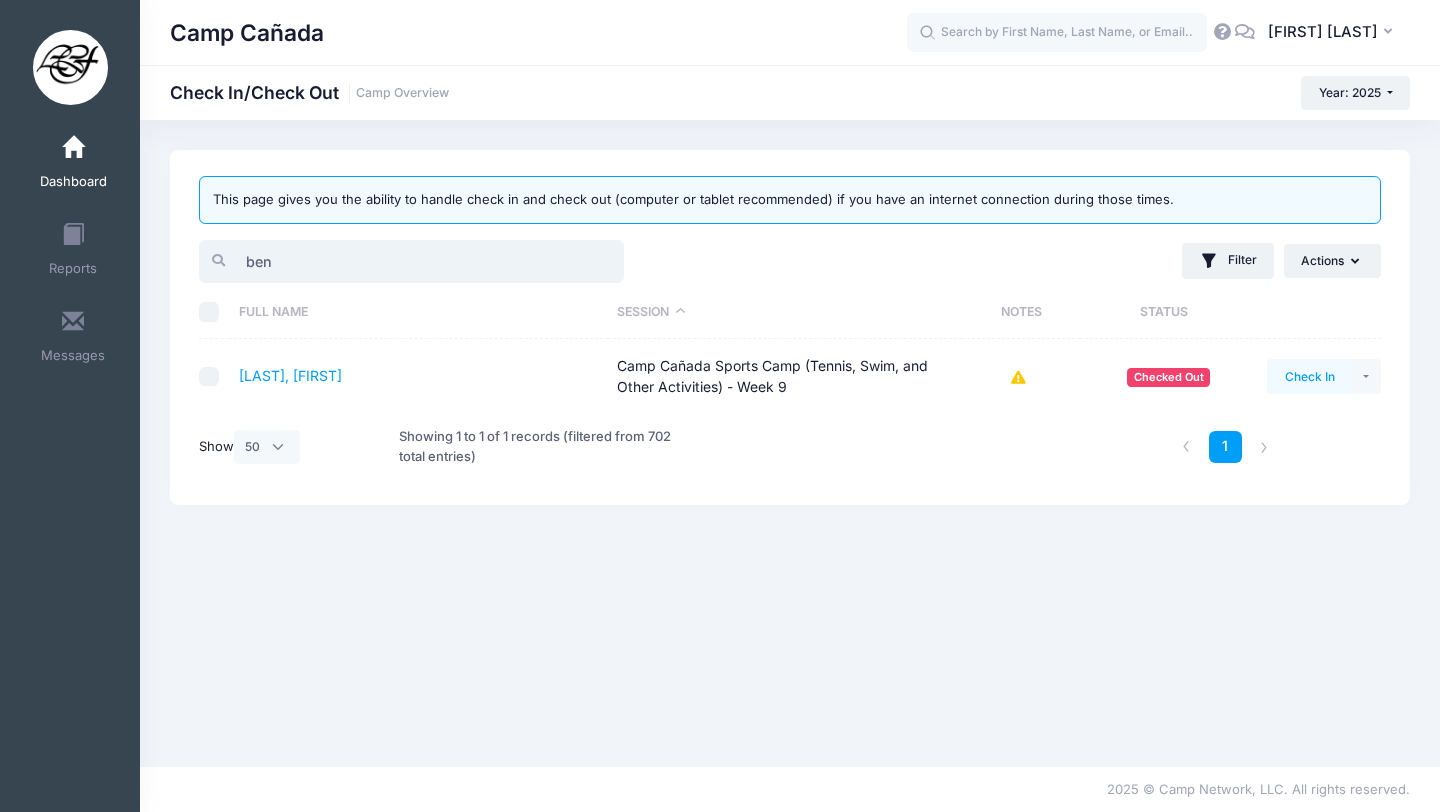 type on "ben" 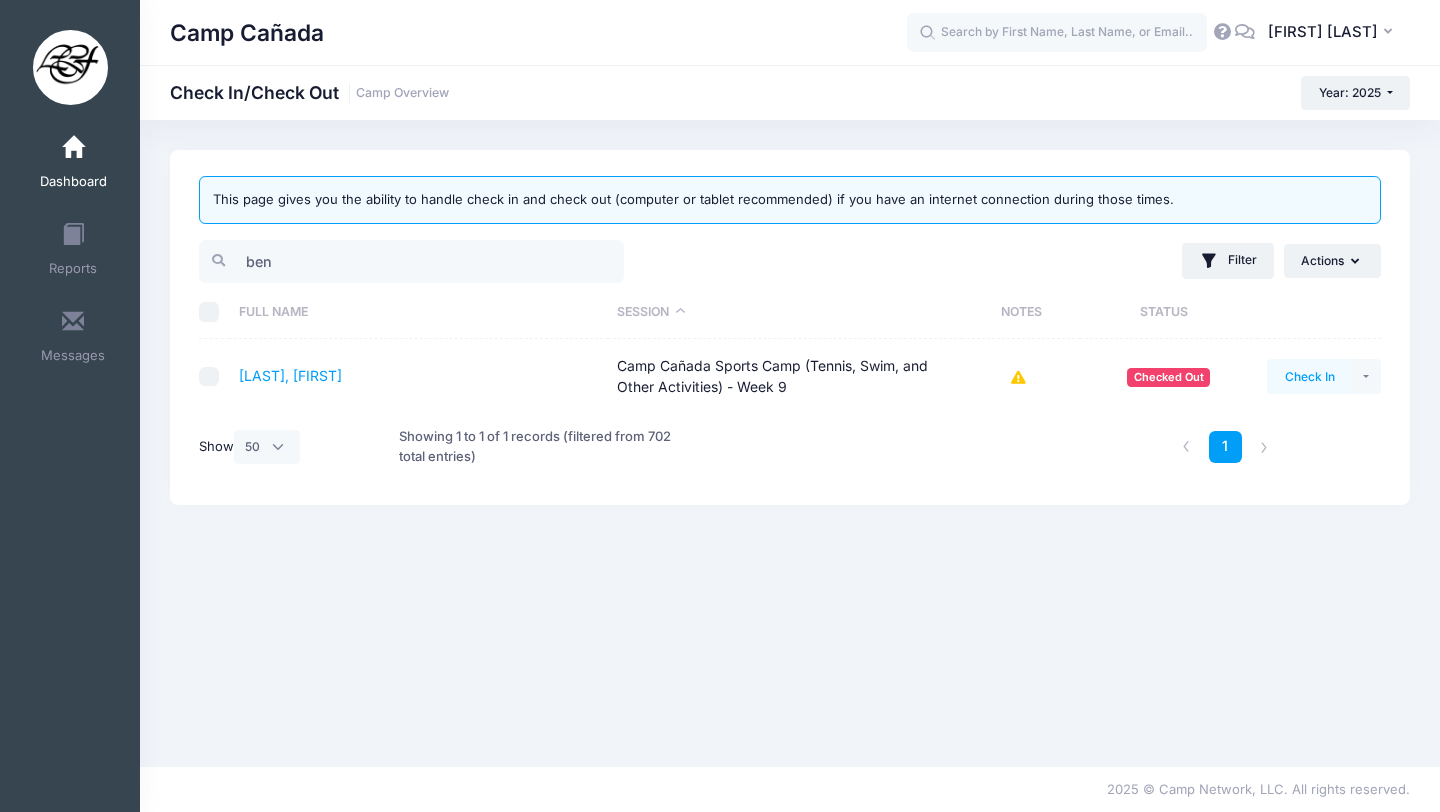 click on "Check In" at bounding box center [1309, 376] 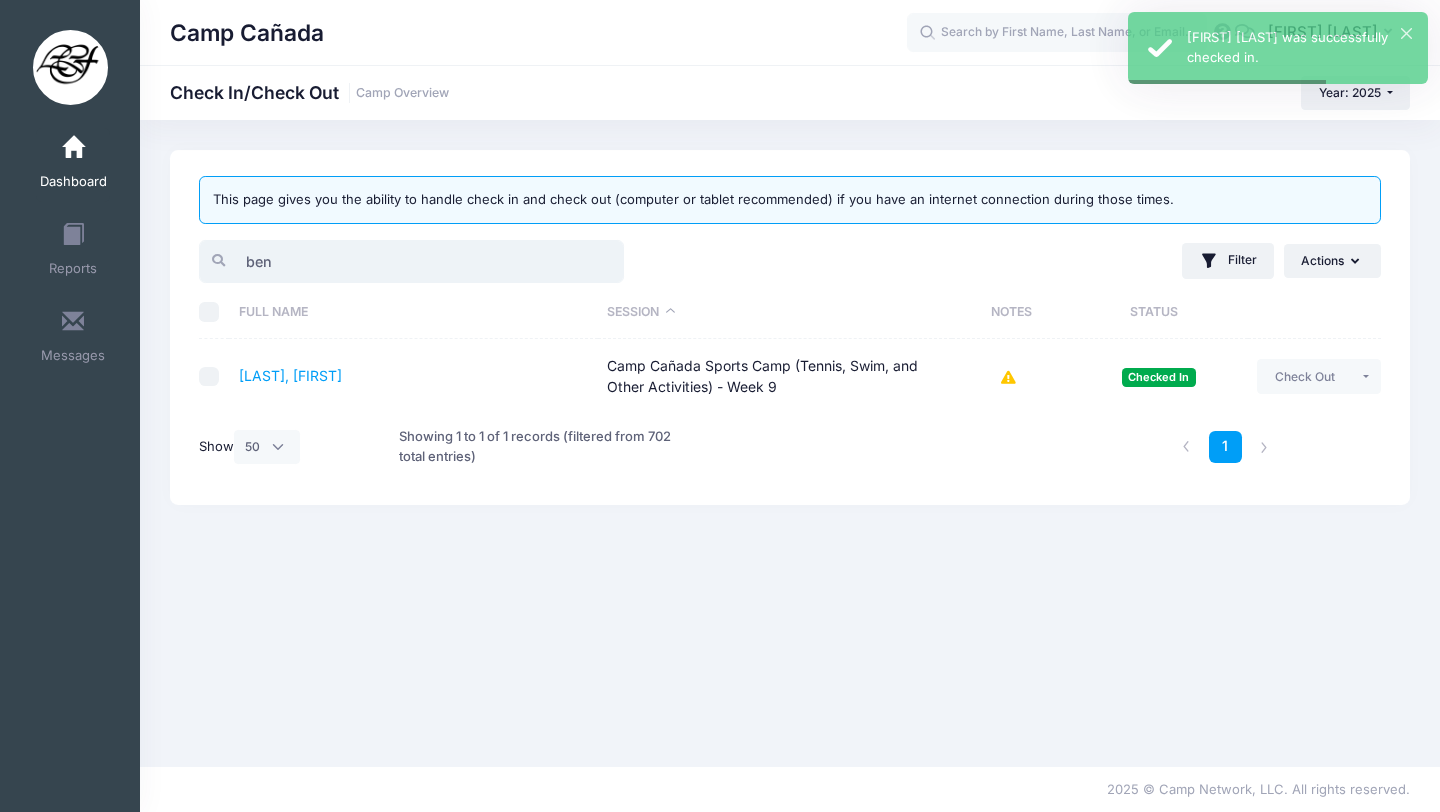 drag, startPoint x: 351, startPoint y: 256, endPoint x: 134, endPoint y: 256, distance: 217 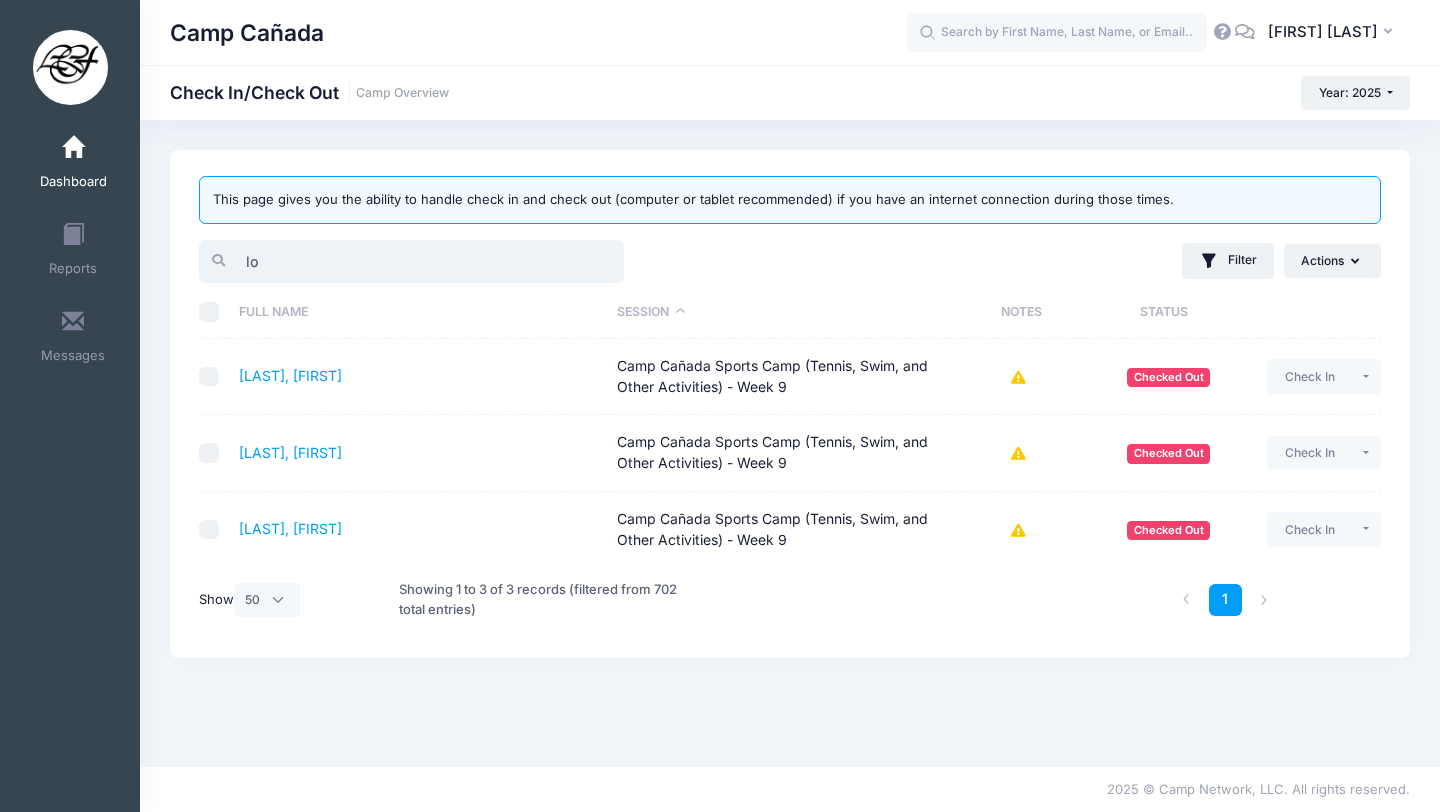 type on "l" 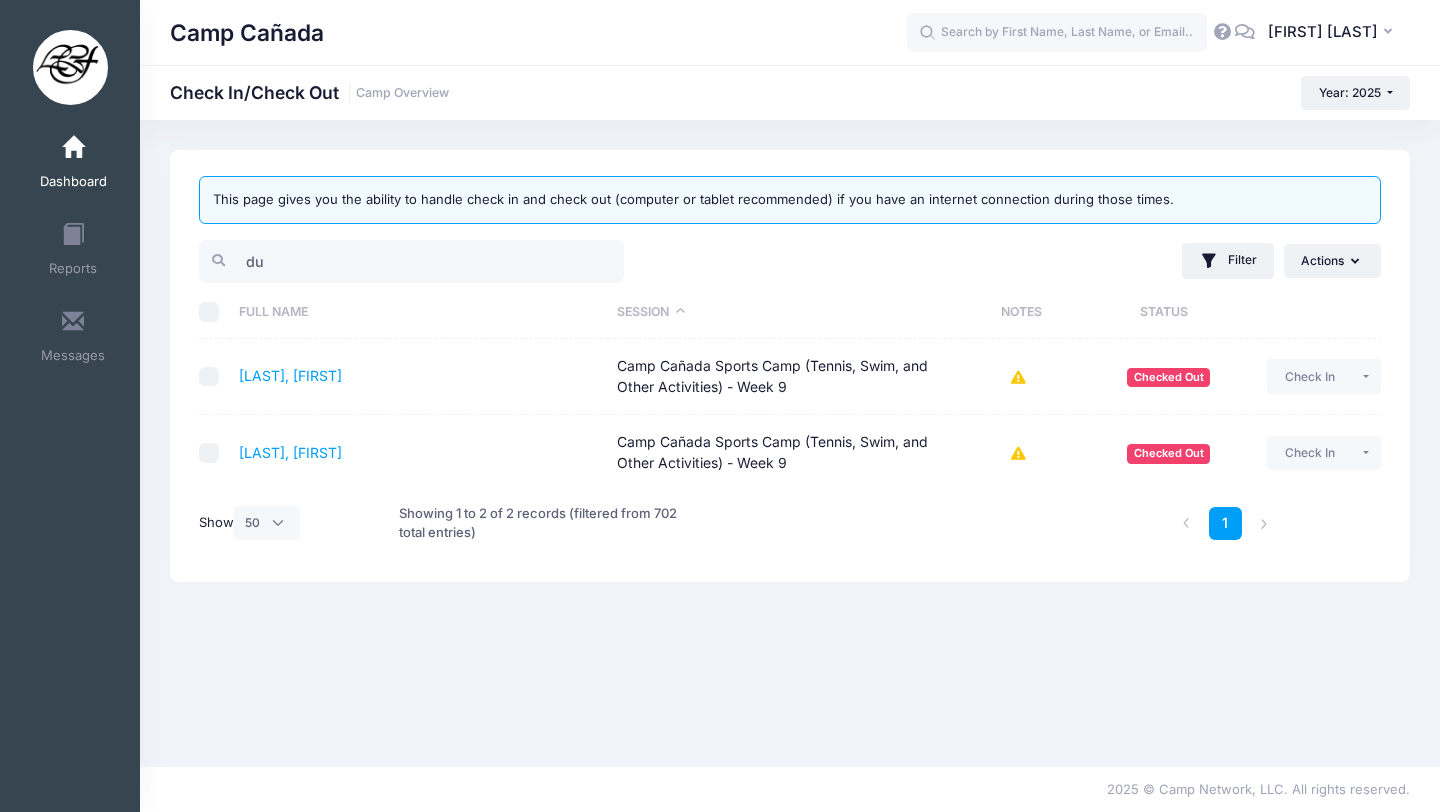 click on "Check In
Payment Reminder
Document Reminder
Enter Payment
Clear Status" at bounding box center (1319, 377) 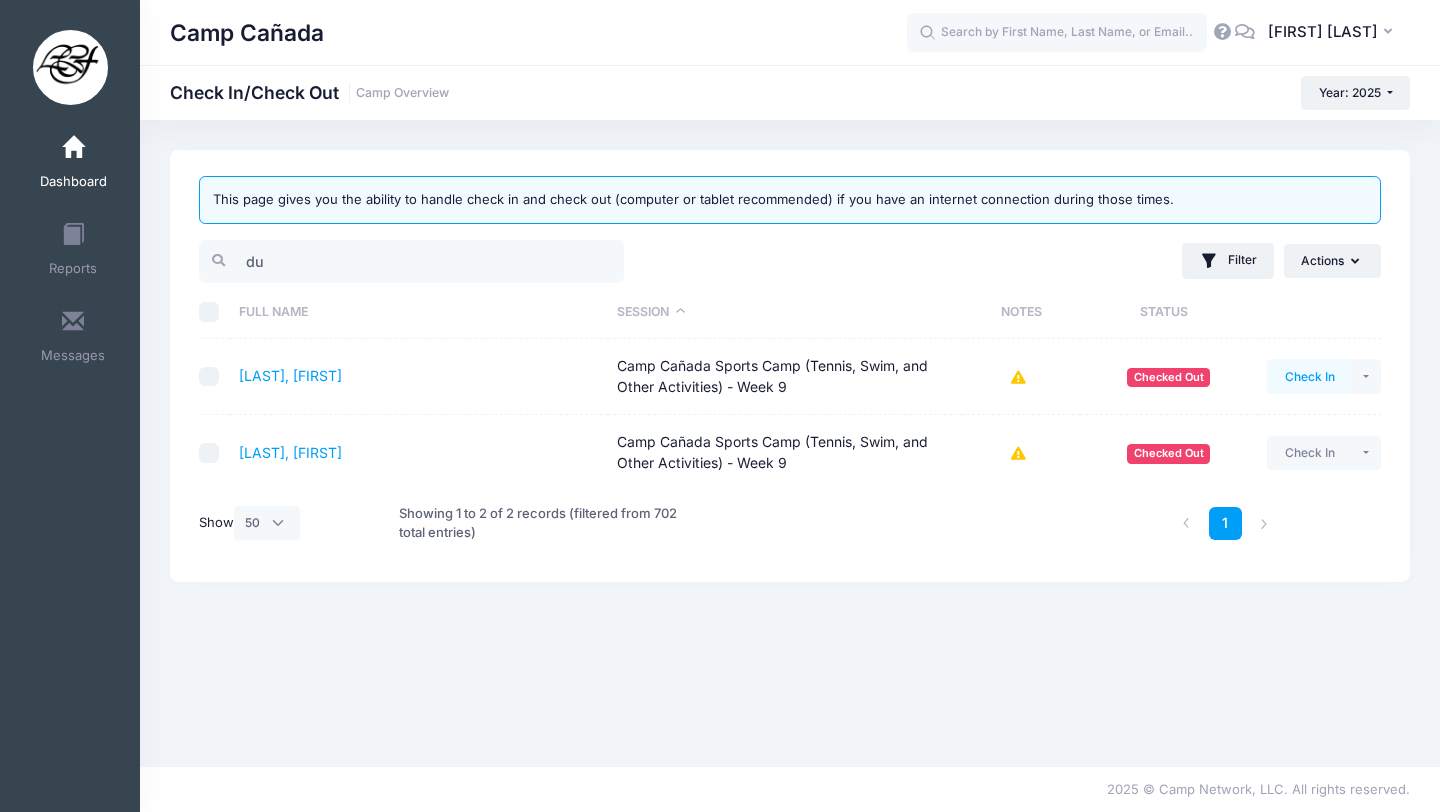 click on "Check In" at bounding box center [1309, 376] 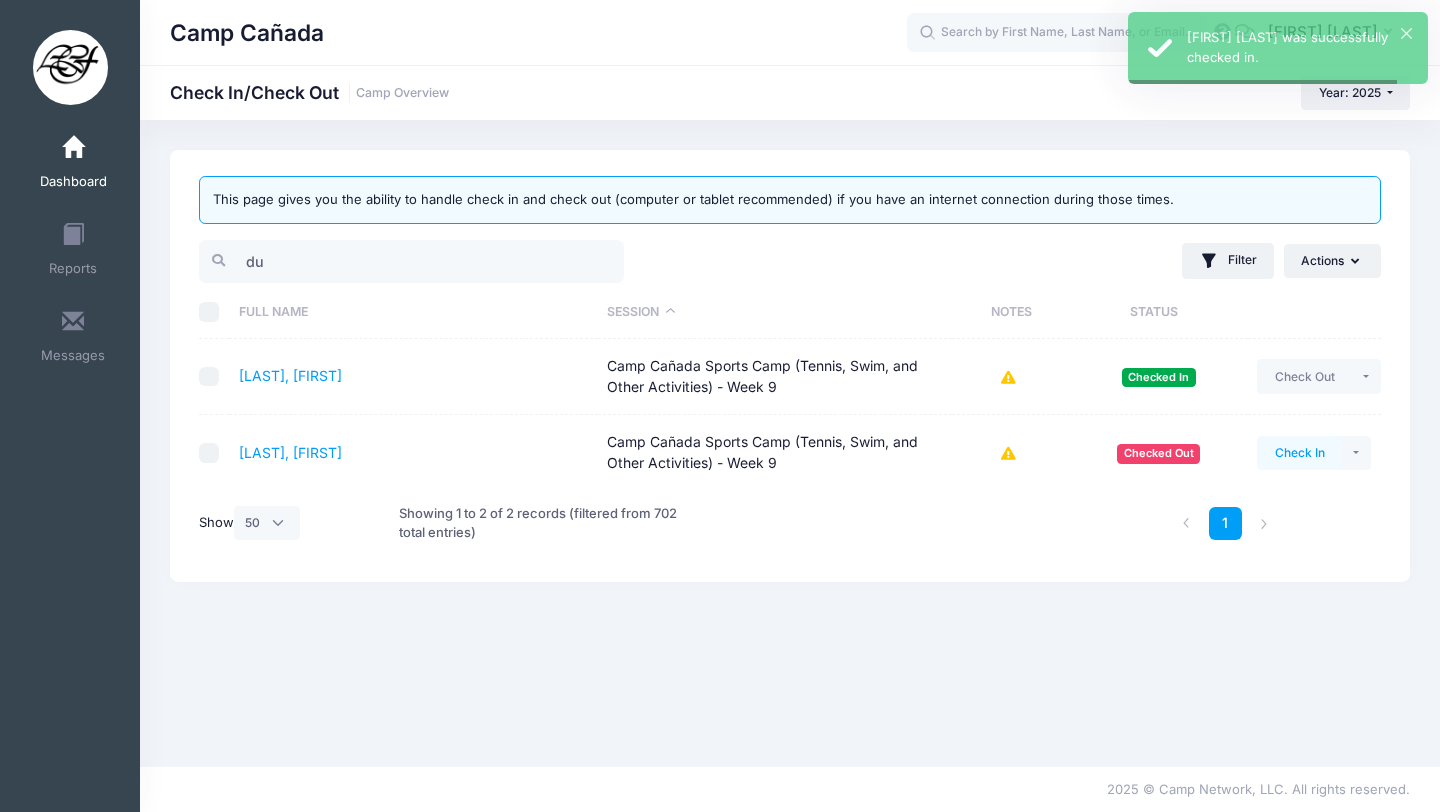 click on "Check In" at bounding box center [1299, 453] 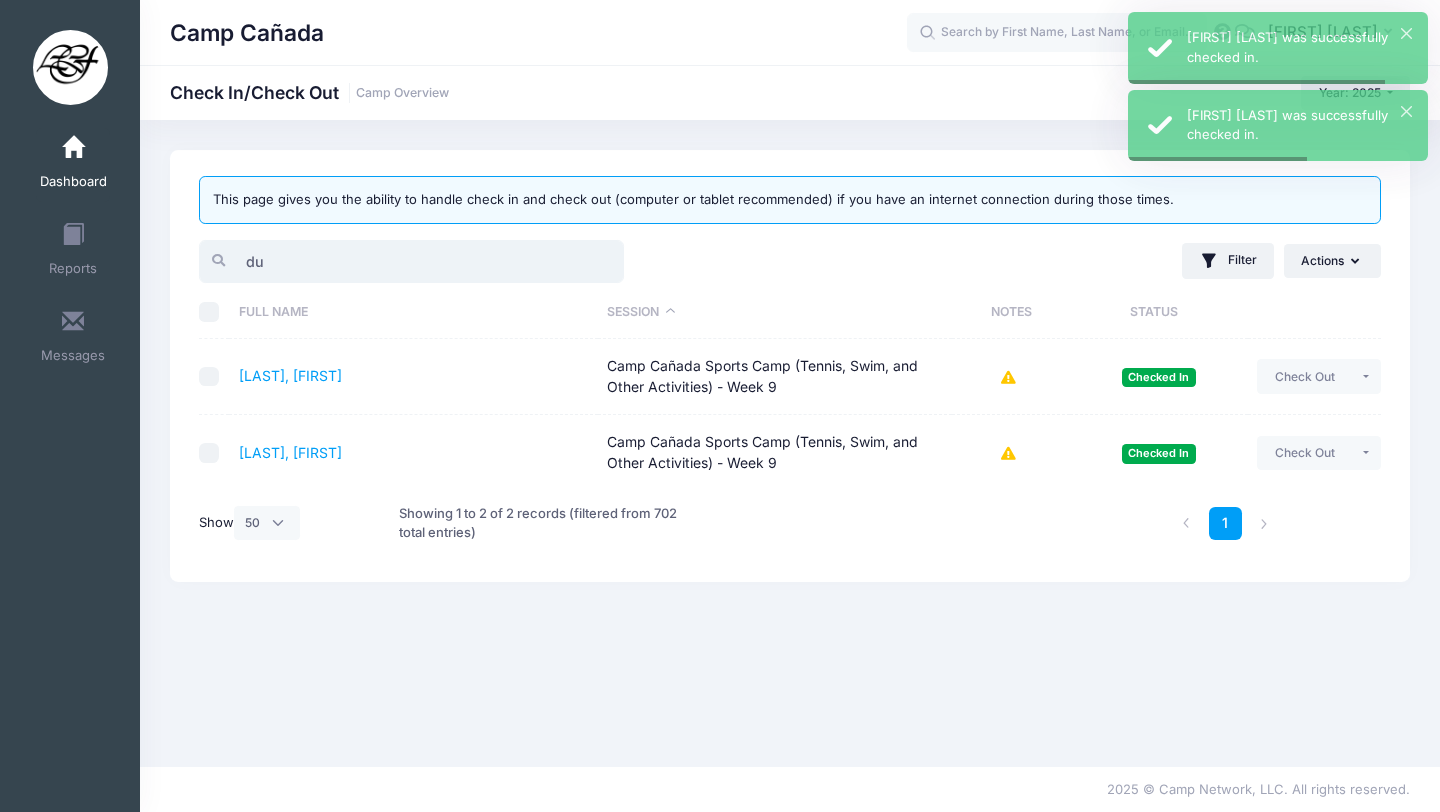 drag, startPoint x: 291, startPoint y: 265, endPoint x: 172, endPoint y: 260, distance: 119.104996 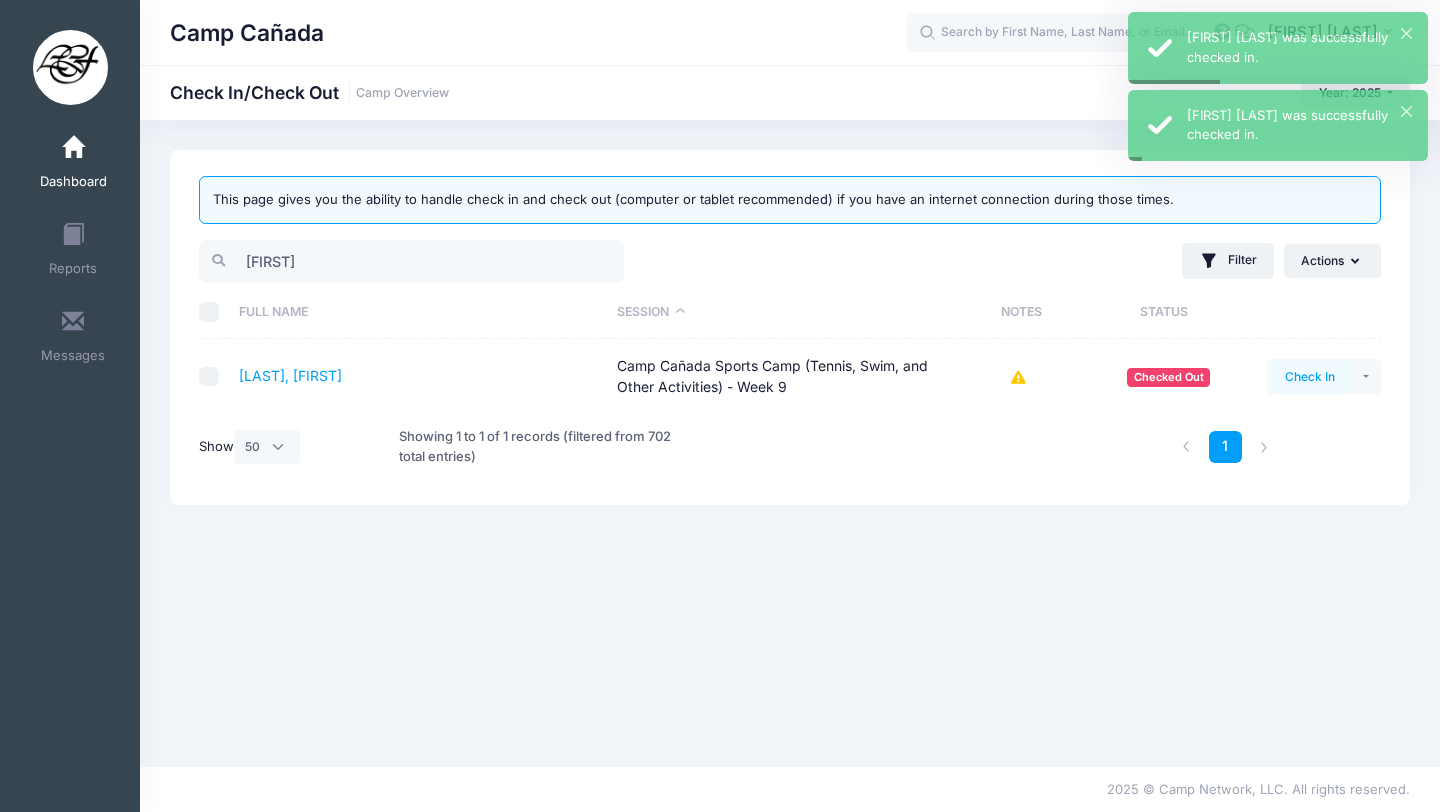 click on "Check In" at bounding box center (1309, 376) 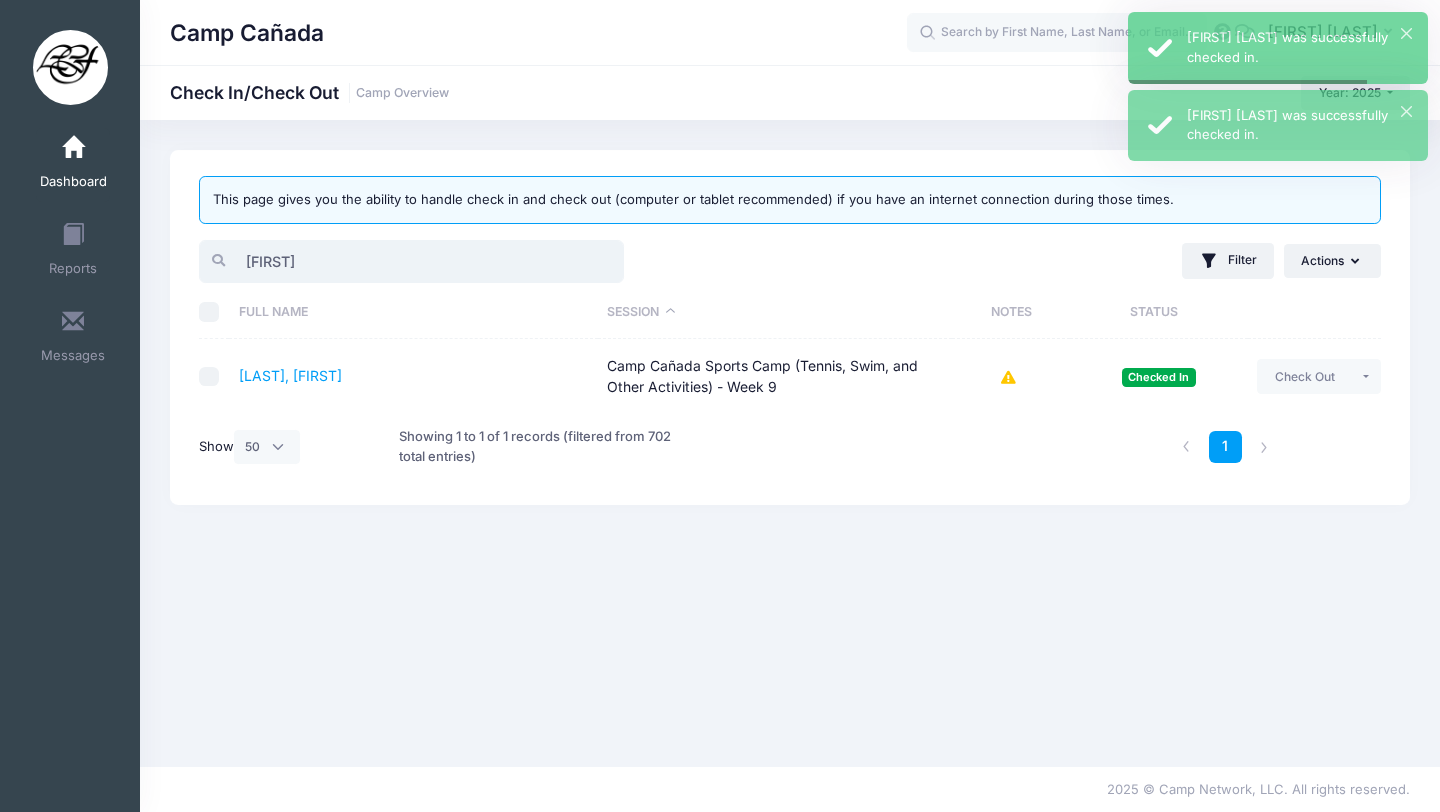 drag, startPoint x: 296, startPoint y: 255, endPoint x: 166, endPoint y: 254, distance: 130.00385 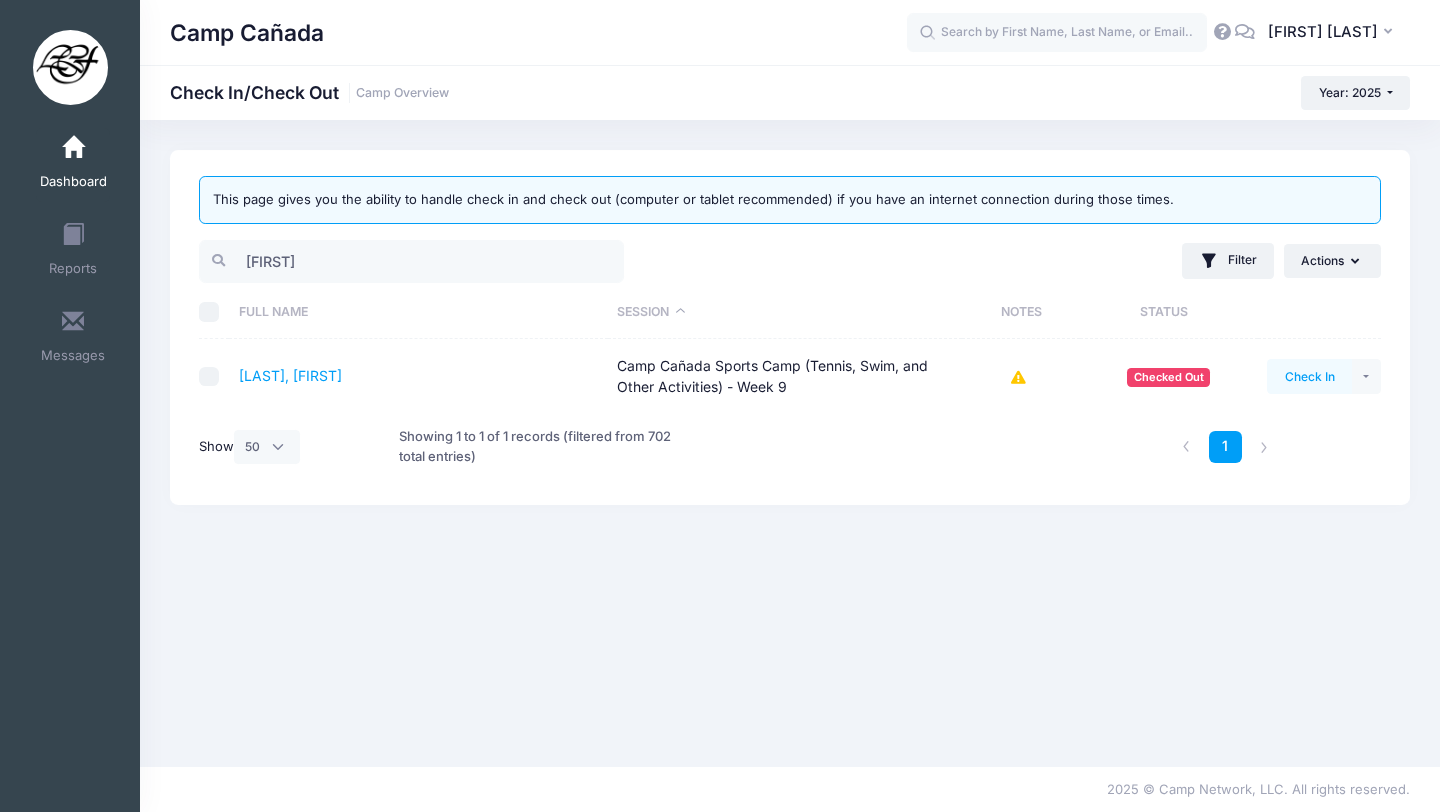 click on "Check In" at bounding box center (1309, 376) 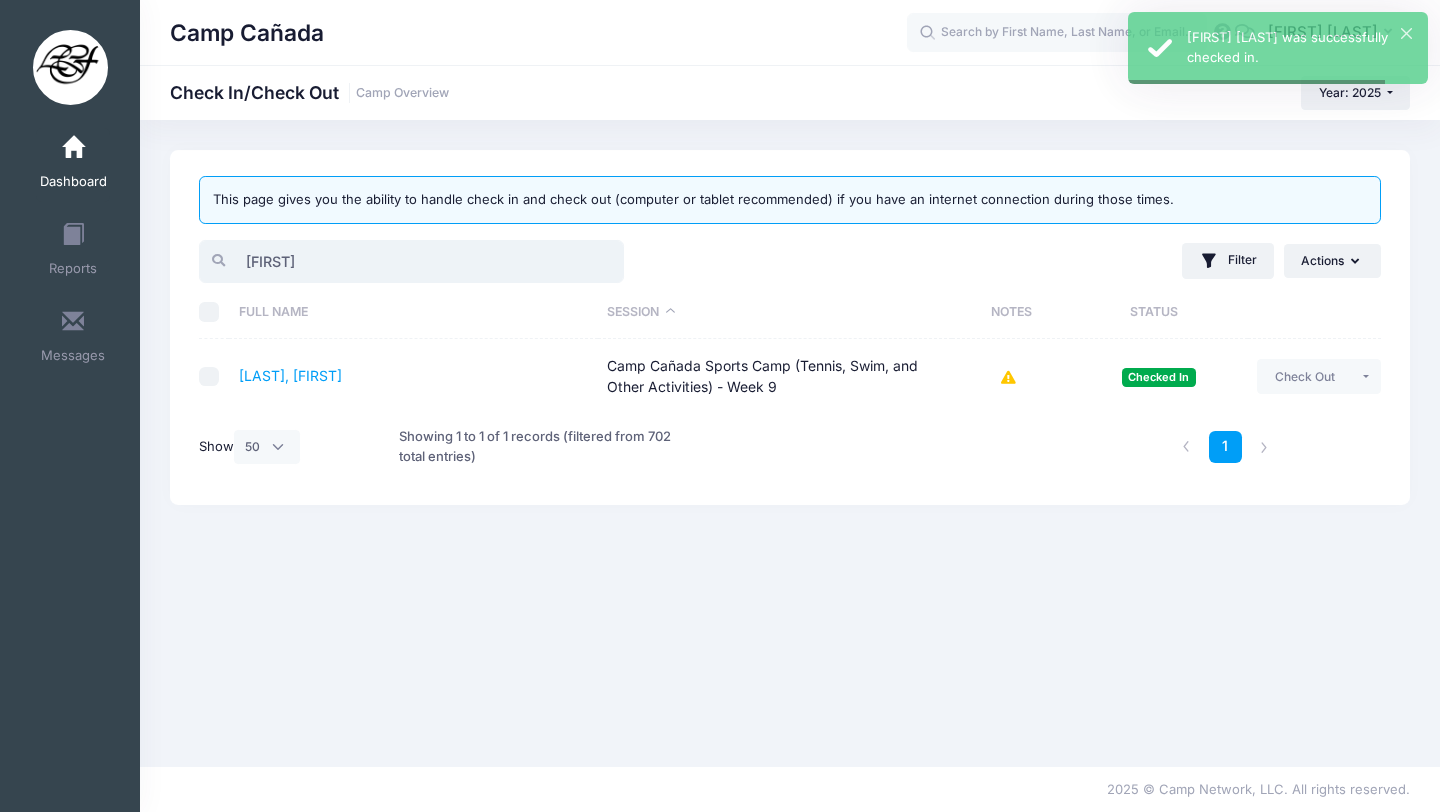 drag, startPoint x: 328, startPoint y: 258, endPoint x: 154, endPoint y: 253, distance: 174.07182 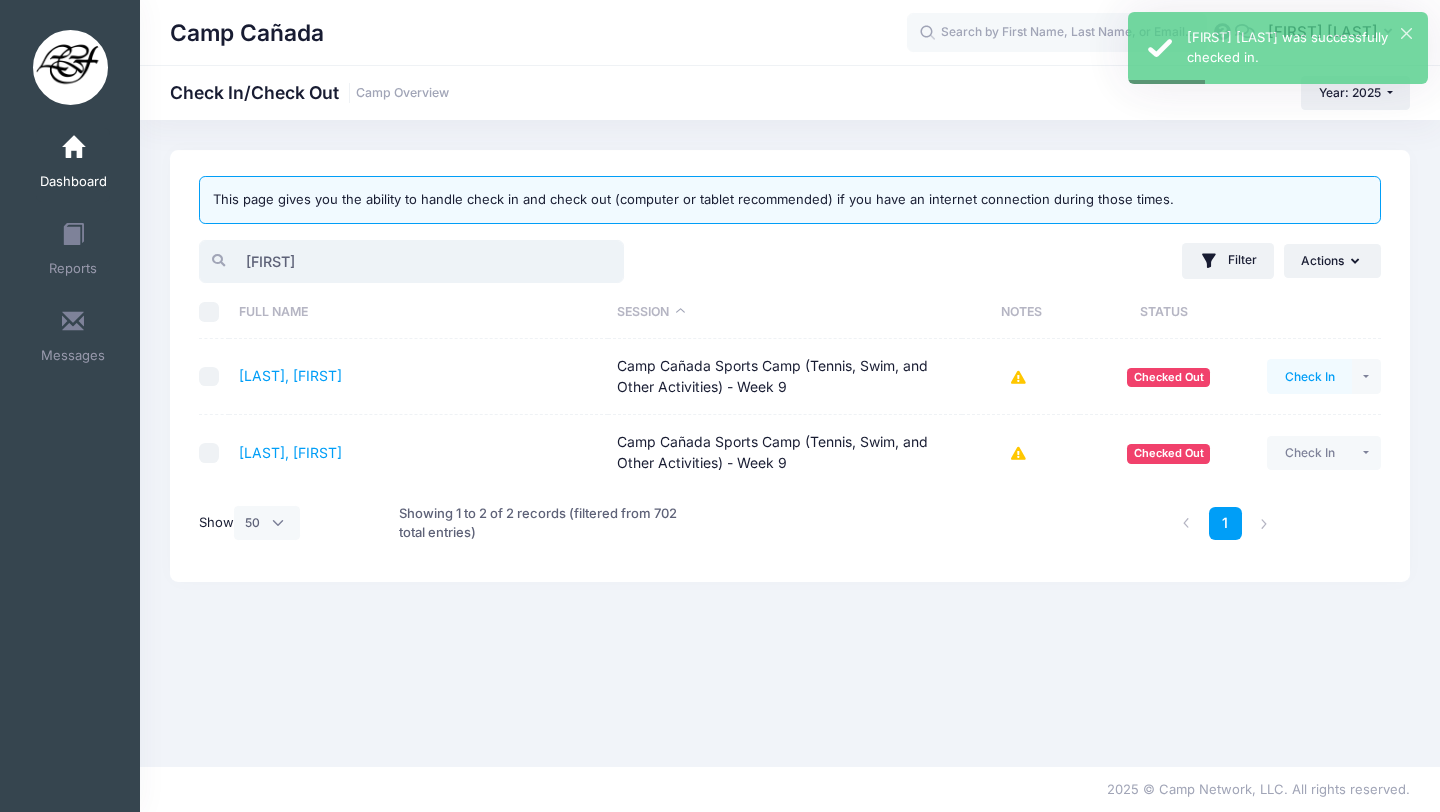 type on "[FIRST]" 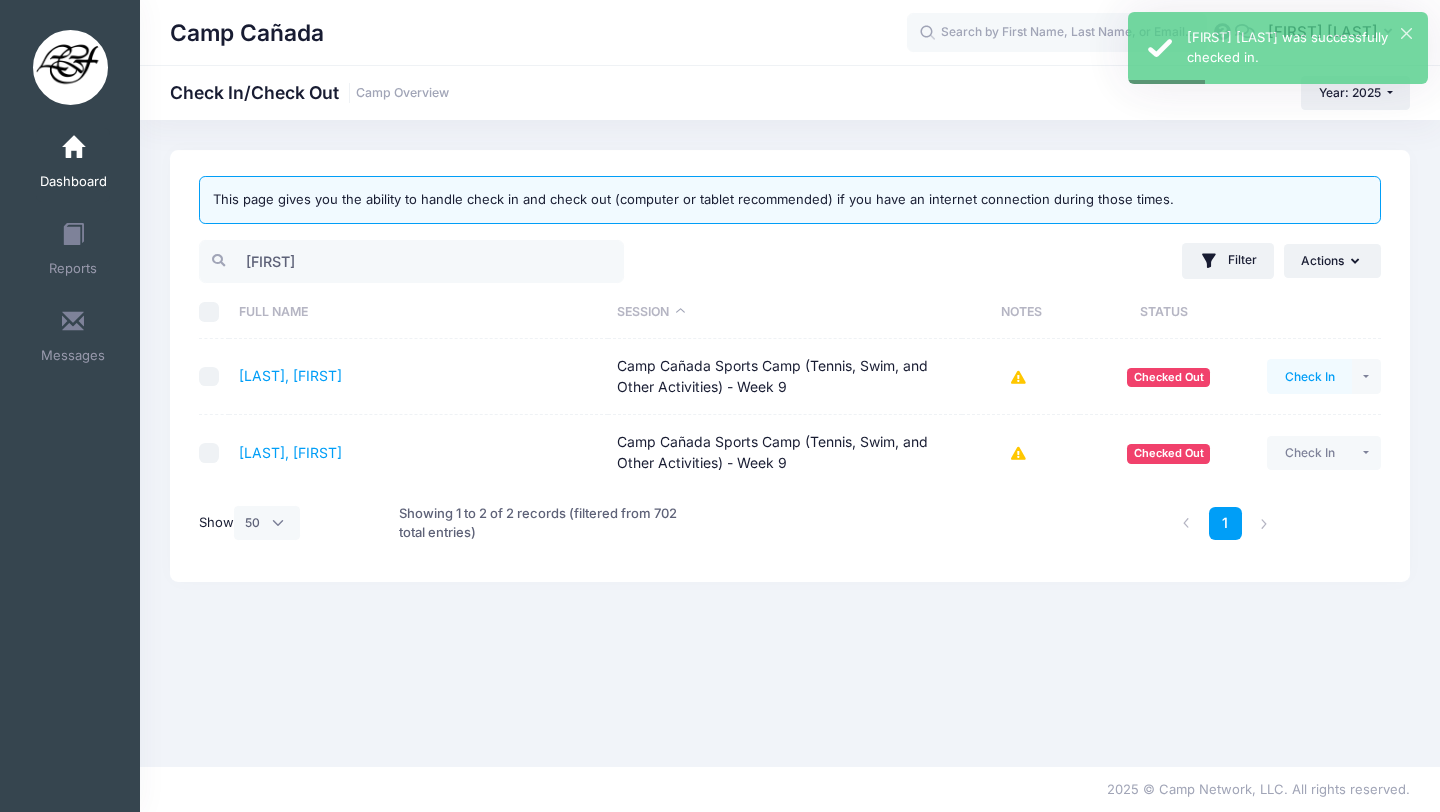 click on "Check In" at bounding box center [1309, 376] 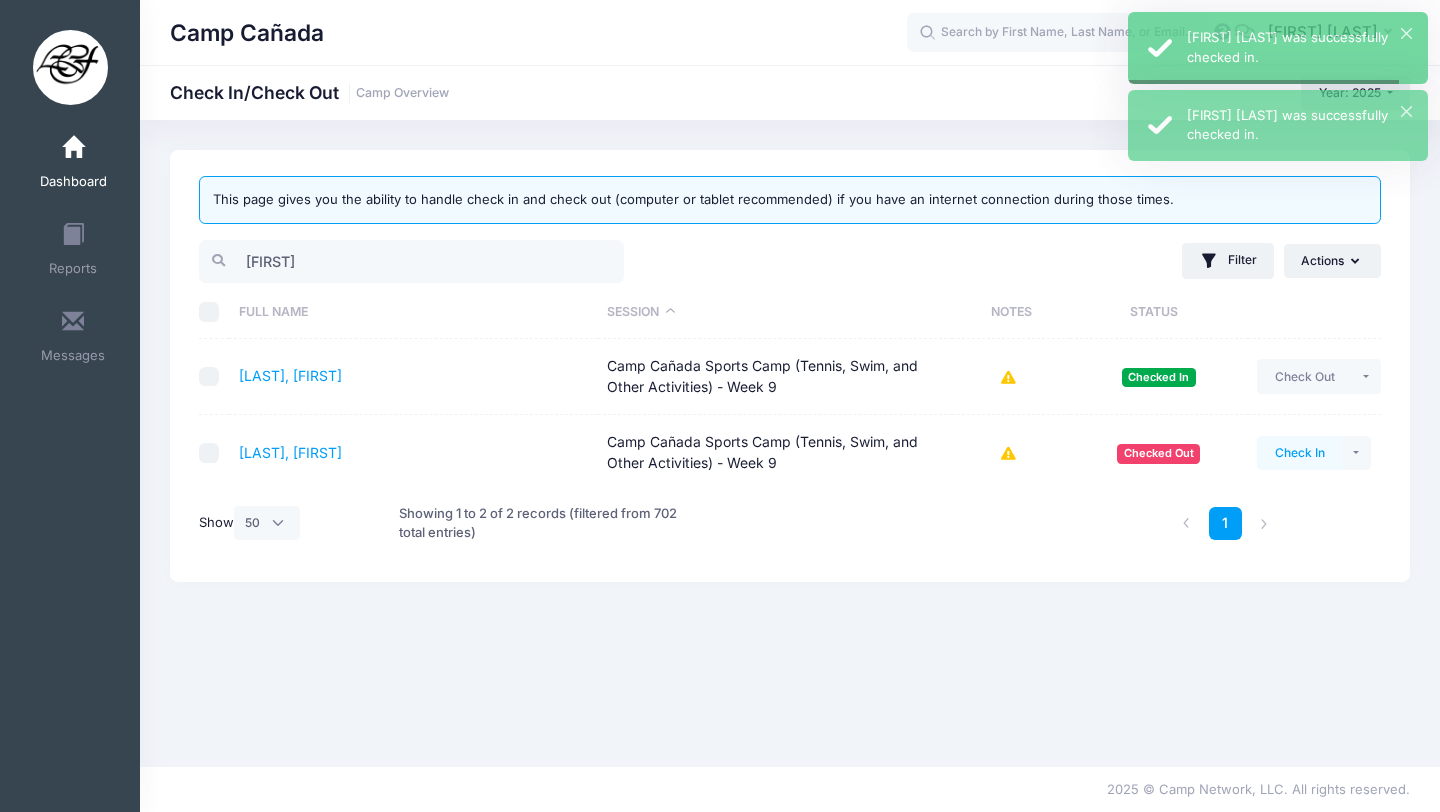 click on "Check In" at bounding box center [1299, 453] 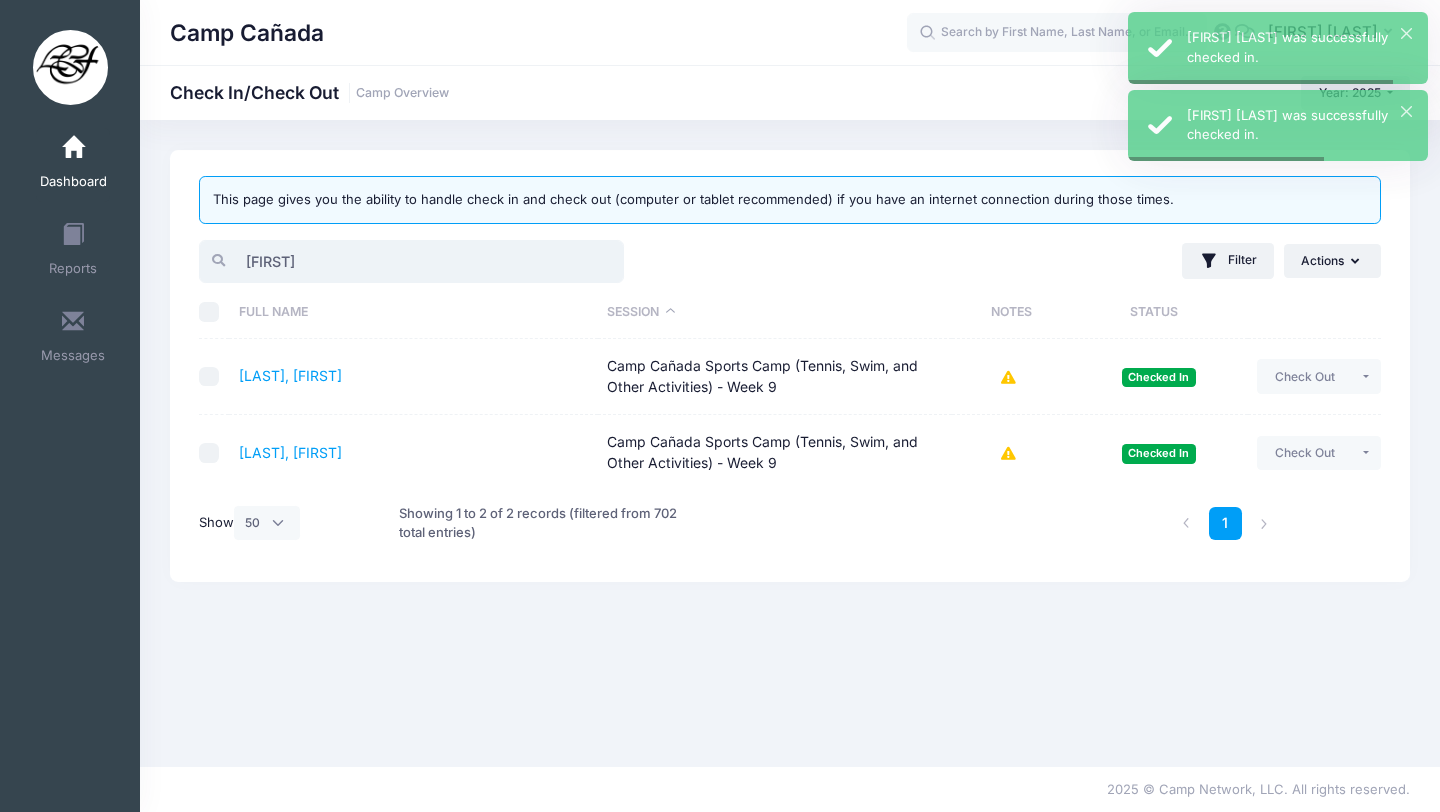 drag, startPoint x: 372, startPoint y: 259, endPoint x: 0, endPoint y: 257, distance: 372.00537 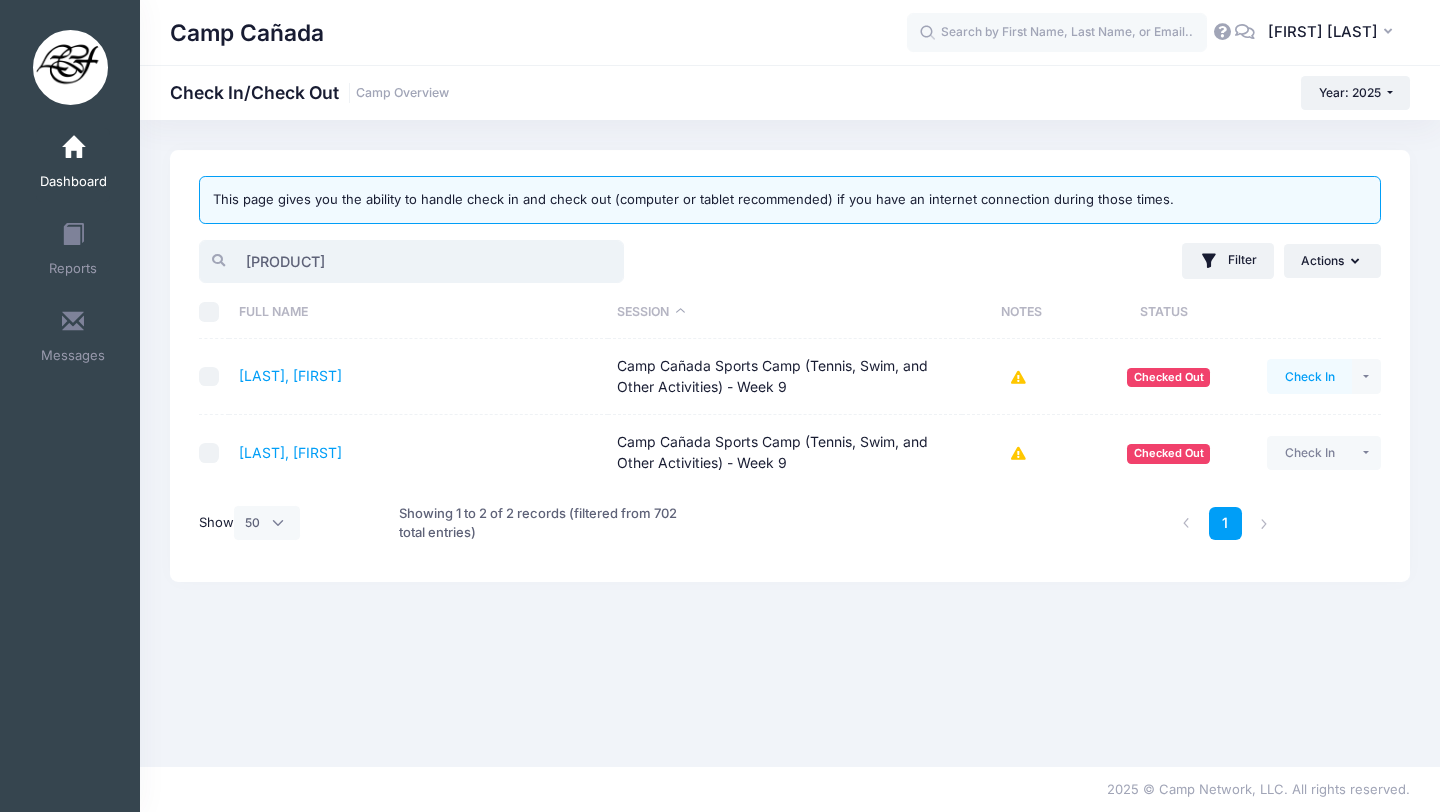 type on "[PRODUCT]" 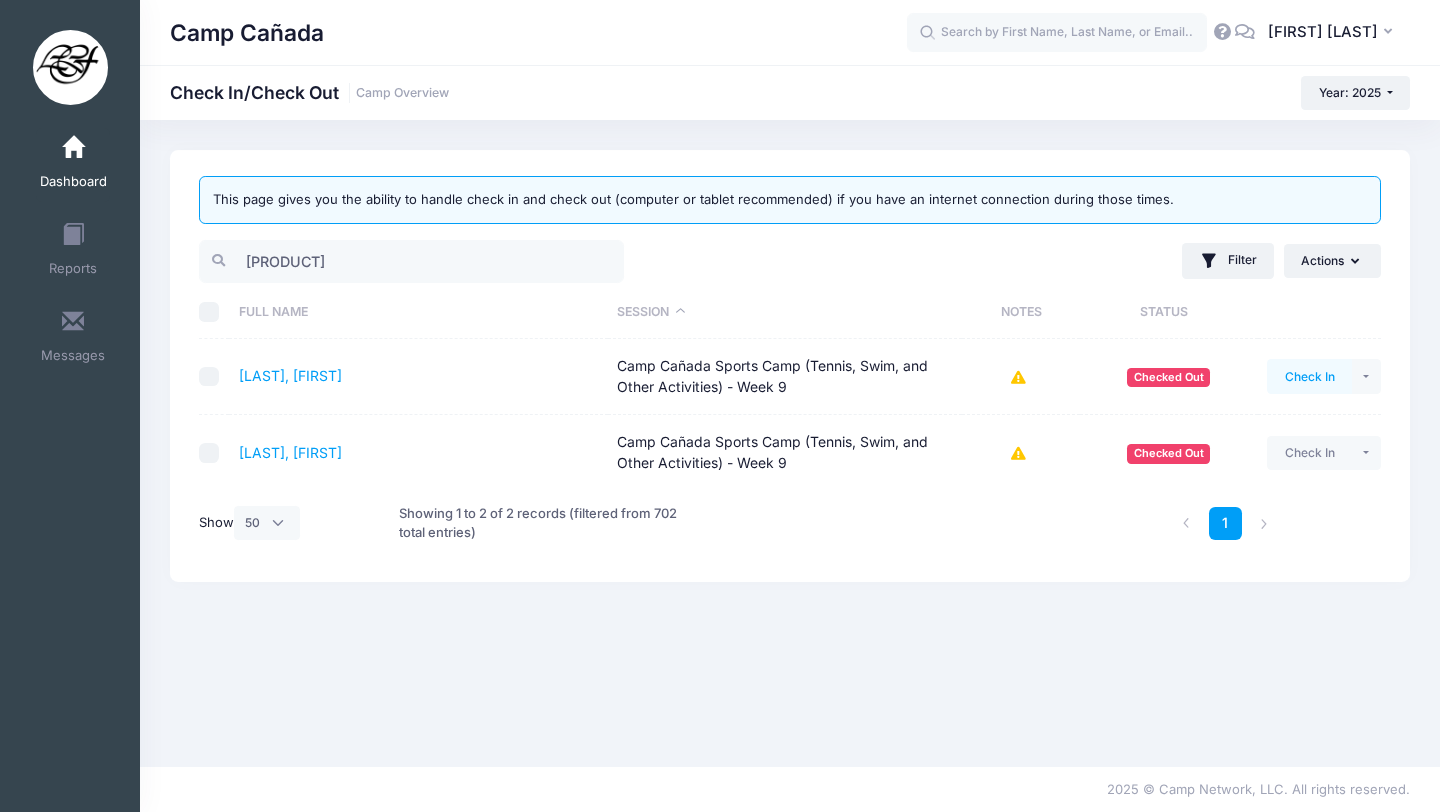 click on "Check In" at bounding box center [1309, 376] 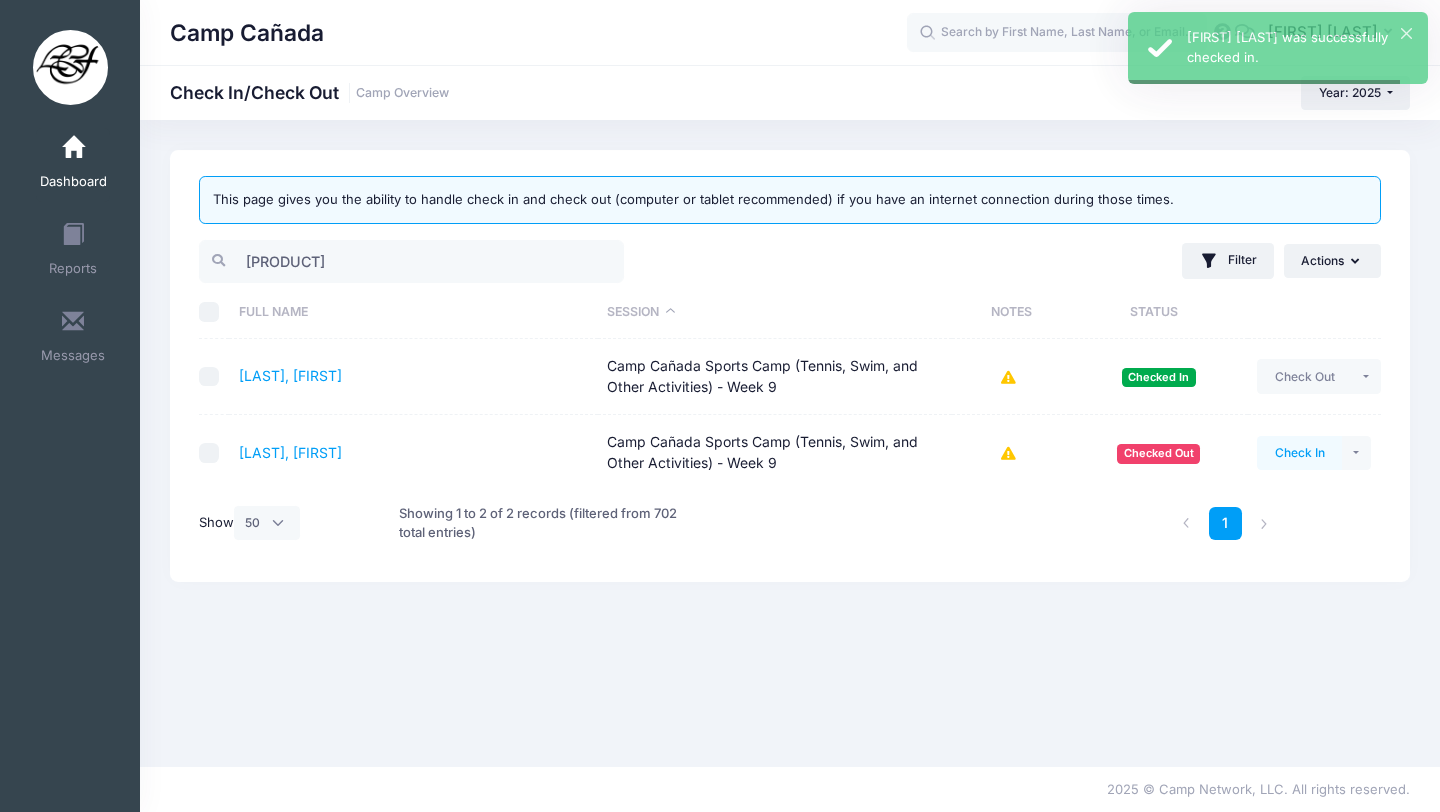 click on "Check In" at bounding box center [1299, 453] 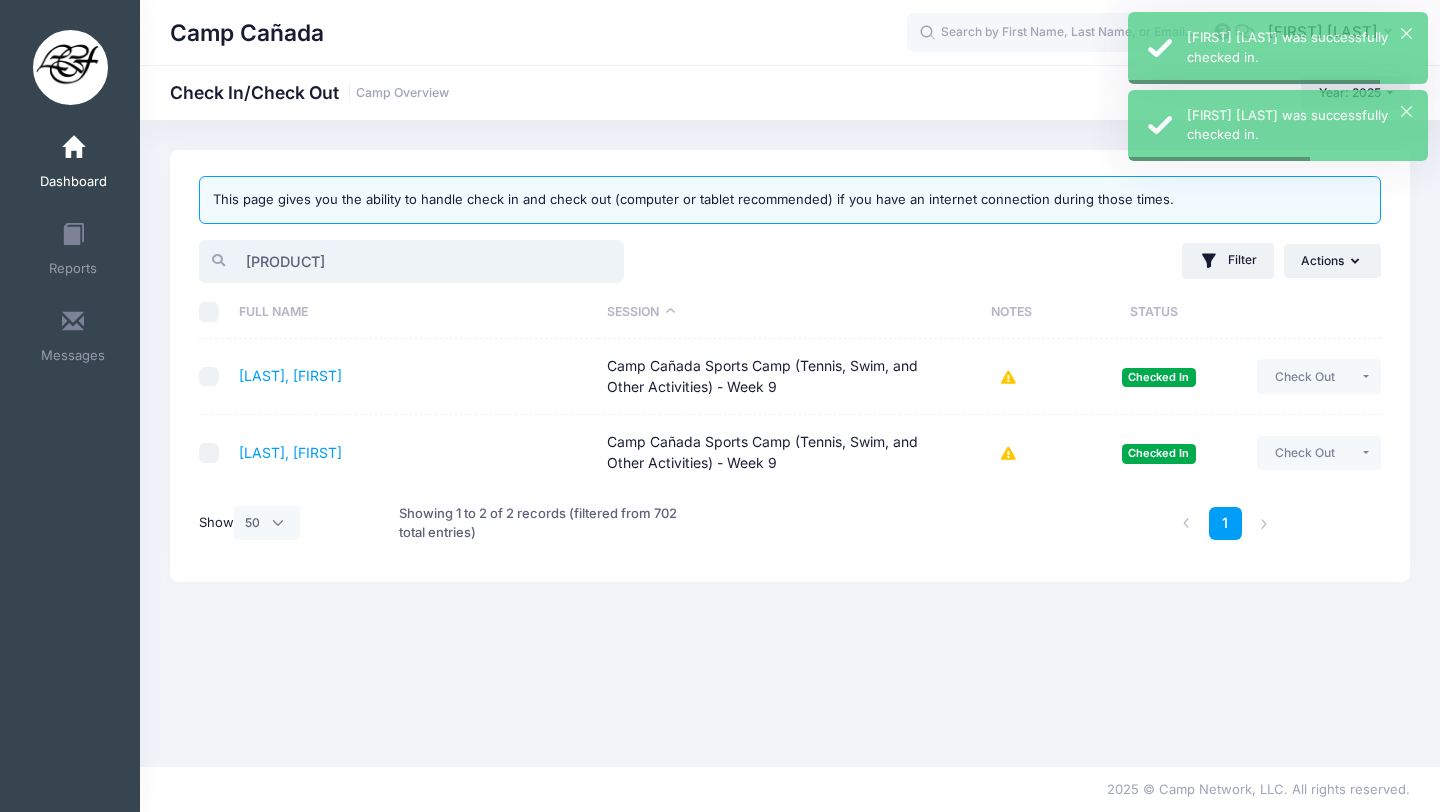 drag, startPoint x: 318, startPoint y: 259, endPoint x: 110, endPoint y: 257, distance: 208.00961 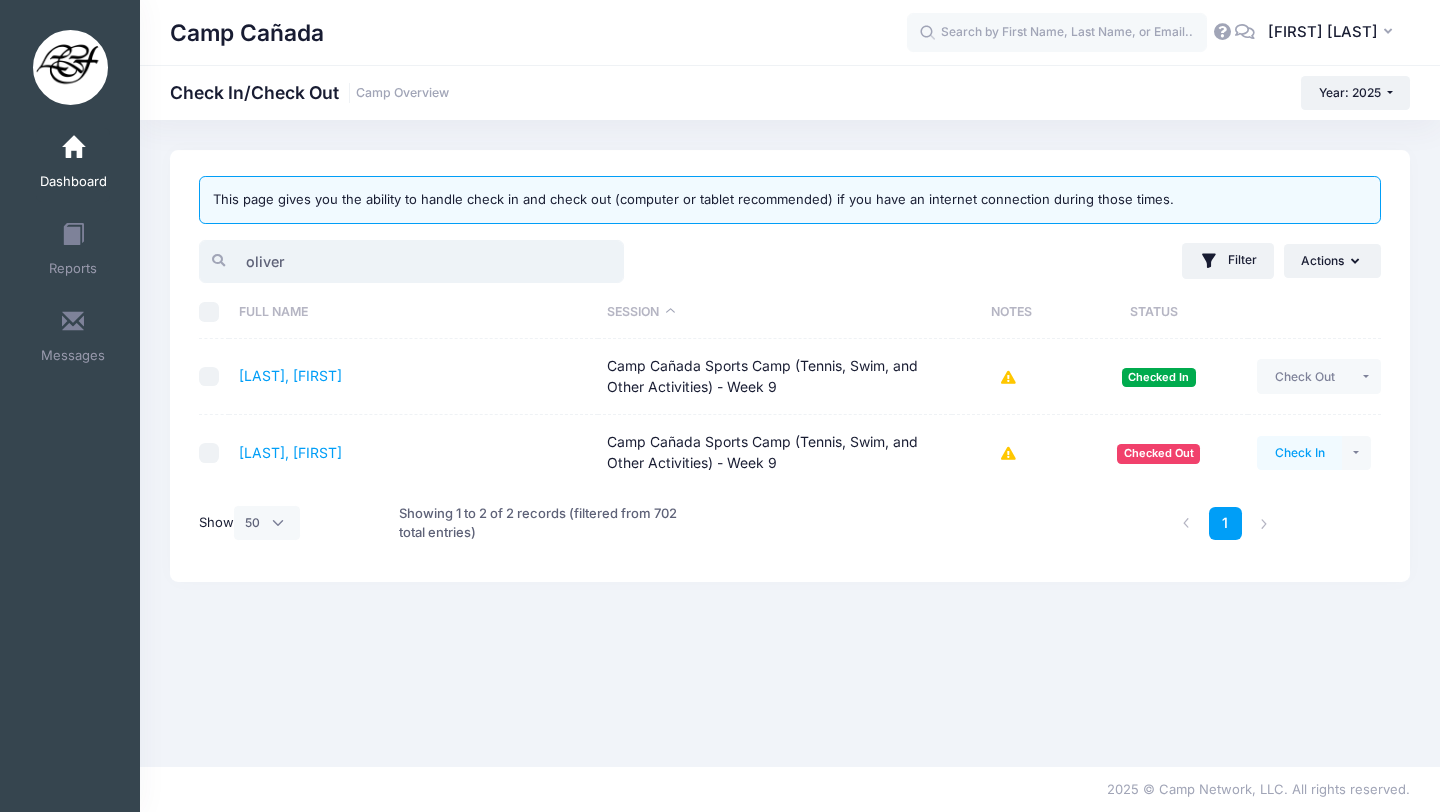 type on "oliver" 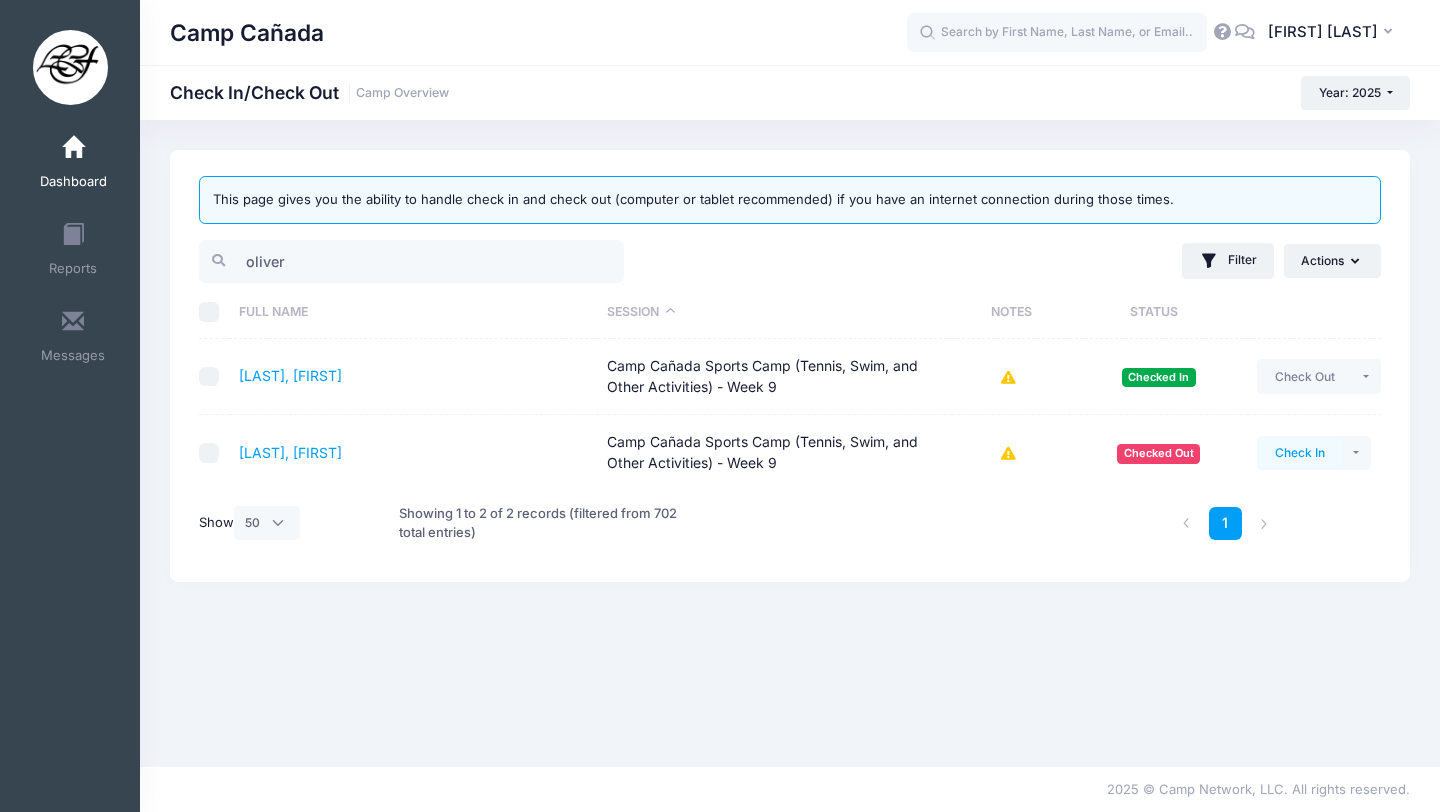 click on "Check In" at bounding box center [1299, 453] 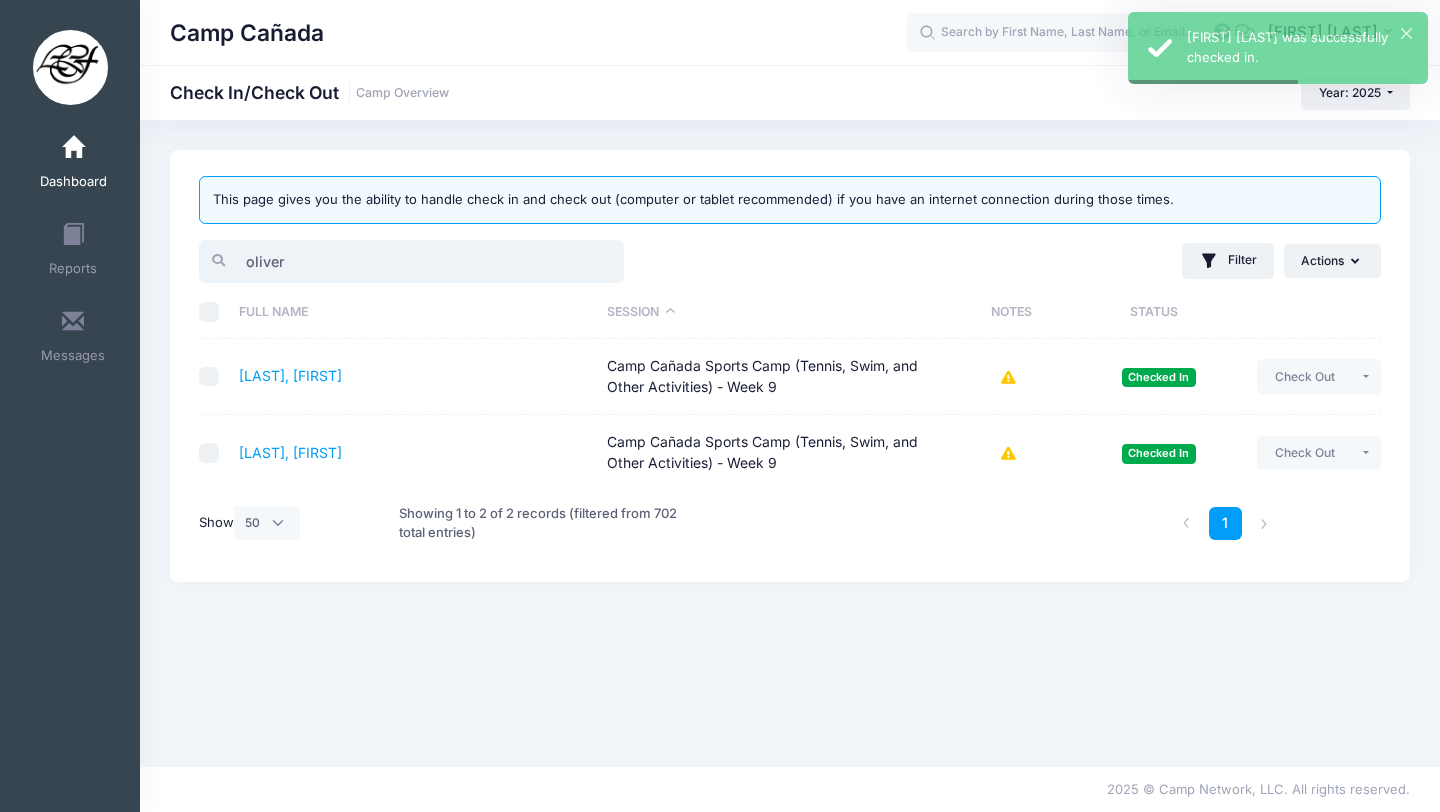 drag, startPoint x: 359, startPoint y: 265, endPoint x: 176, endPoint y: 262, distance: 183.02458 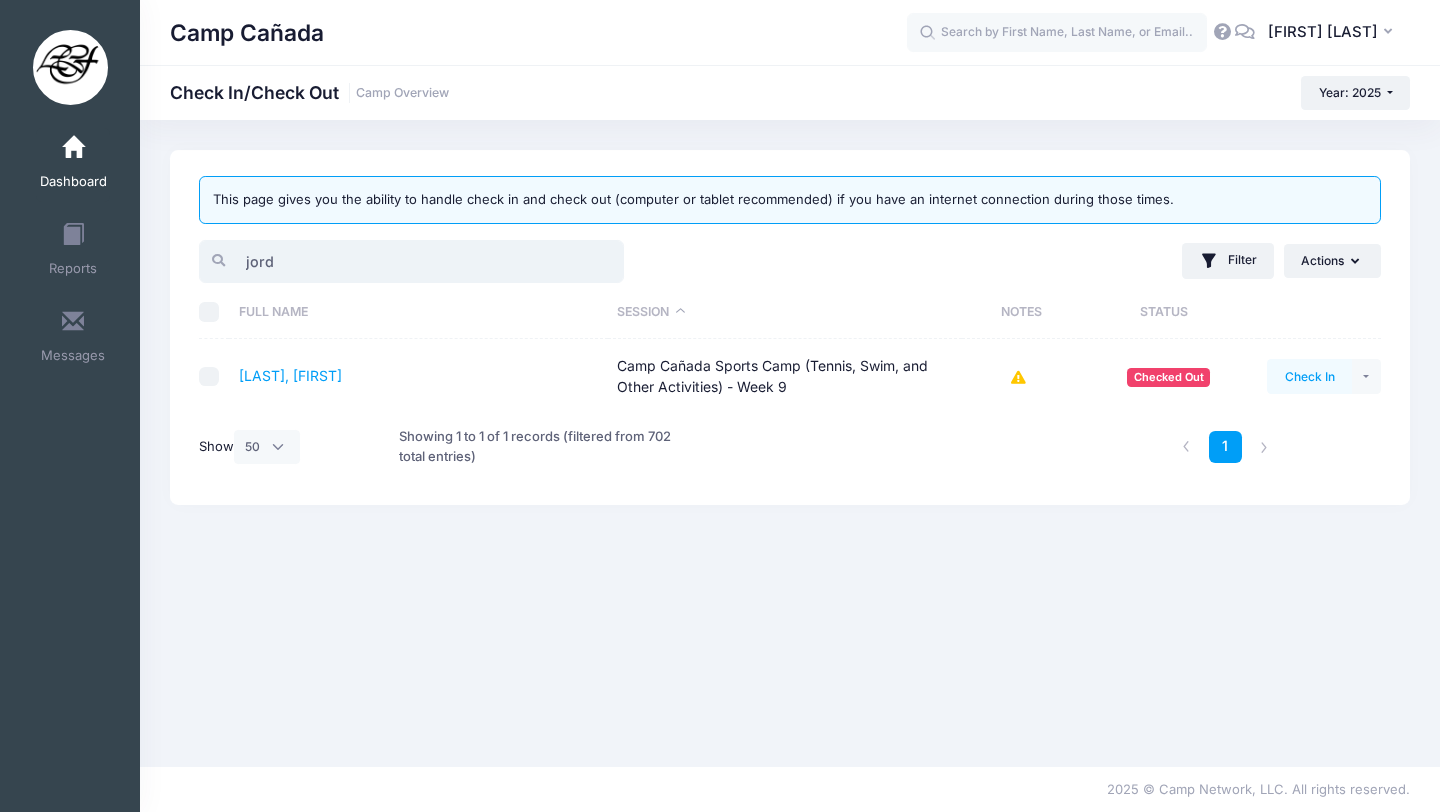 type on "jord" 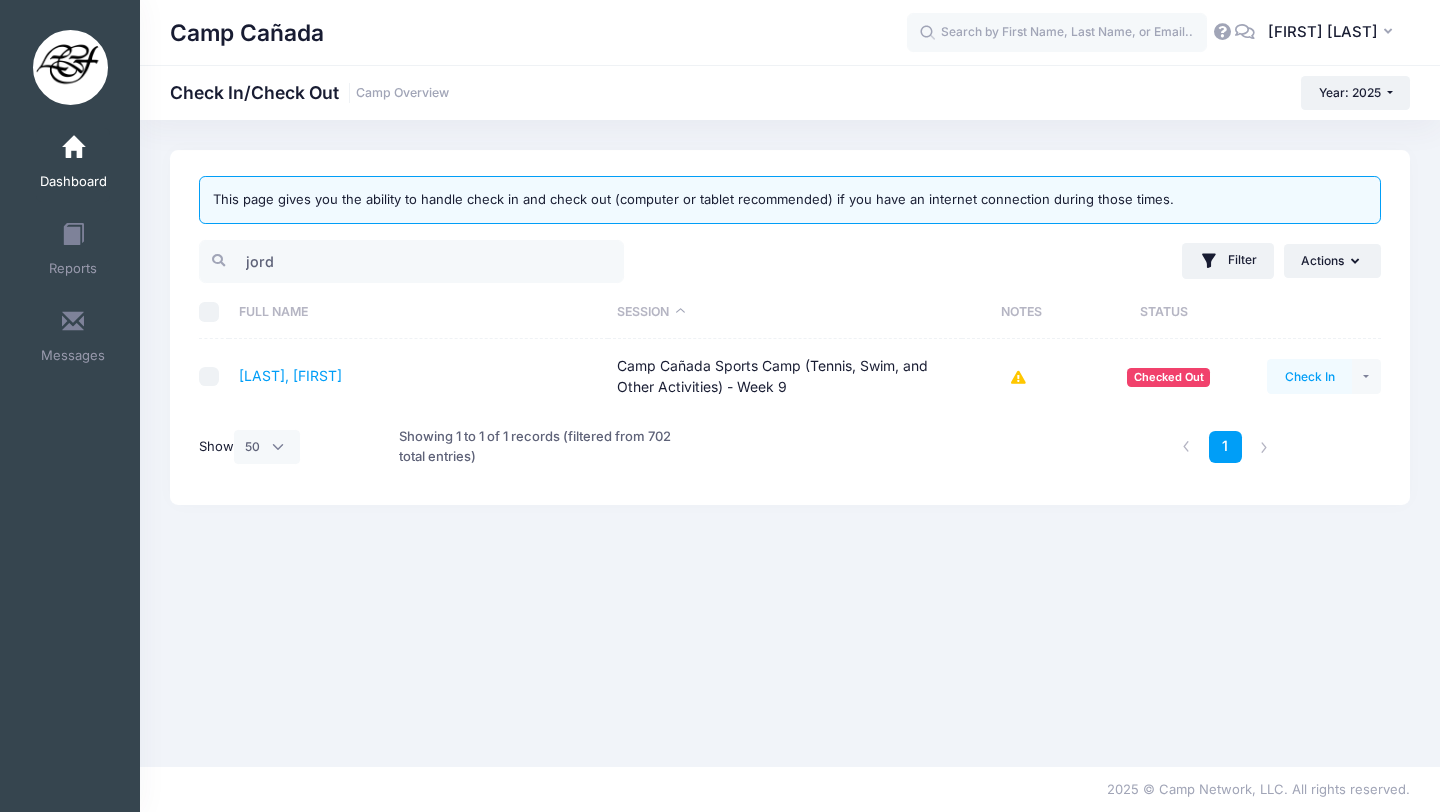 click on "Check In" at bounding box center (1309, 376) 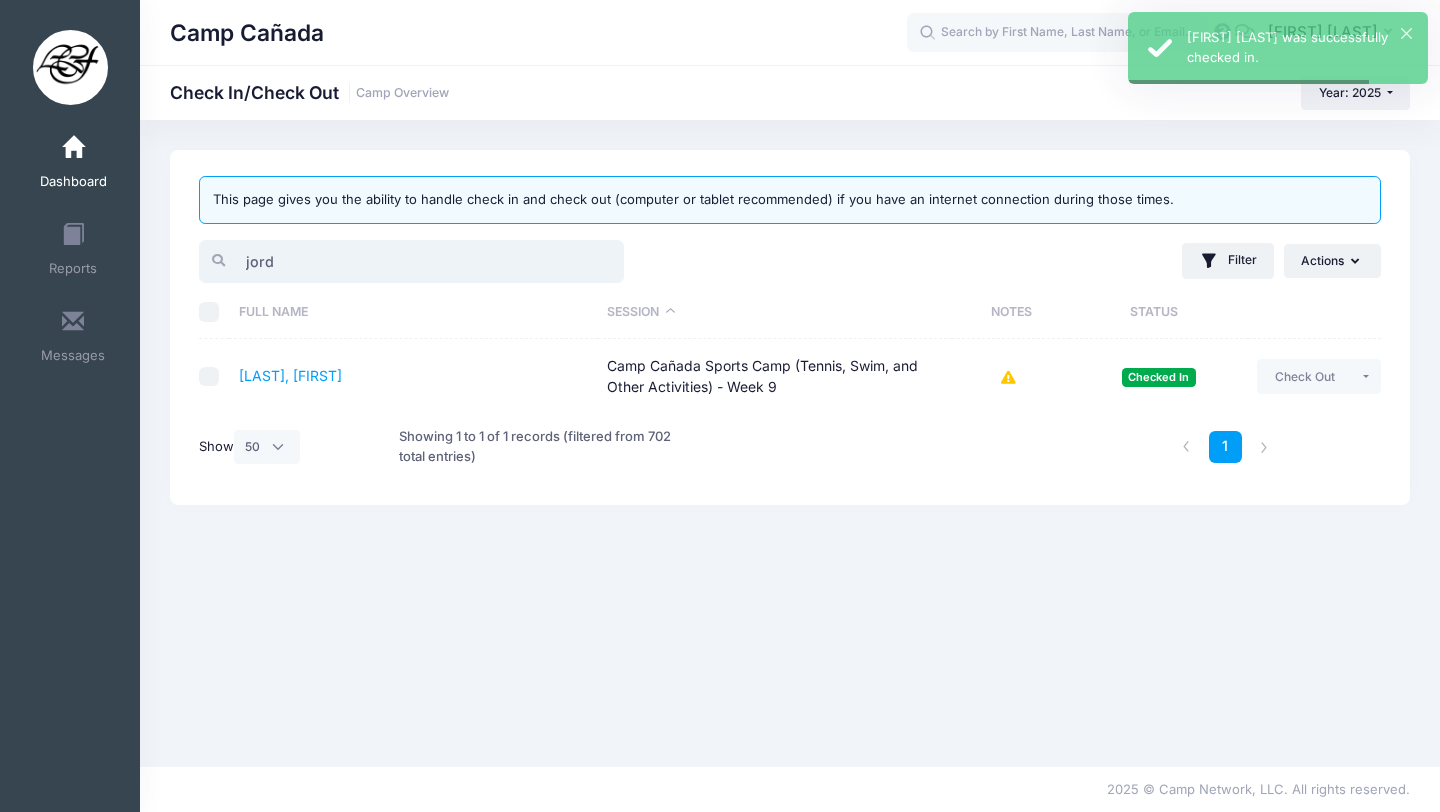 drag, startPoint x: 294, startPoint y: 266, endPoint x: 126, endPoint y: 256, distance: 168.29736 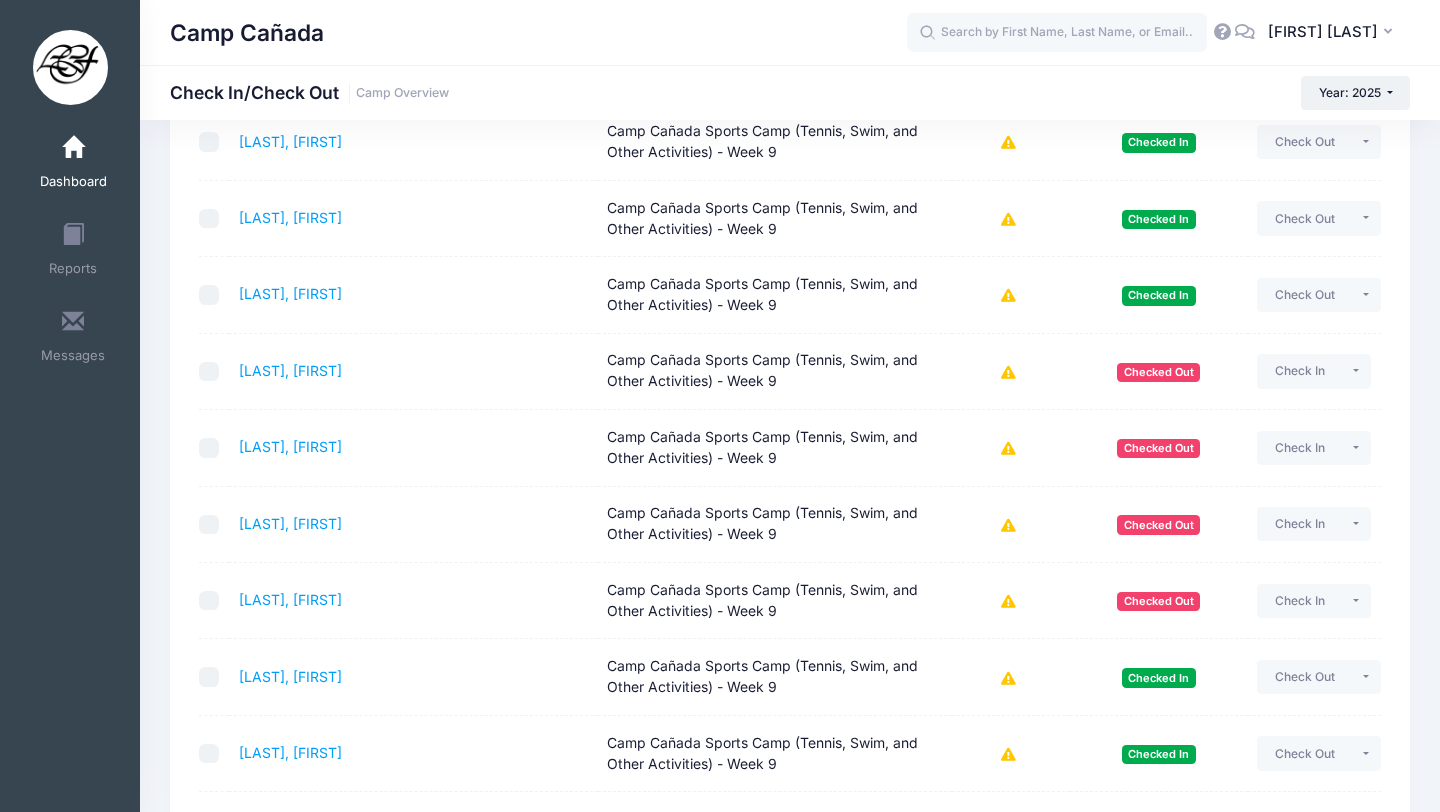 scroll, scrollTop: 0, scrollLeft: 0, axis: both 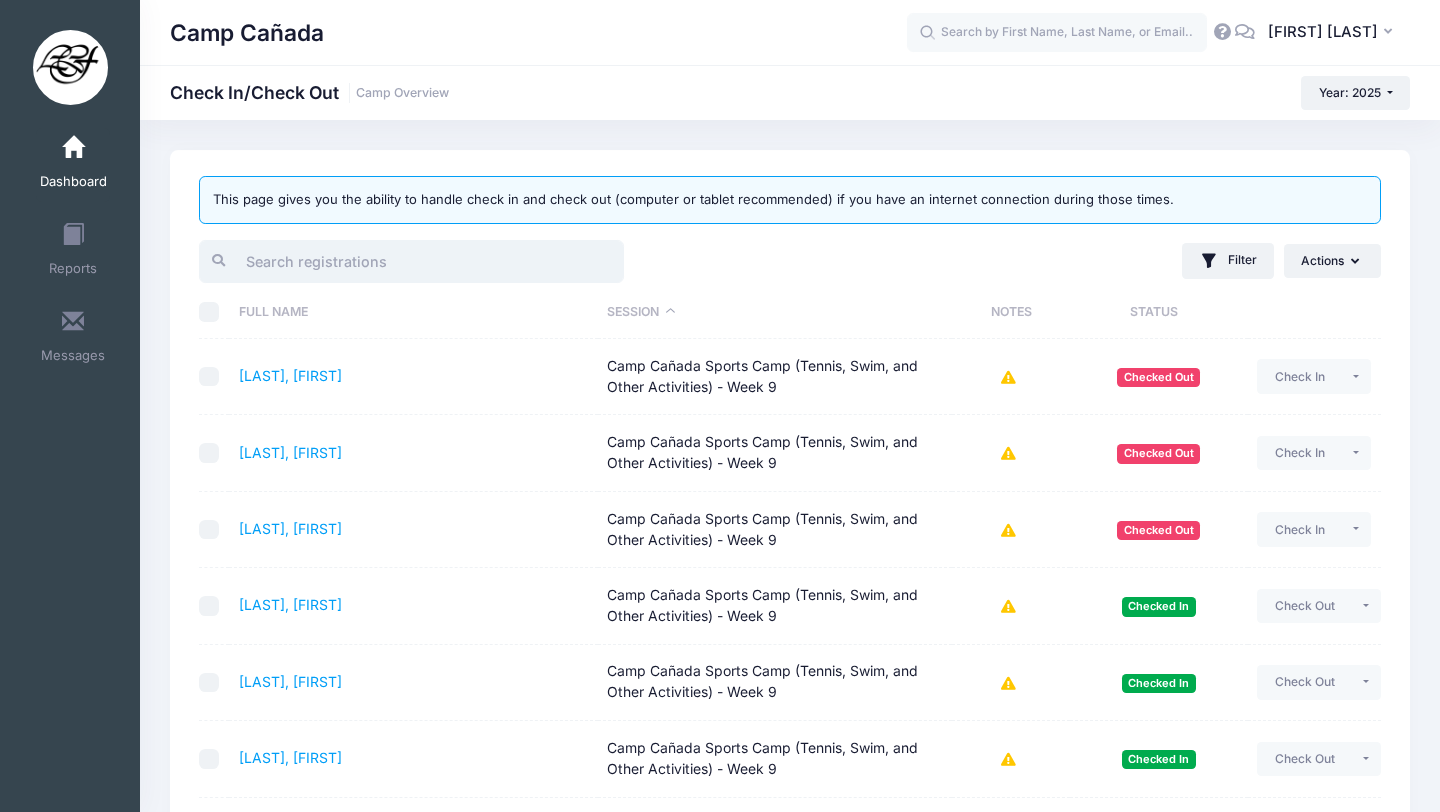 type on "8" 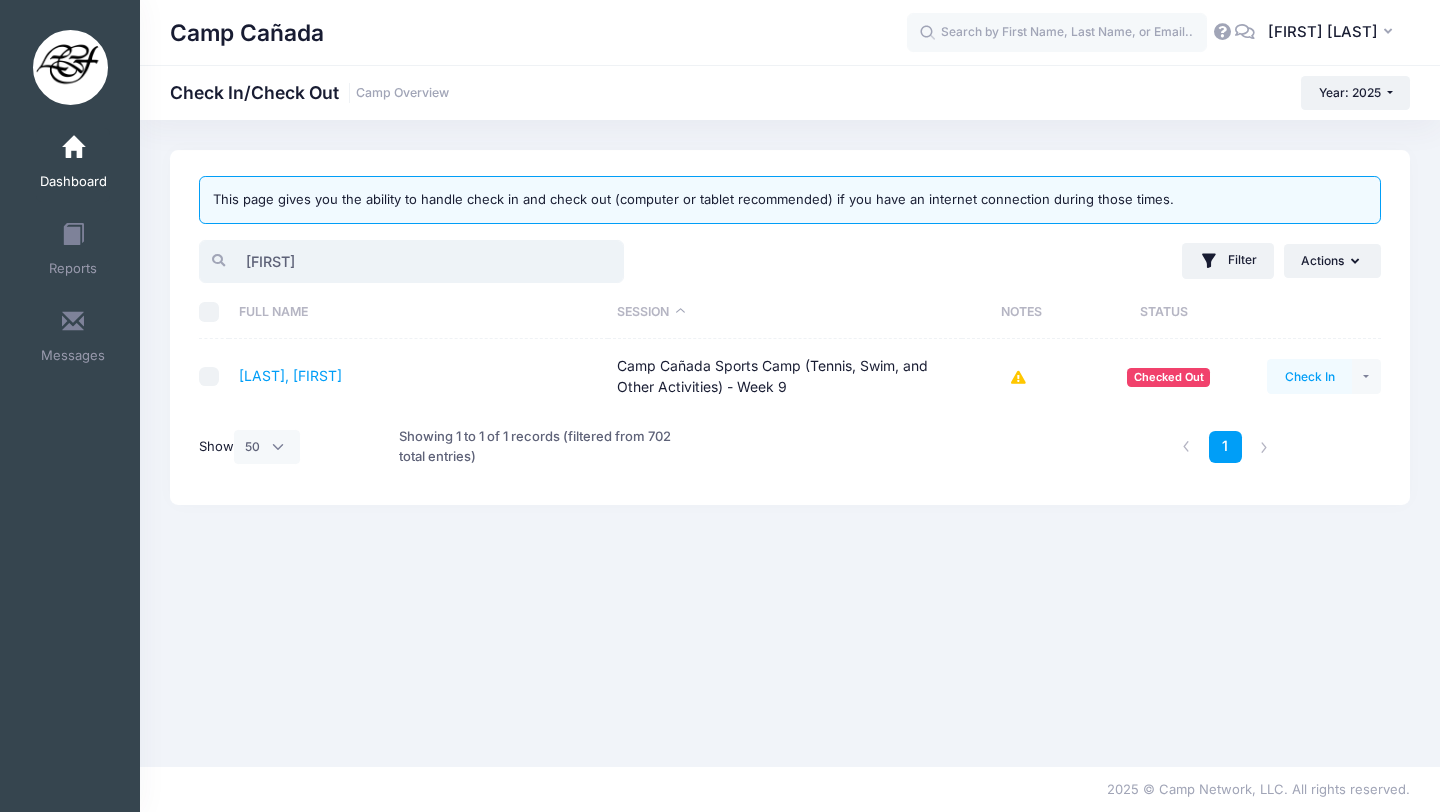type on "[FIRST]" 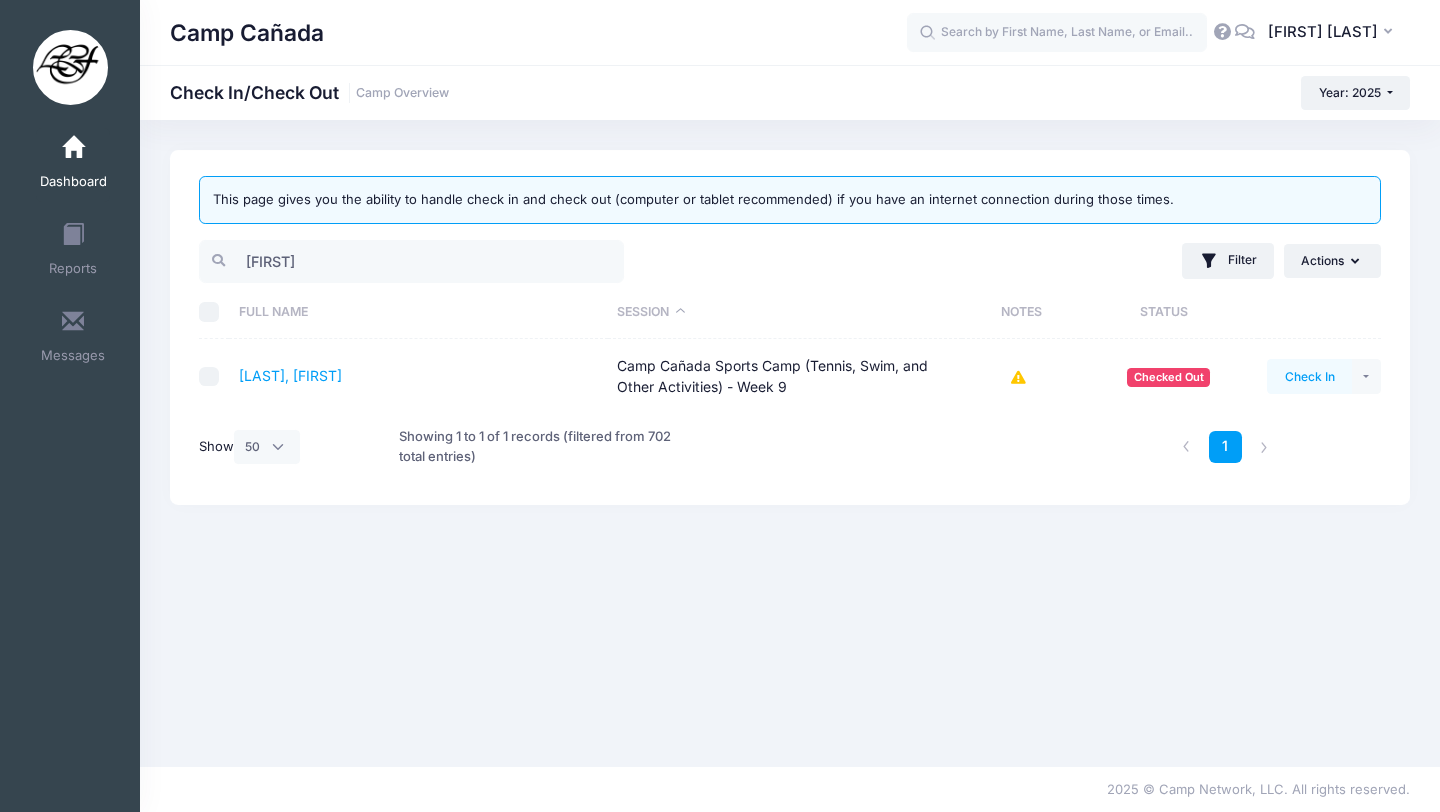 click on "Check In" at bounding box center (1309, 376) 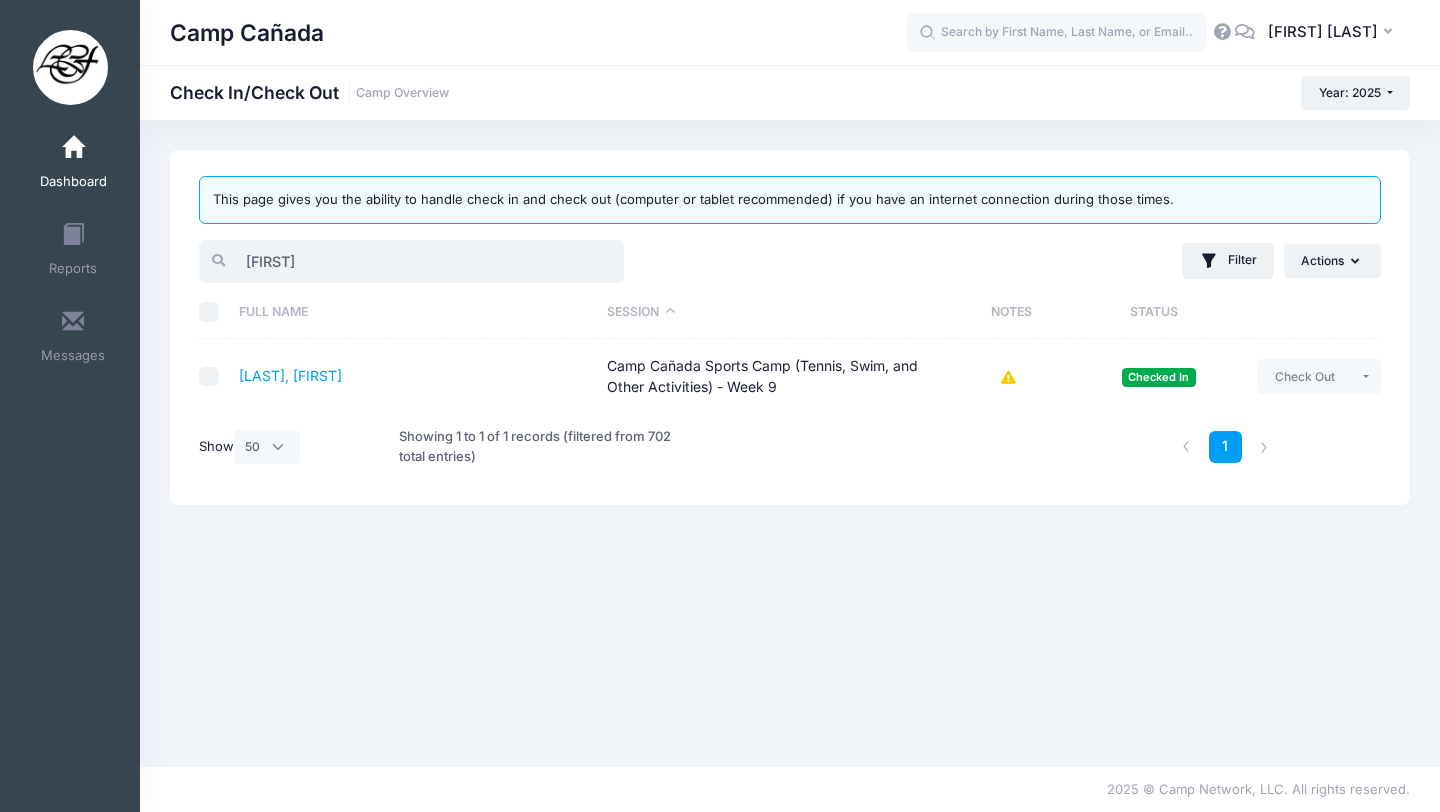 click on "[FIRST]" at bounding box center (411, 261) 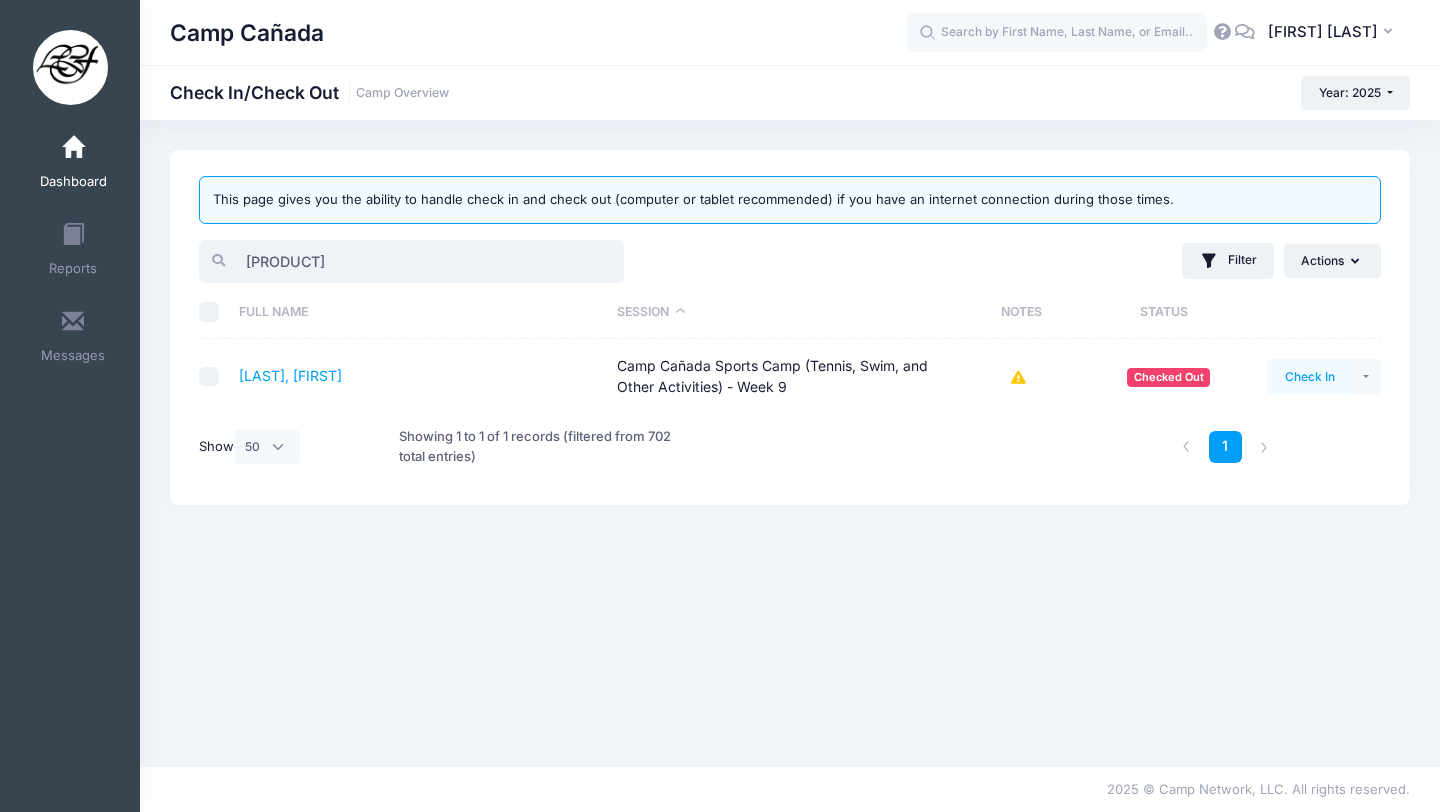 type on "[PRODUCT]" 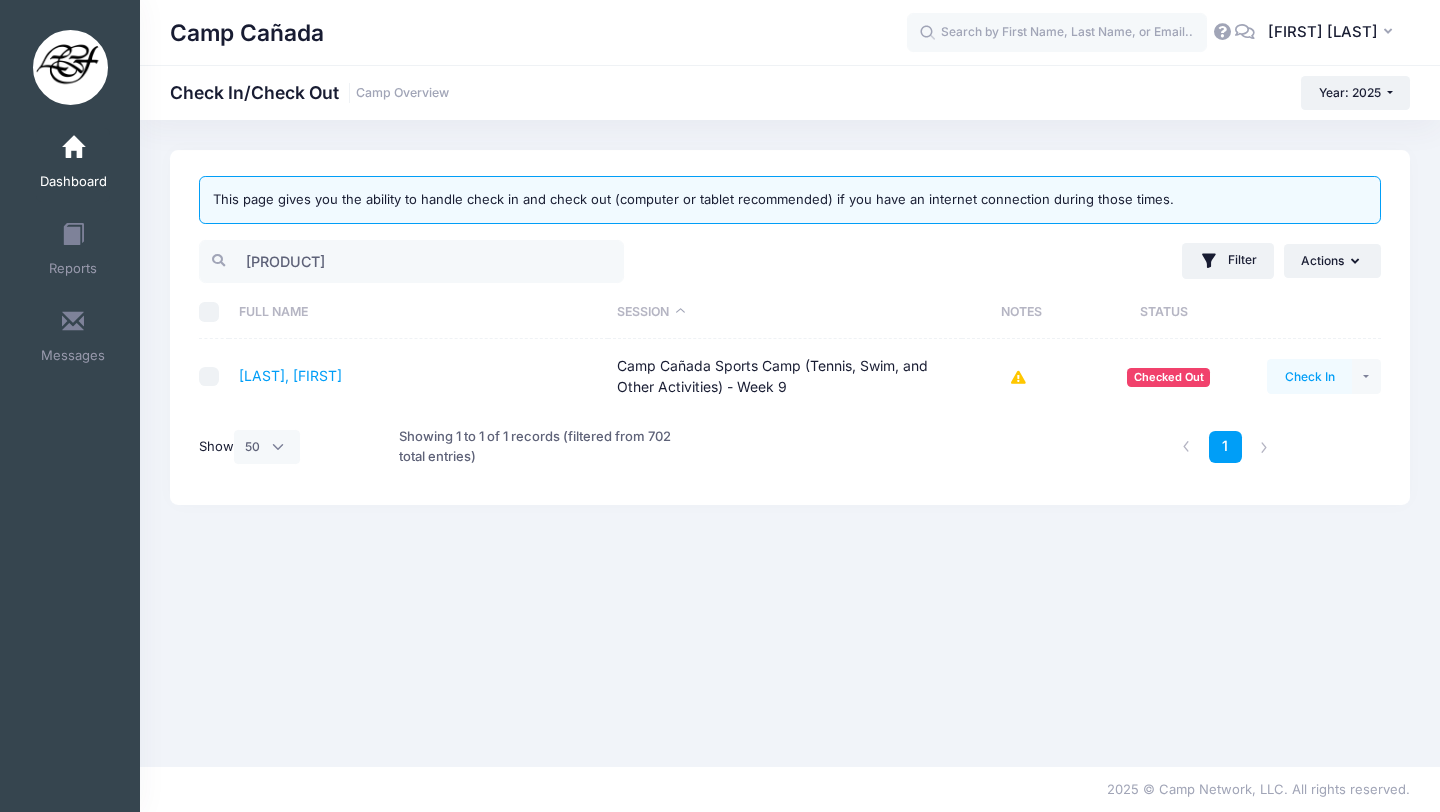 click on "Check In" at bounding box center (1309, 376) 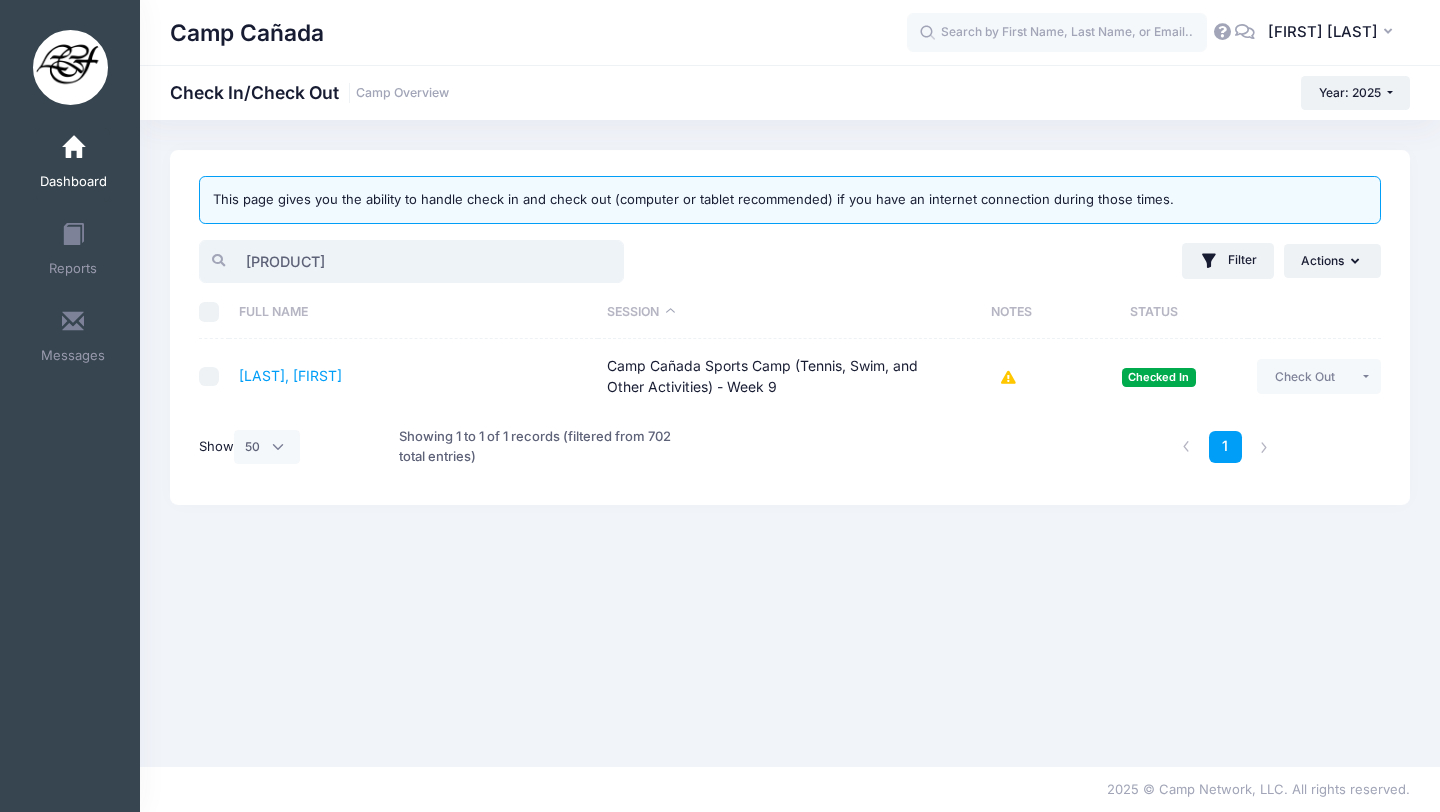 click on "[PRODUCT]" at bounding box center [411, 261] 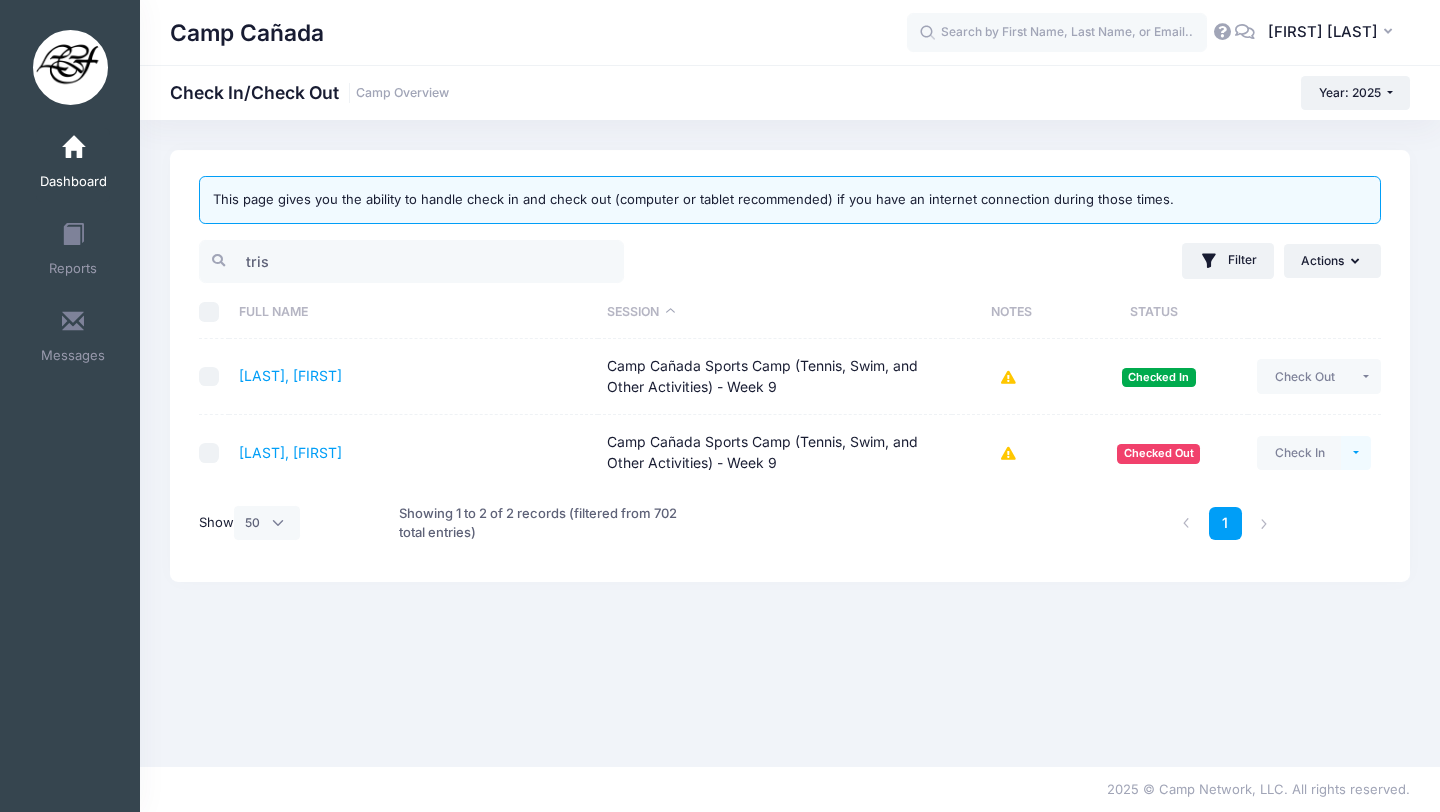 click at bounding box center [1356, 453] 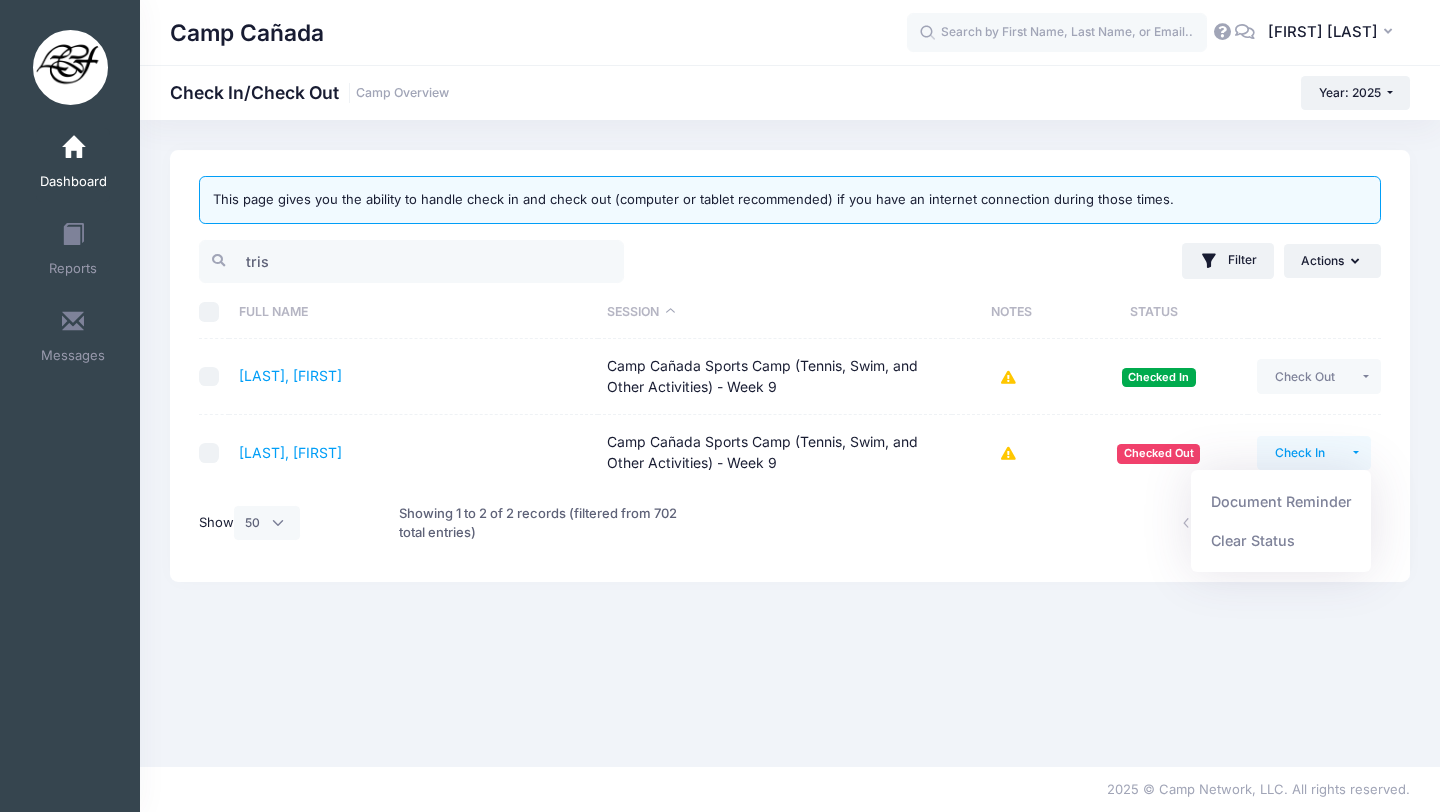 click on "Check In" at bounding box center (1299, 453) 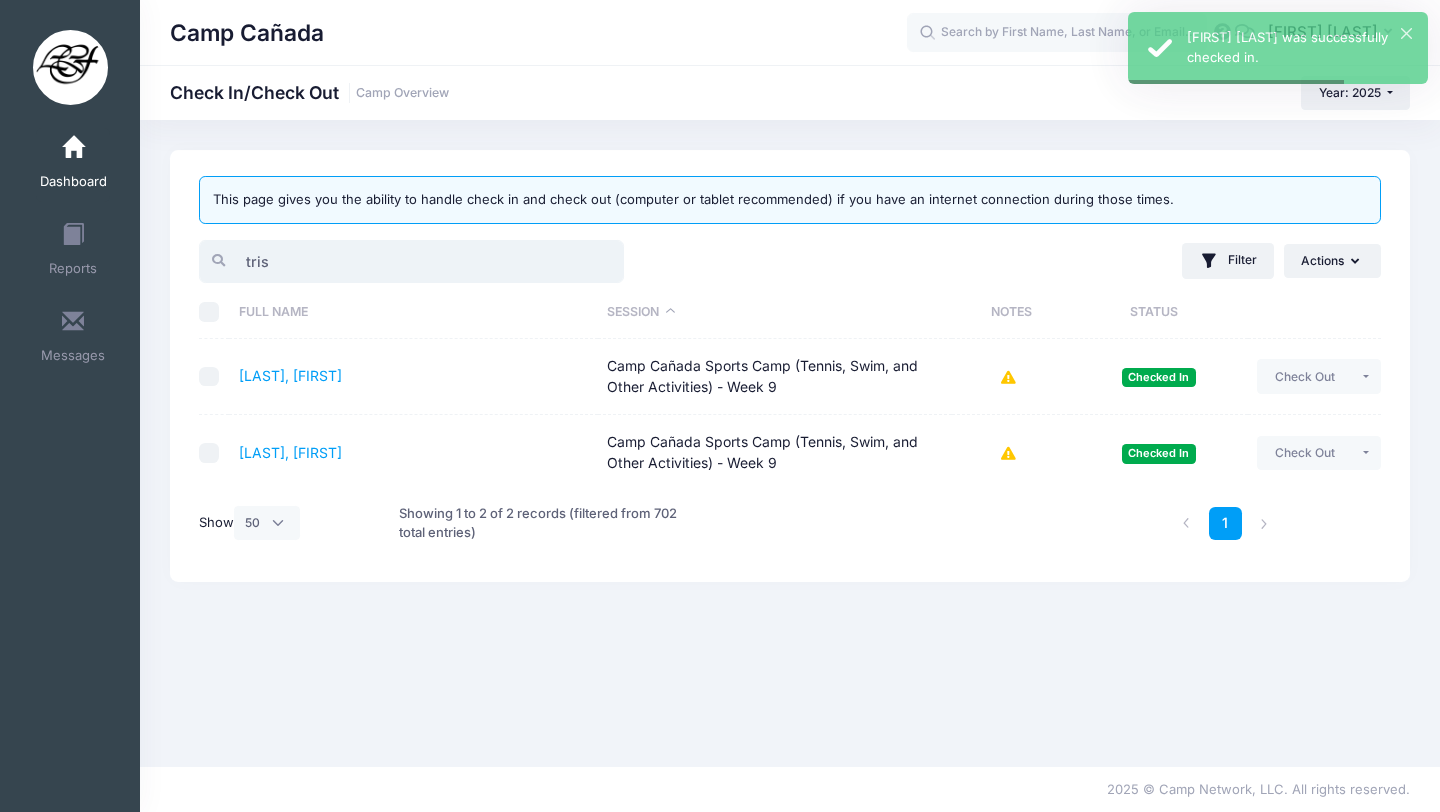 click on "tris" at bounding box center [411, 261] 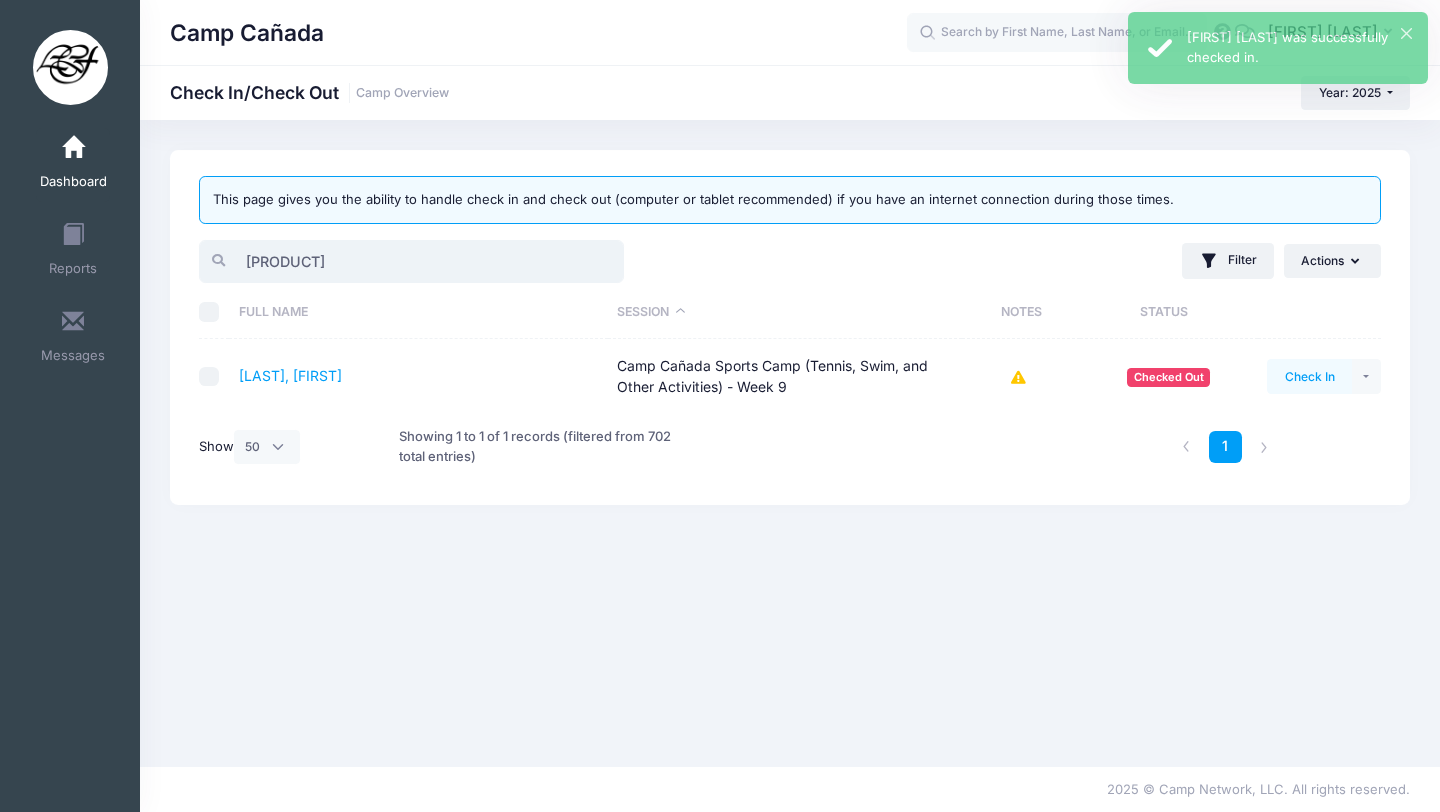 type on "[PRODUCT]" 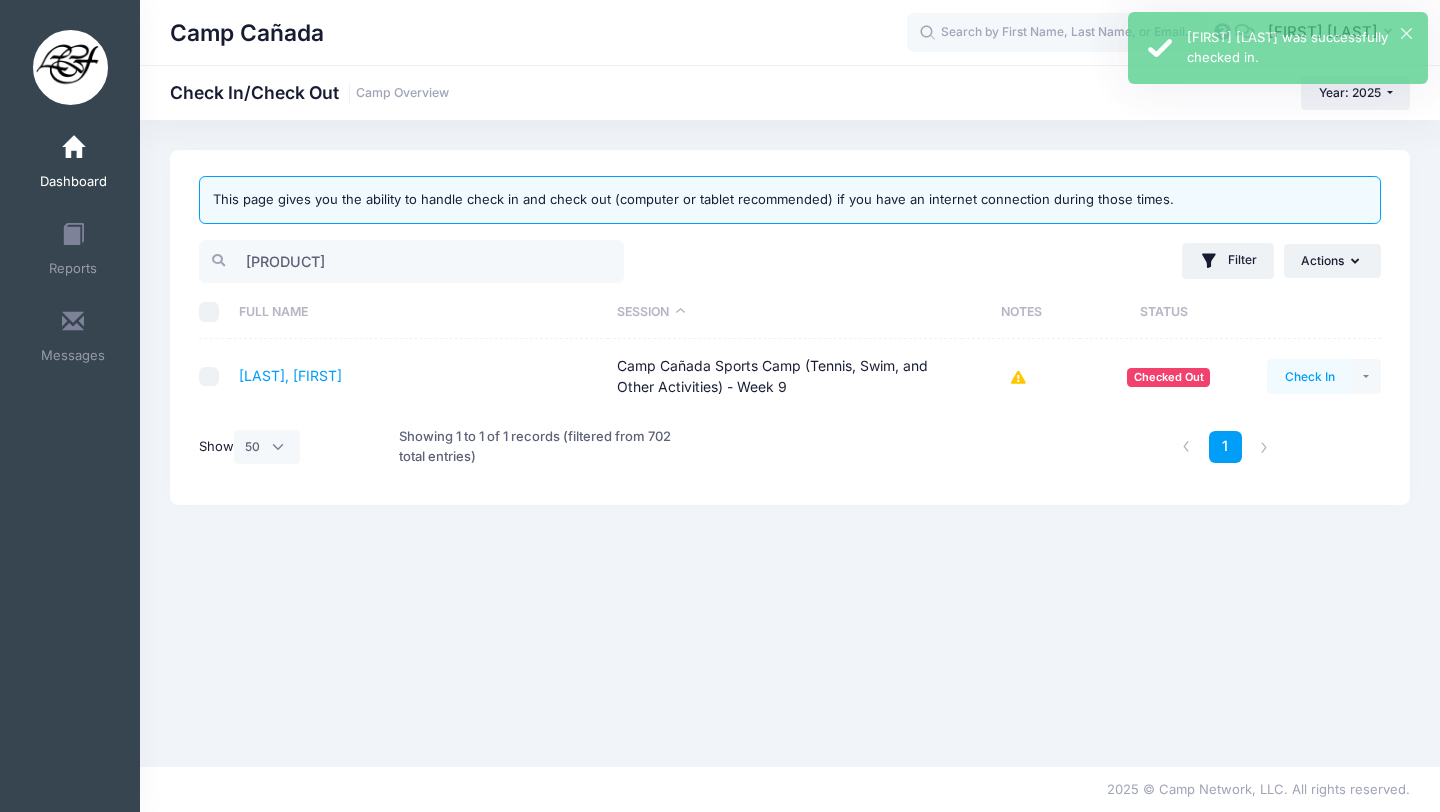 click on "Check In" at bounding box center (1309, 376) 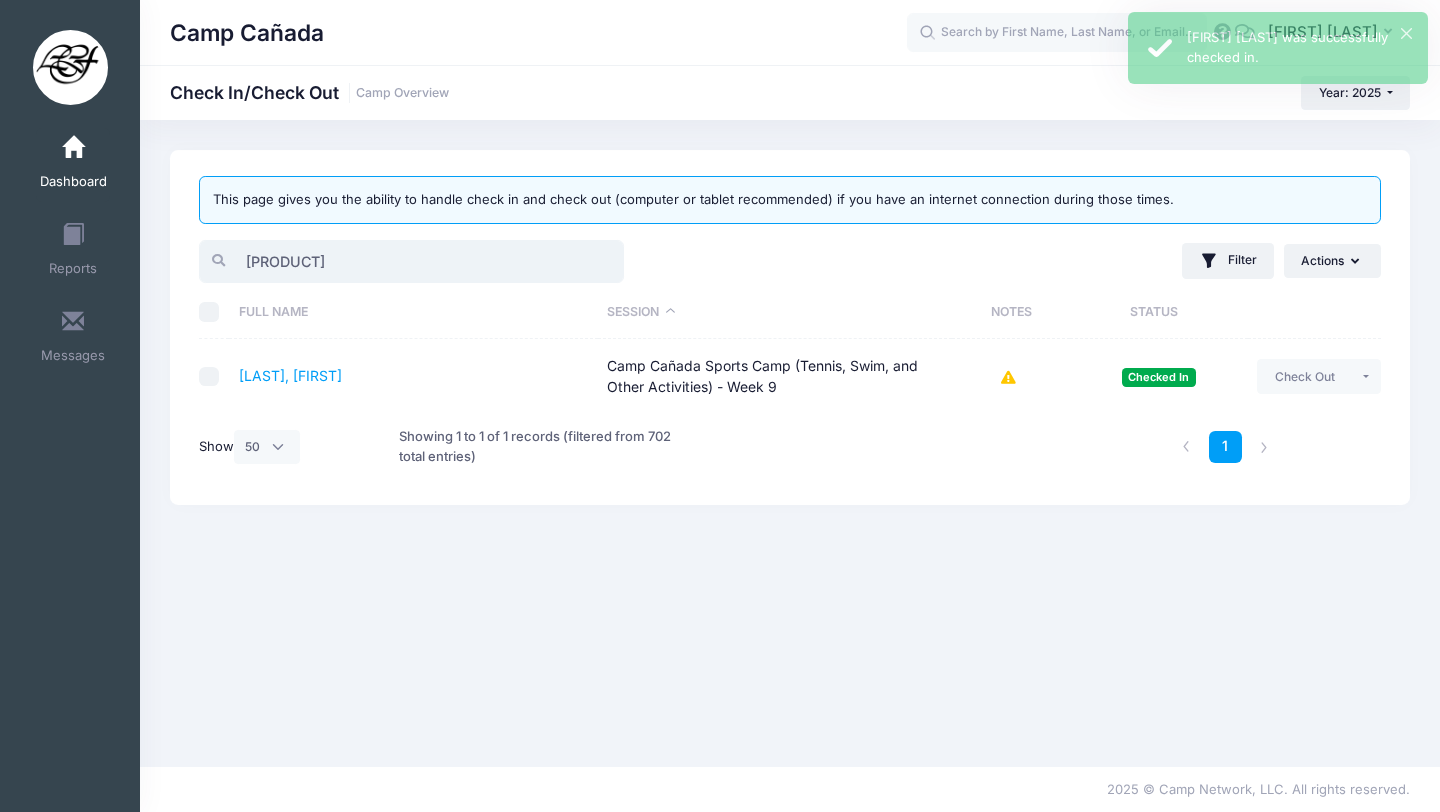 click on "[PRODUCT]" at bounding box center [411, 261] 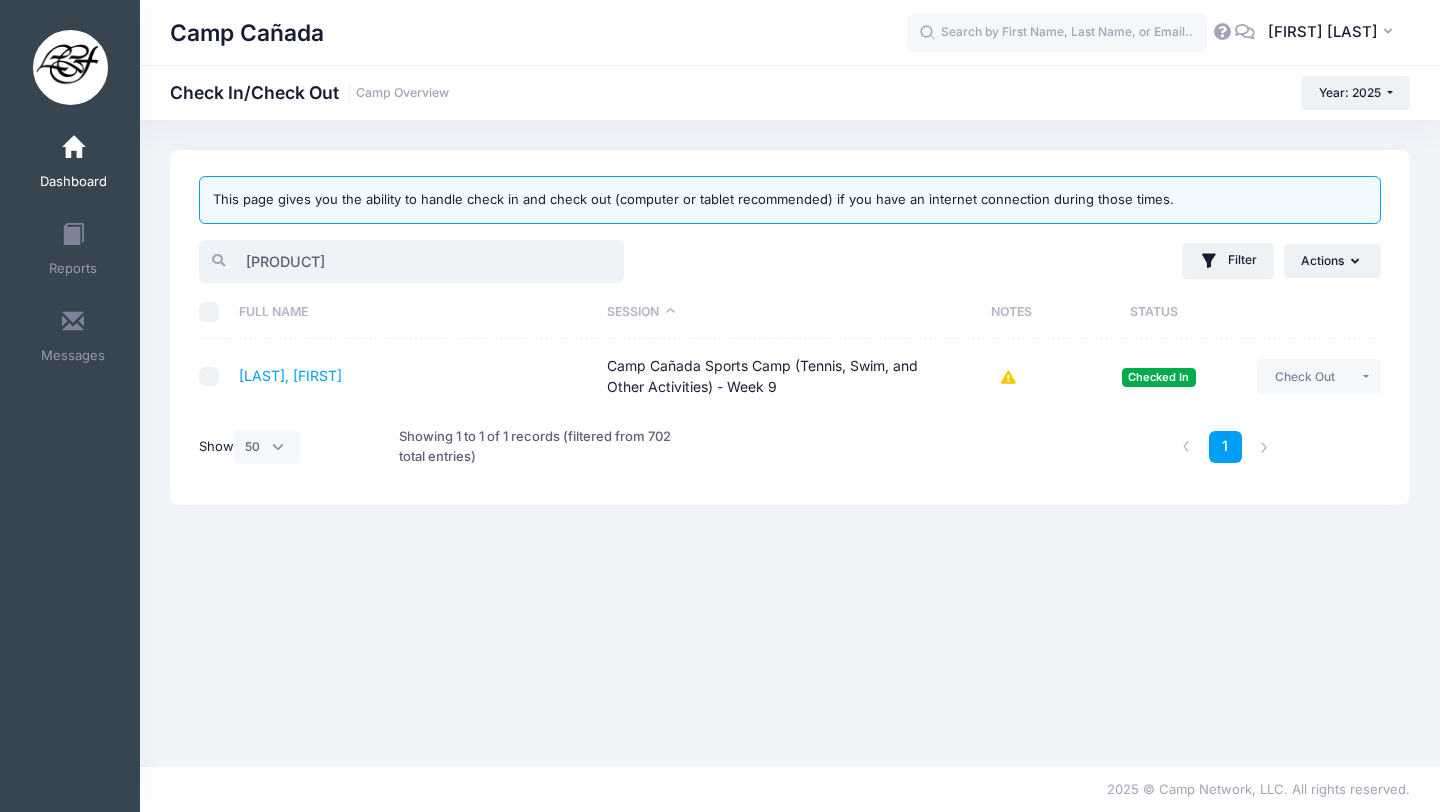 click on "[PRODUCT]" at bounding box center [411, 261] 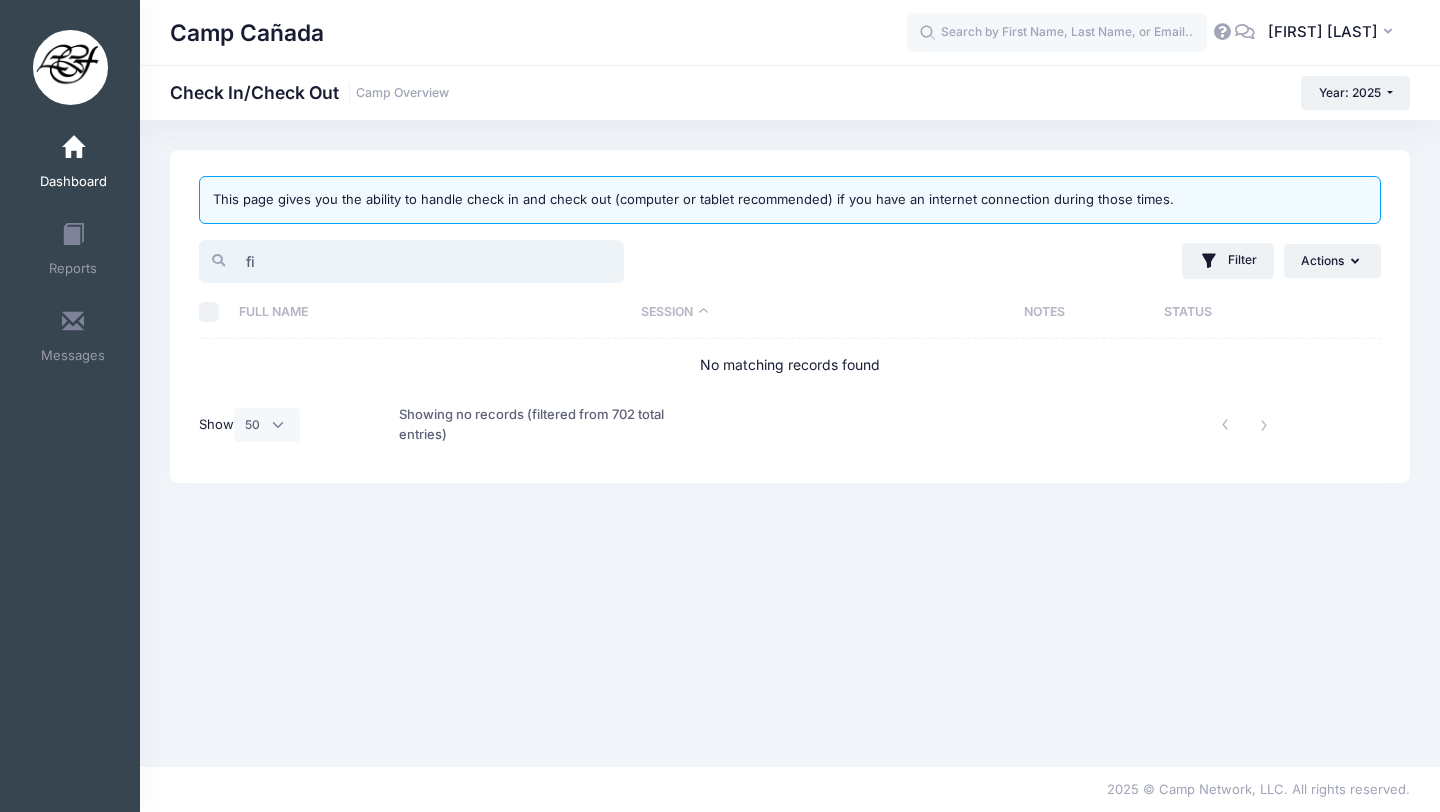 type on "f" 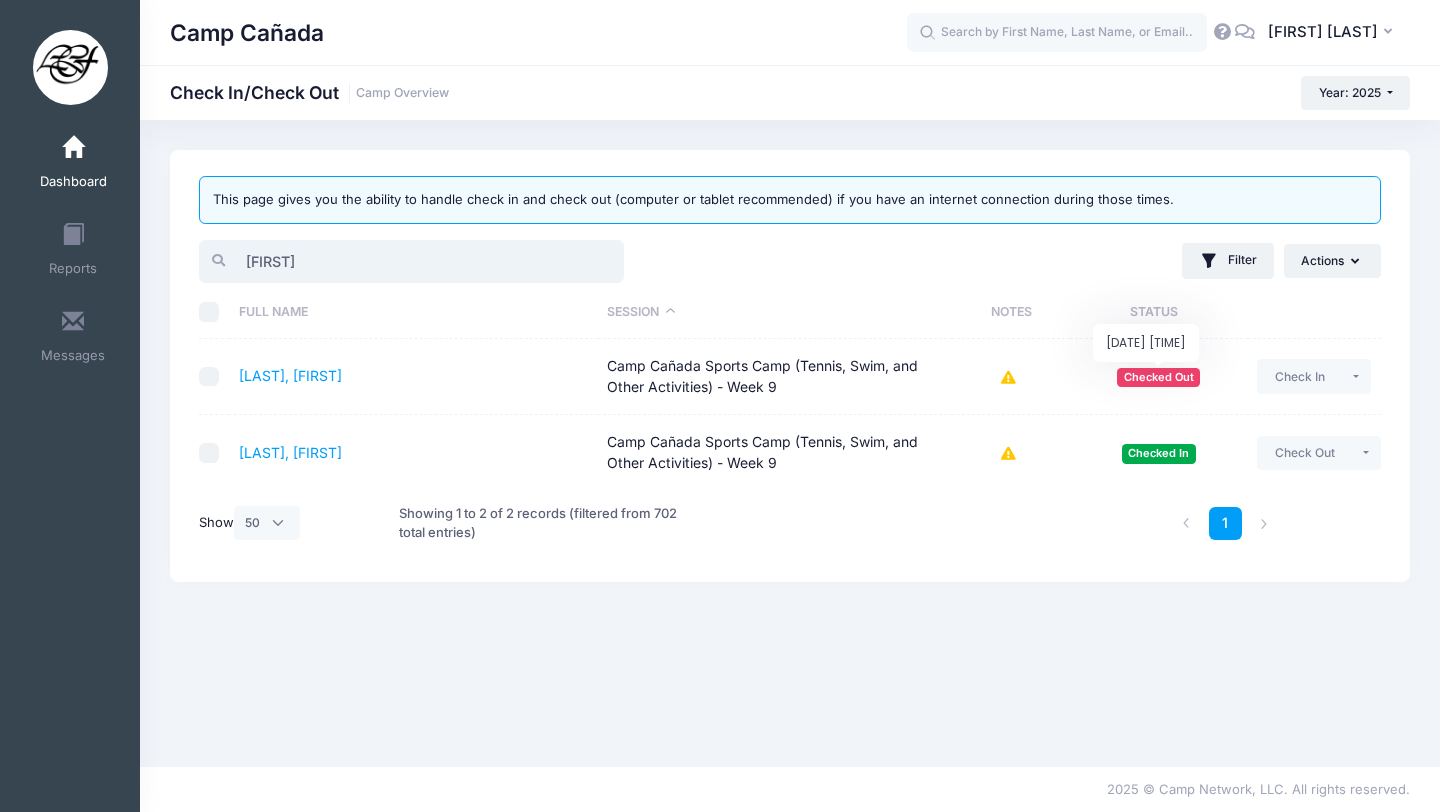 type on "[FIRST]" 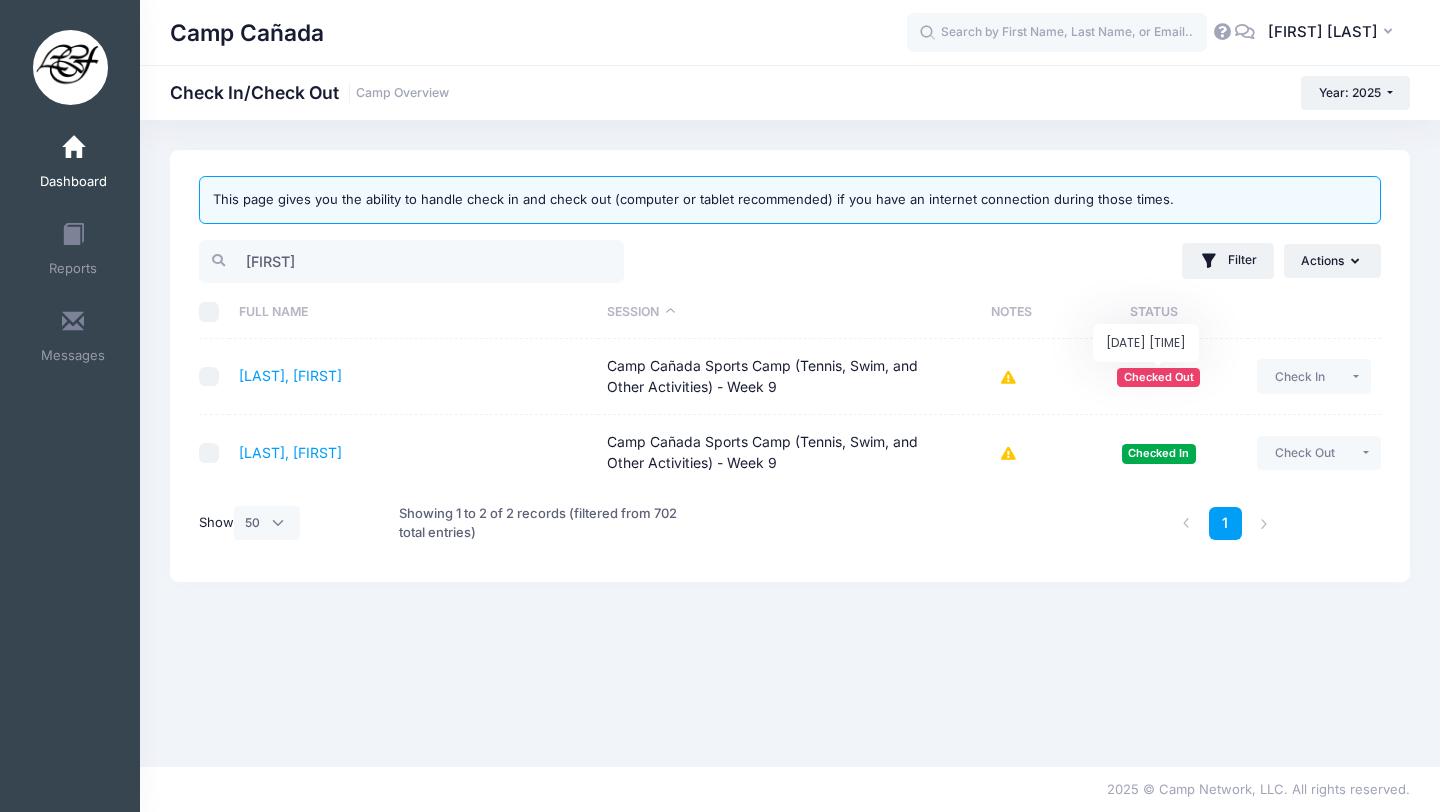 click on "Checked Out" at bounding box center [1158, 377] 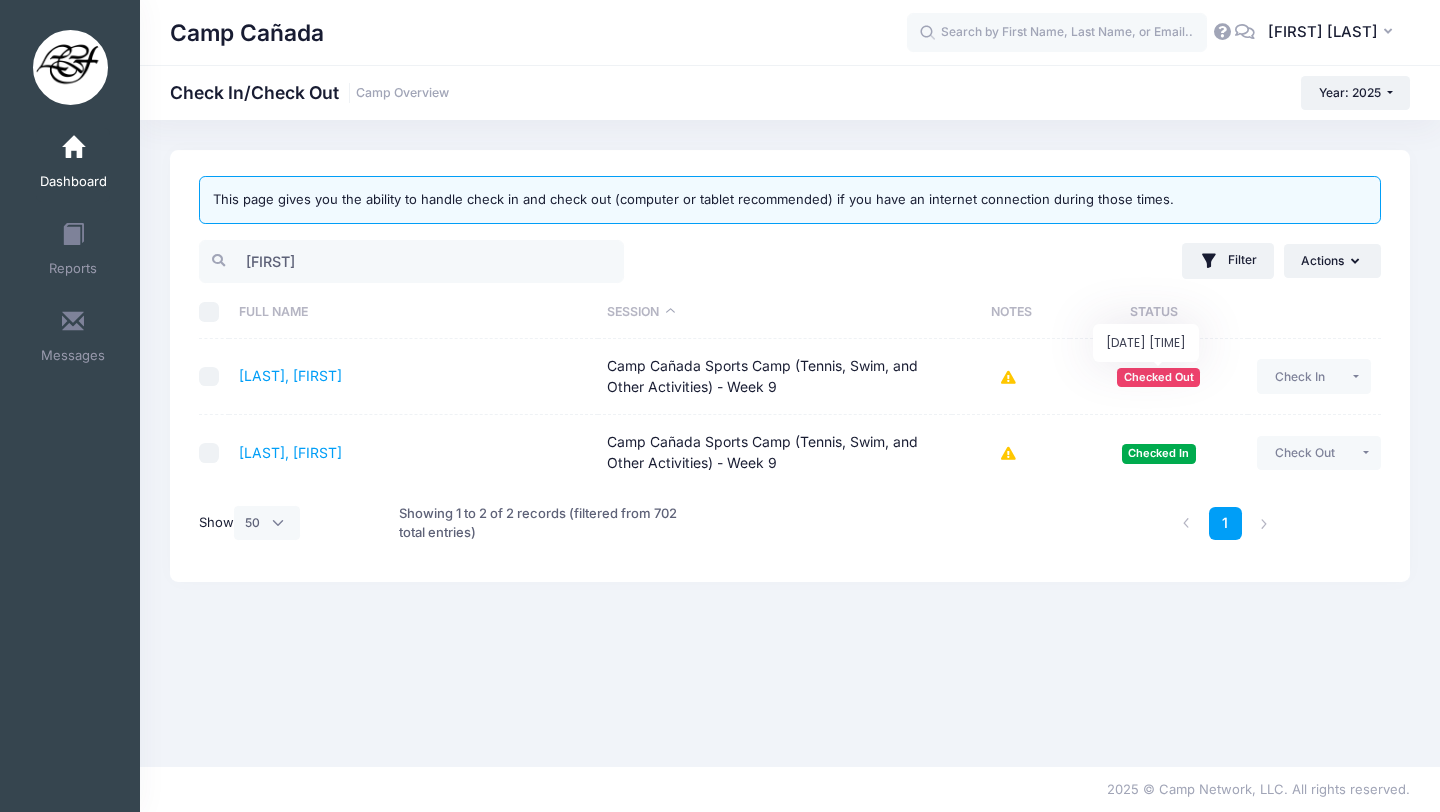 click on "Checked Out" at bounding box center (1158, 377) 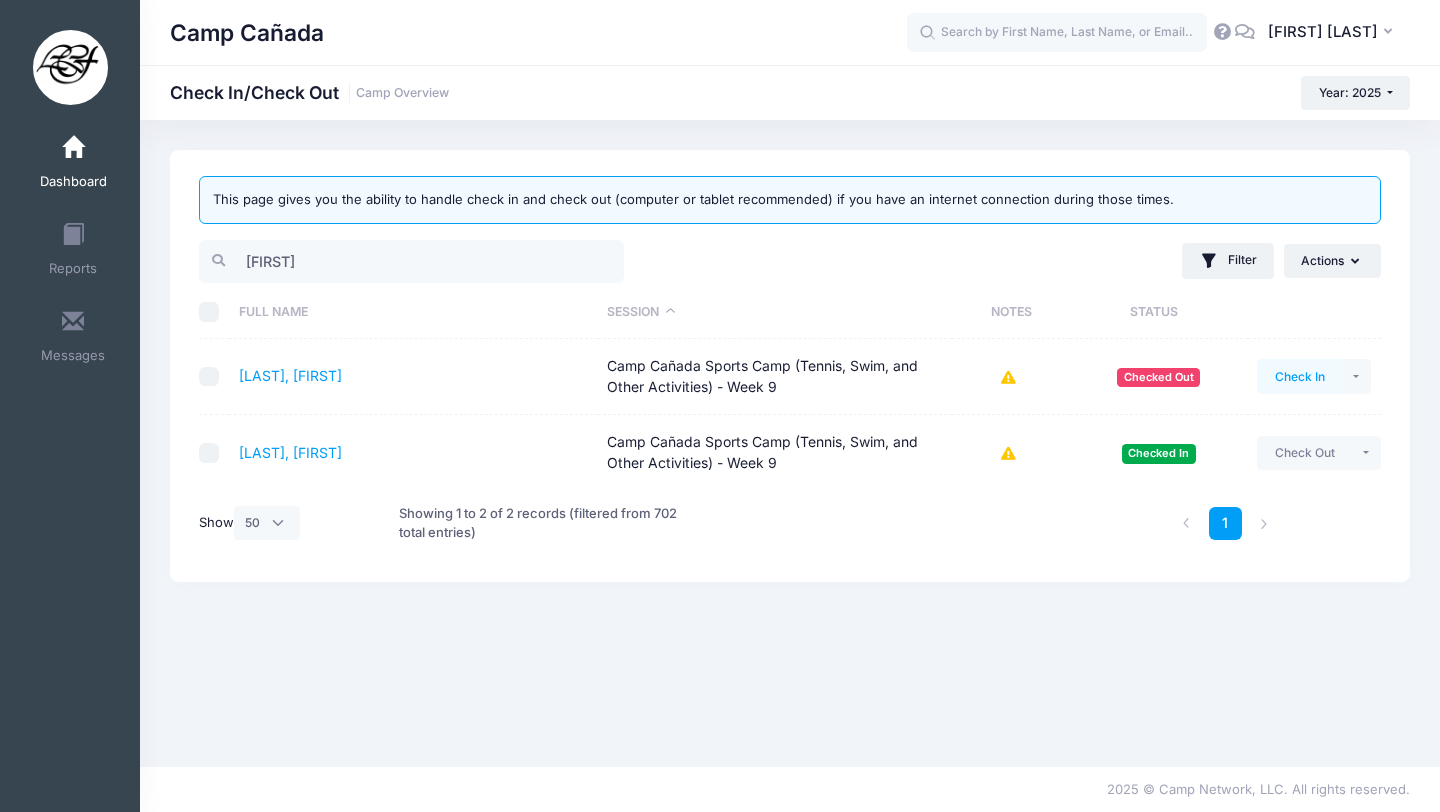 click on "Check In" at bounding box center (1299, 376) 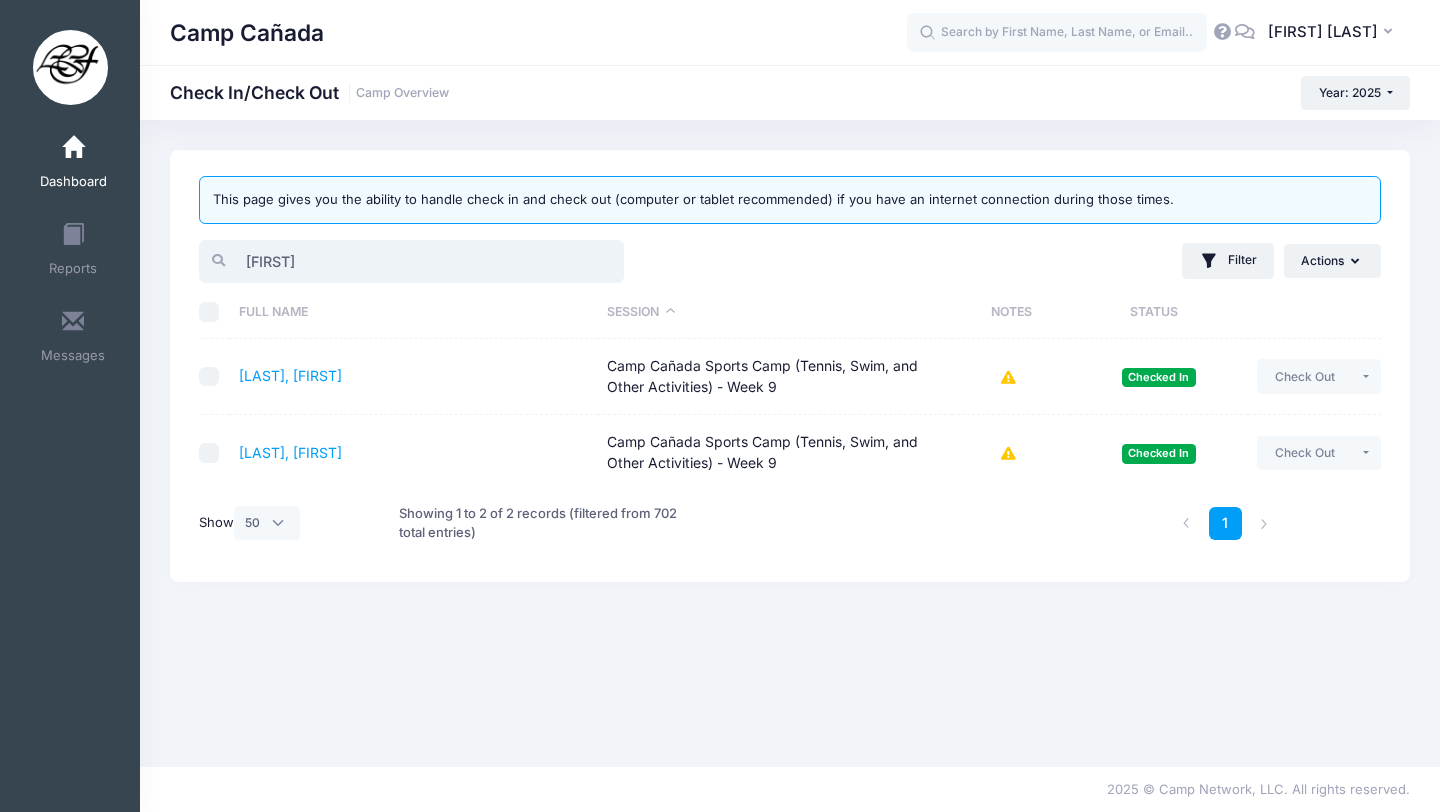 drag, startPoint x: 306, startPoint y: 260, endPoint x: 215, endPoint y: 254, distance: 91.197586 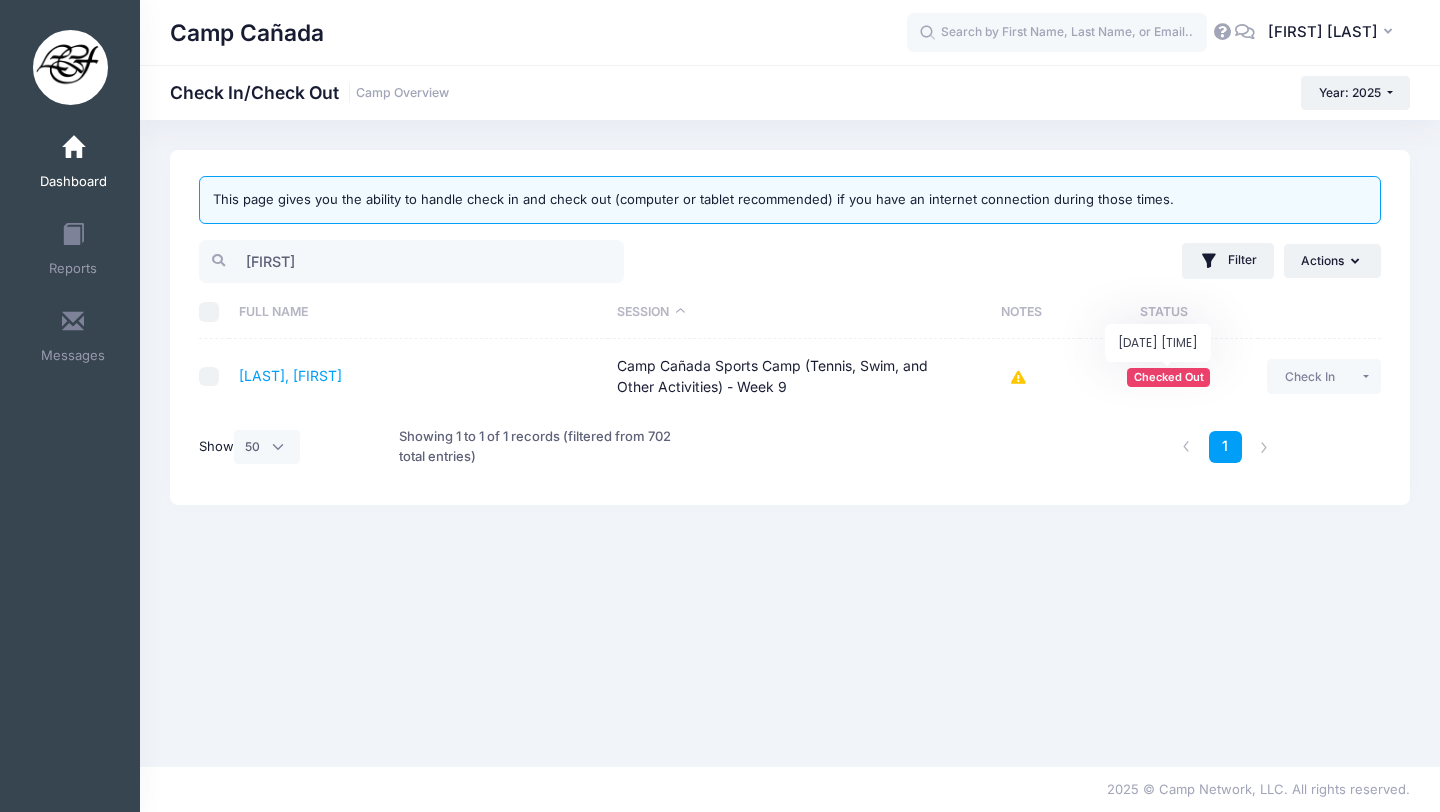 click on "Checked Out" at bounding box center [1168, 377] 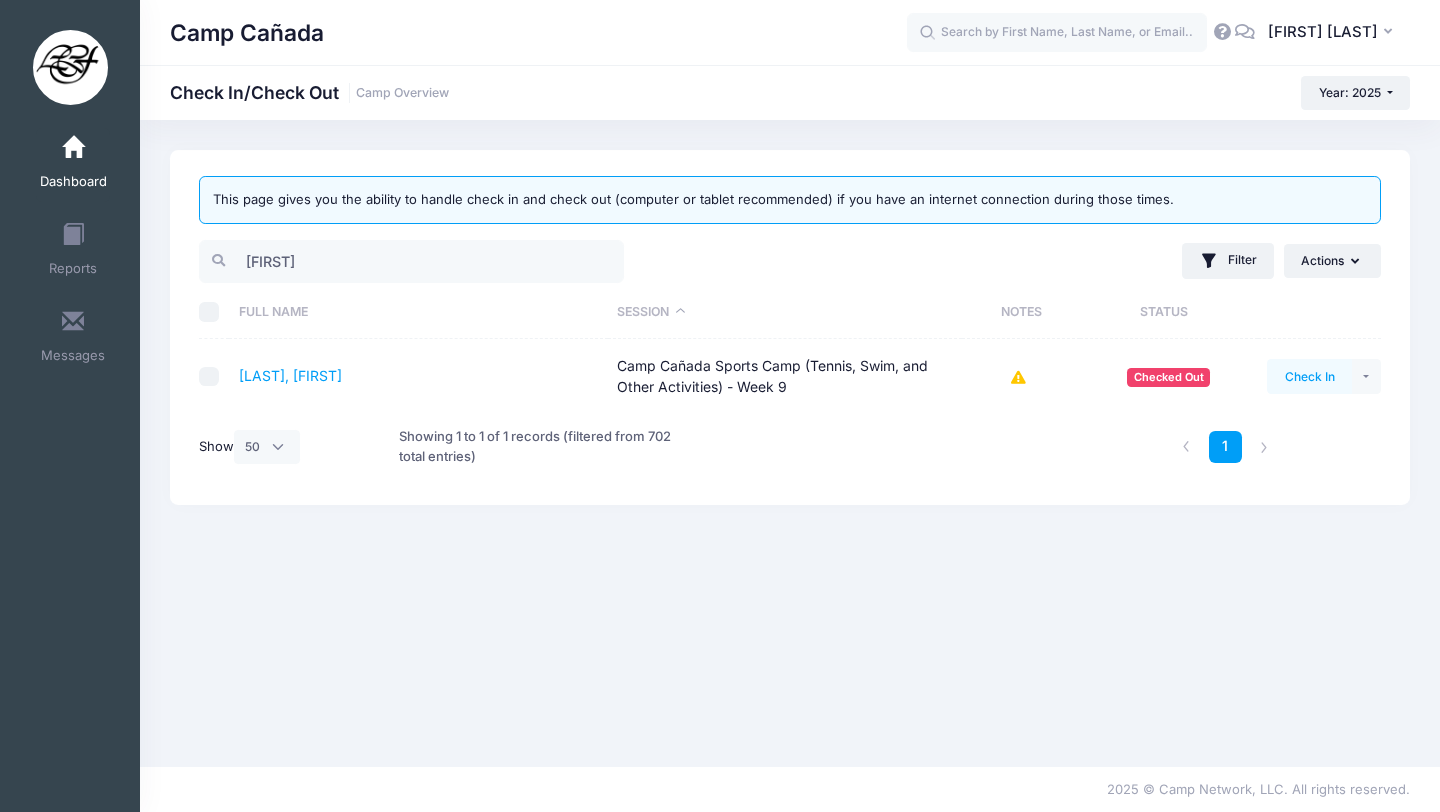 click on "Check In" at bounding box center [1309, 376] 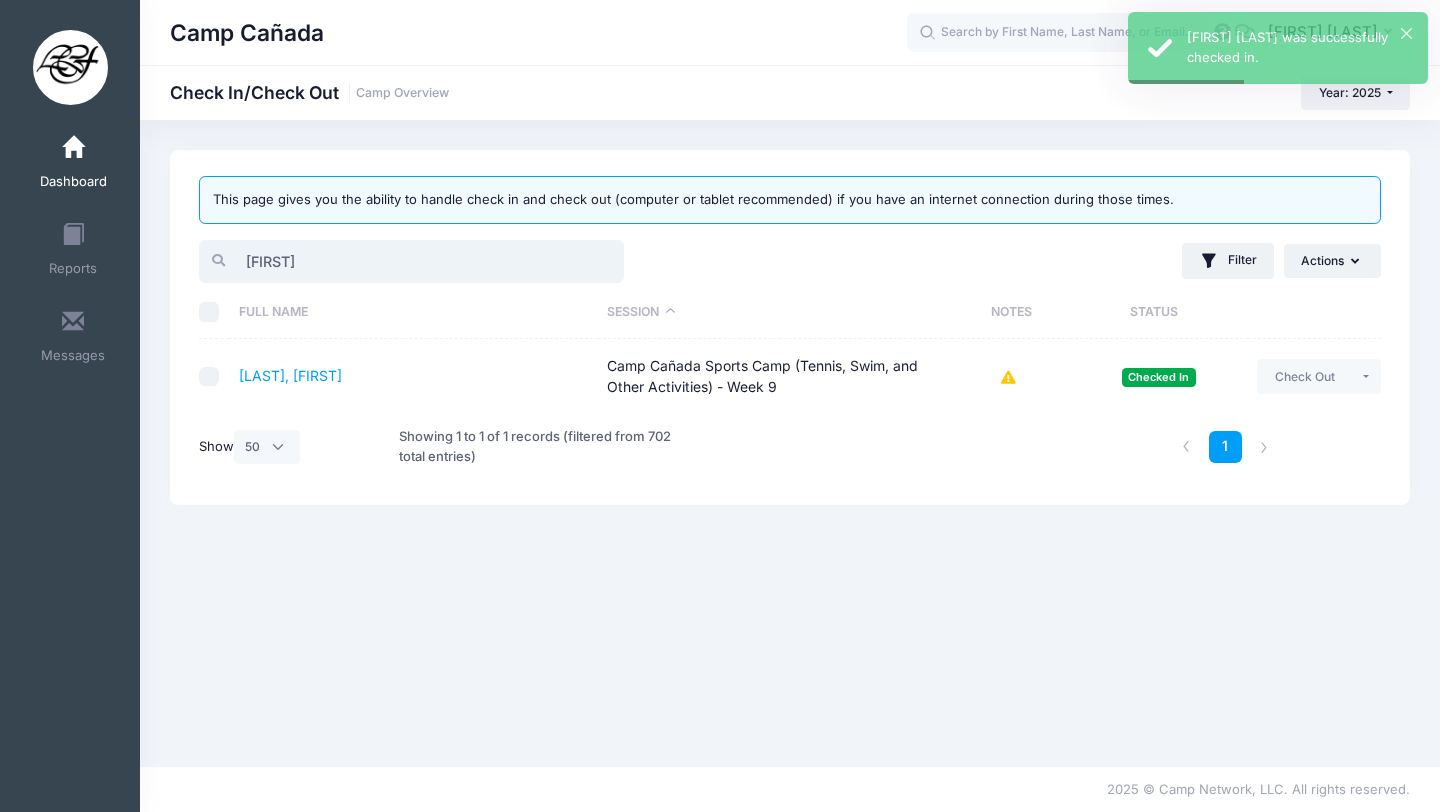 click on "[FIRST]" at bounding box center [411, 261] 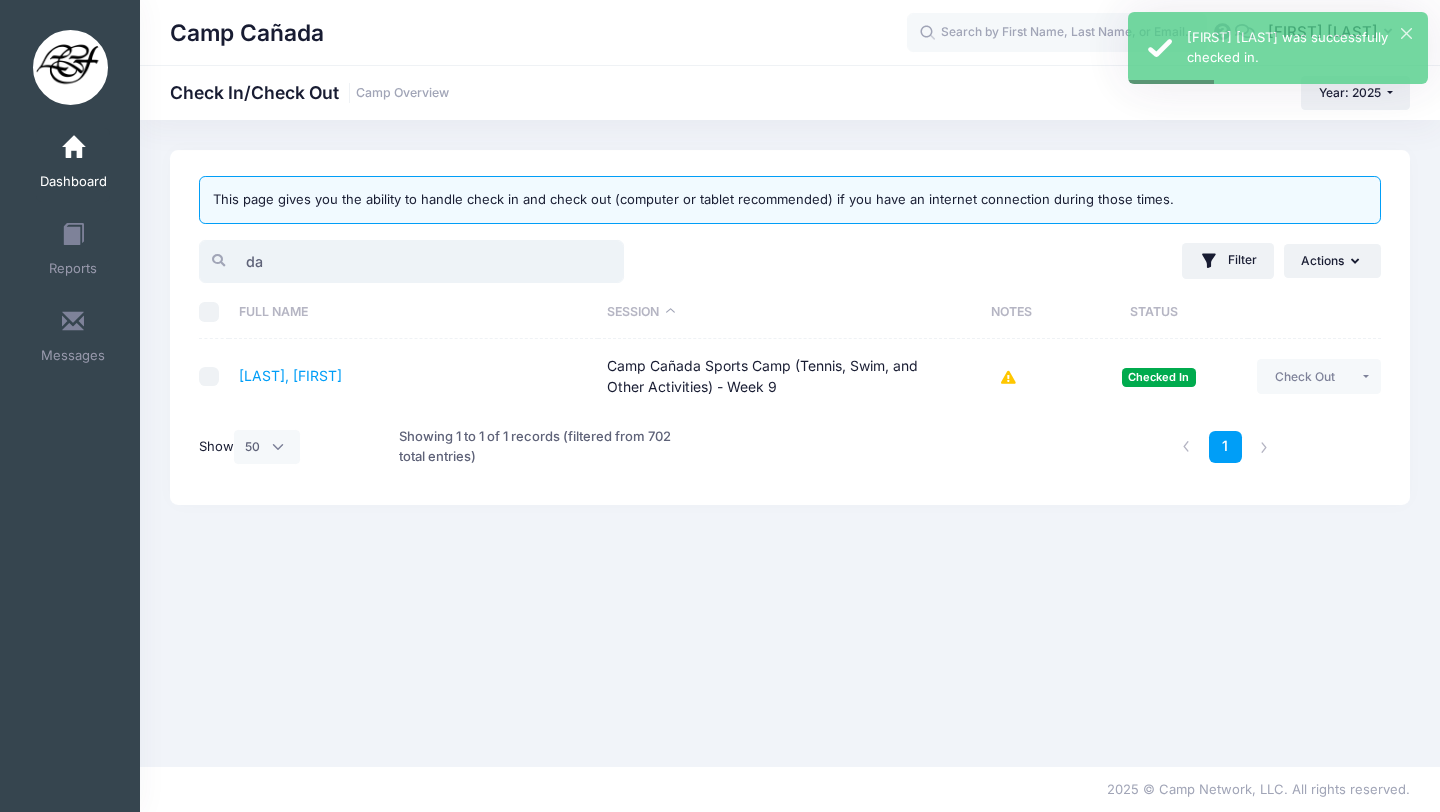 type on "d" 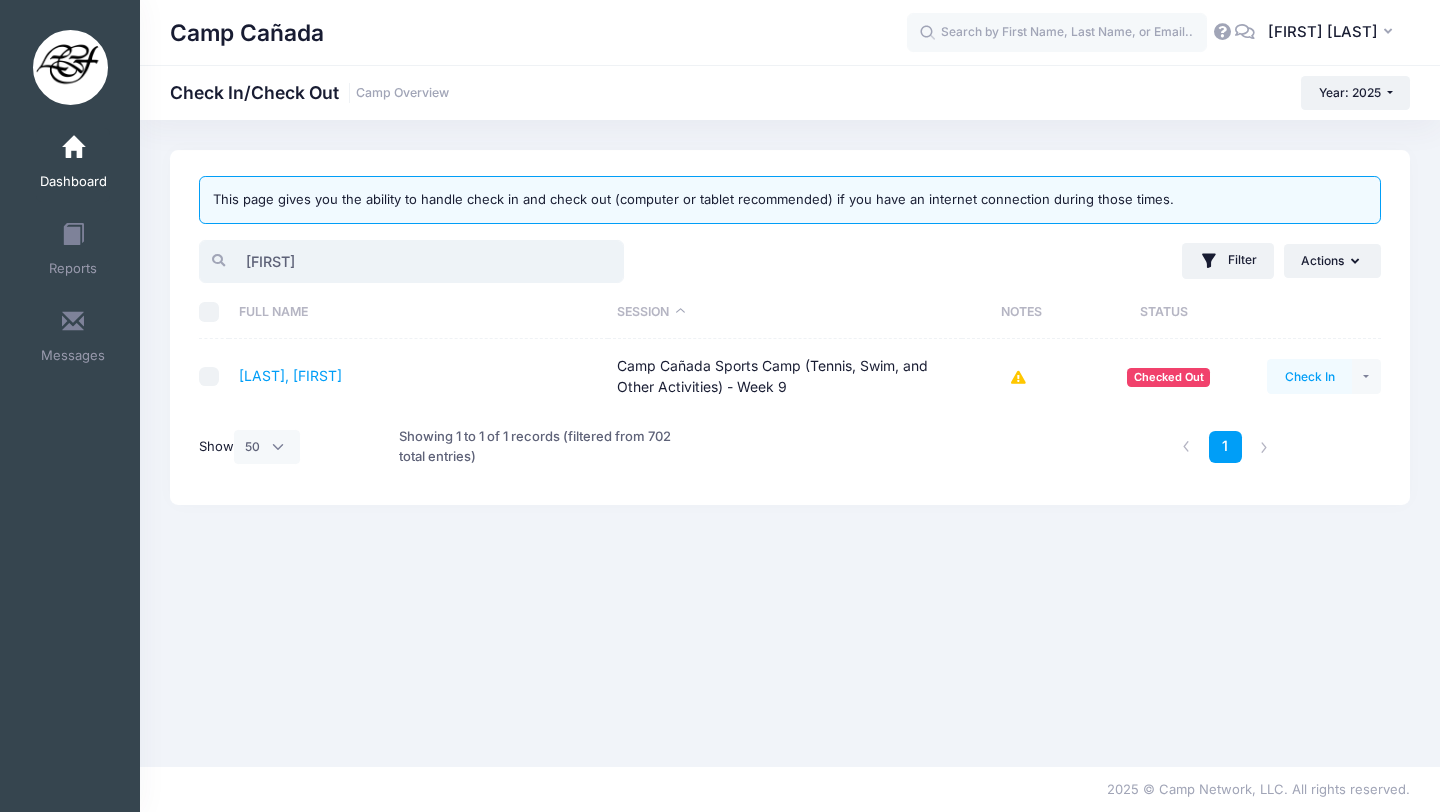 type on "[FIRST]" 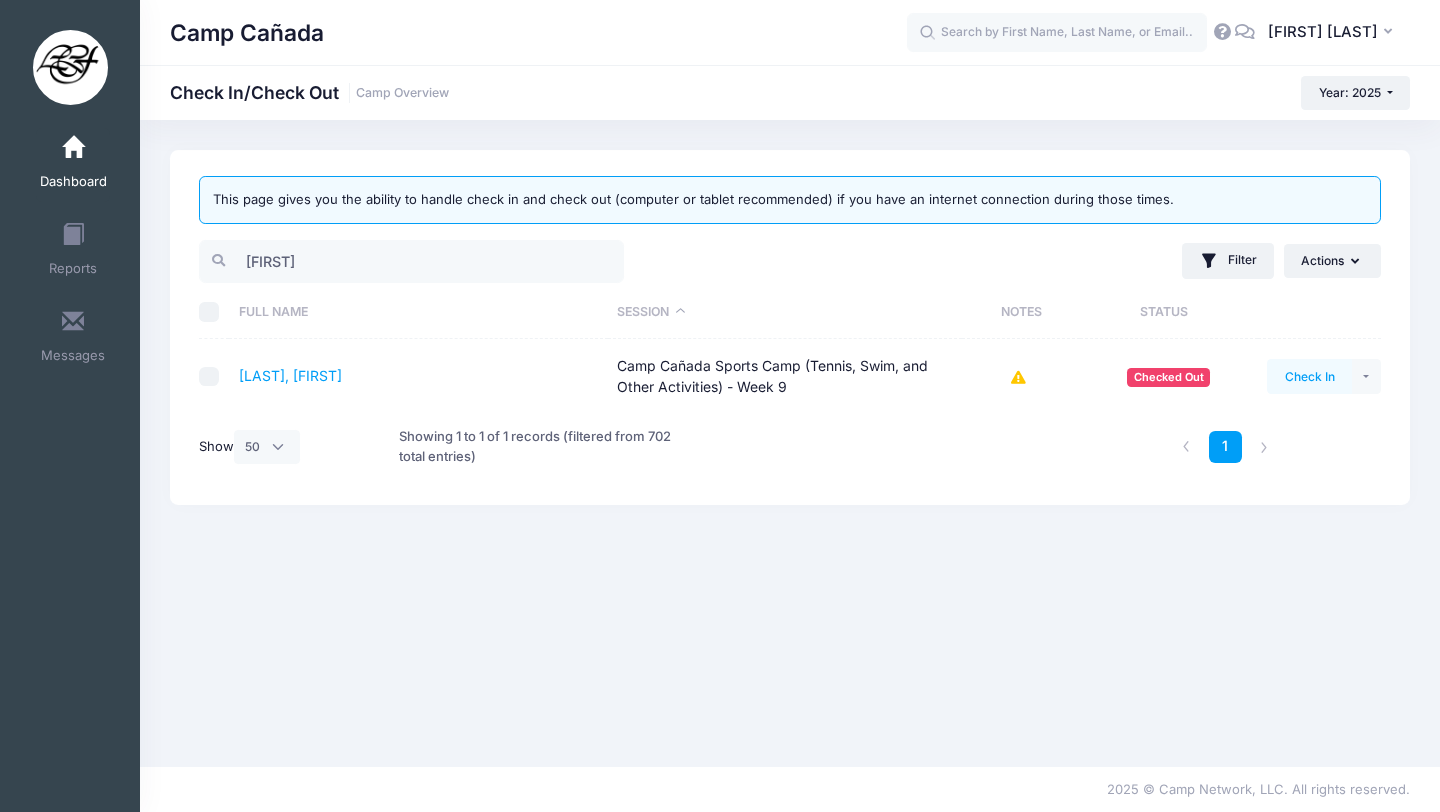 click on "Check In" at bounding box center [1309, 376] 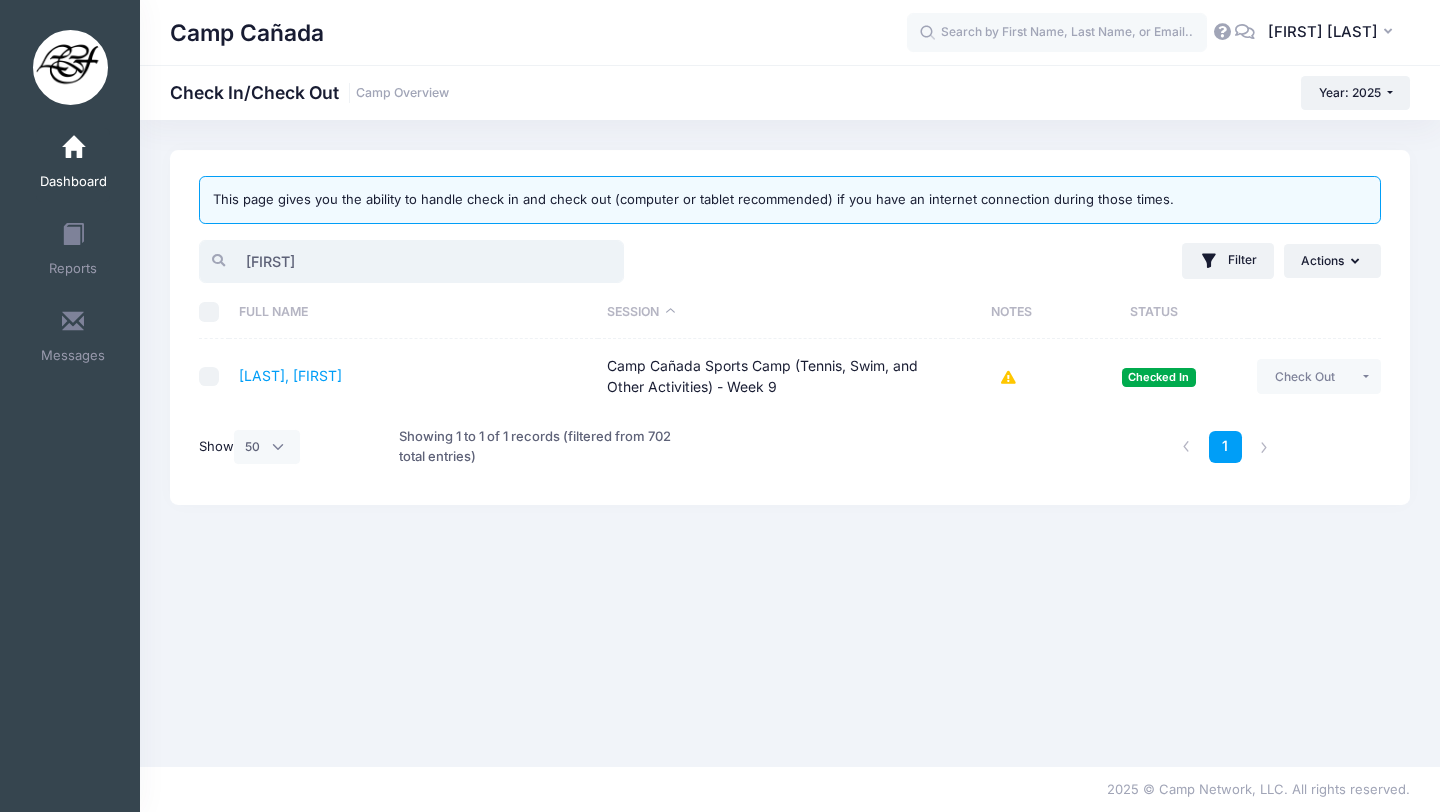 click on "[FIRST]" at bounding box center [411, 261] 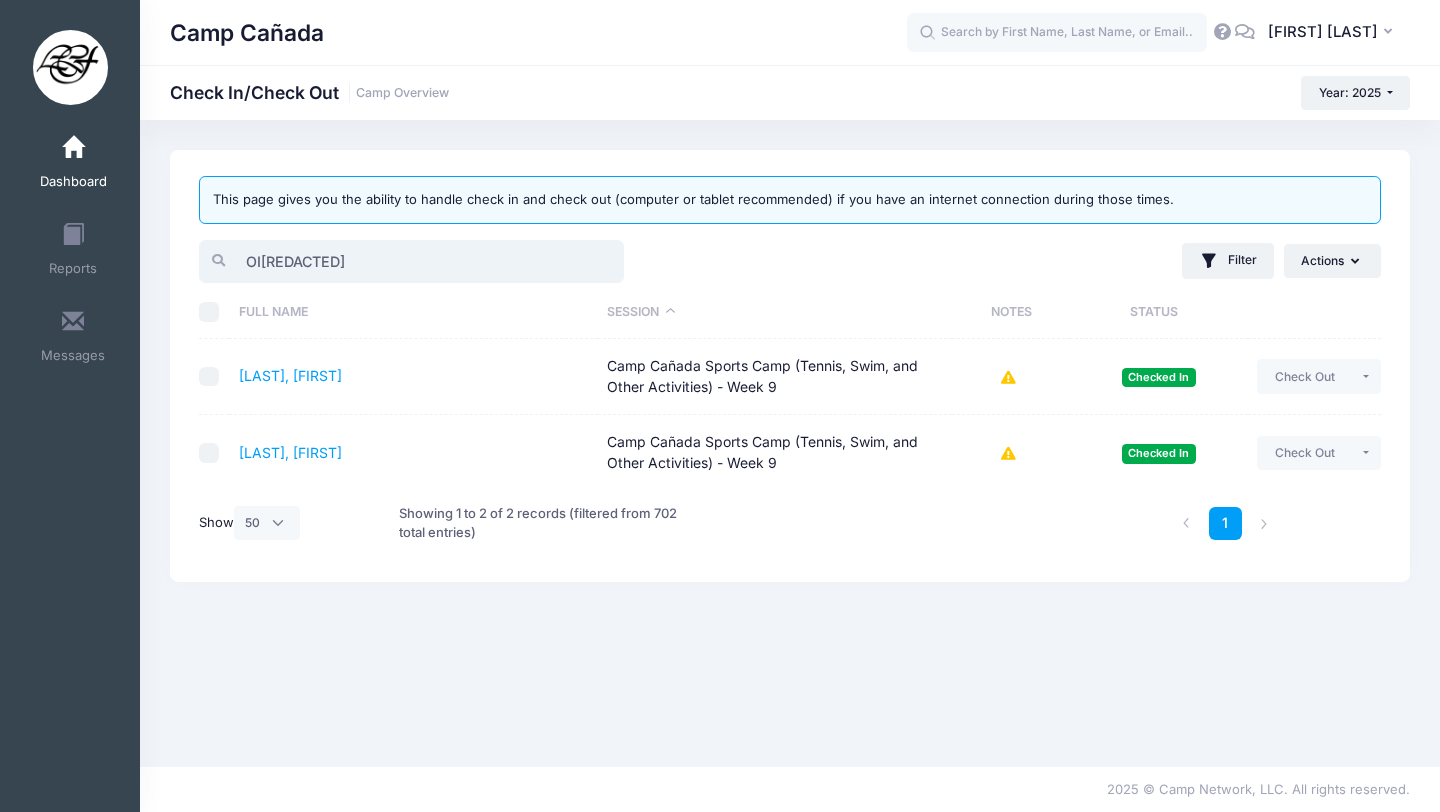 type on "O" 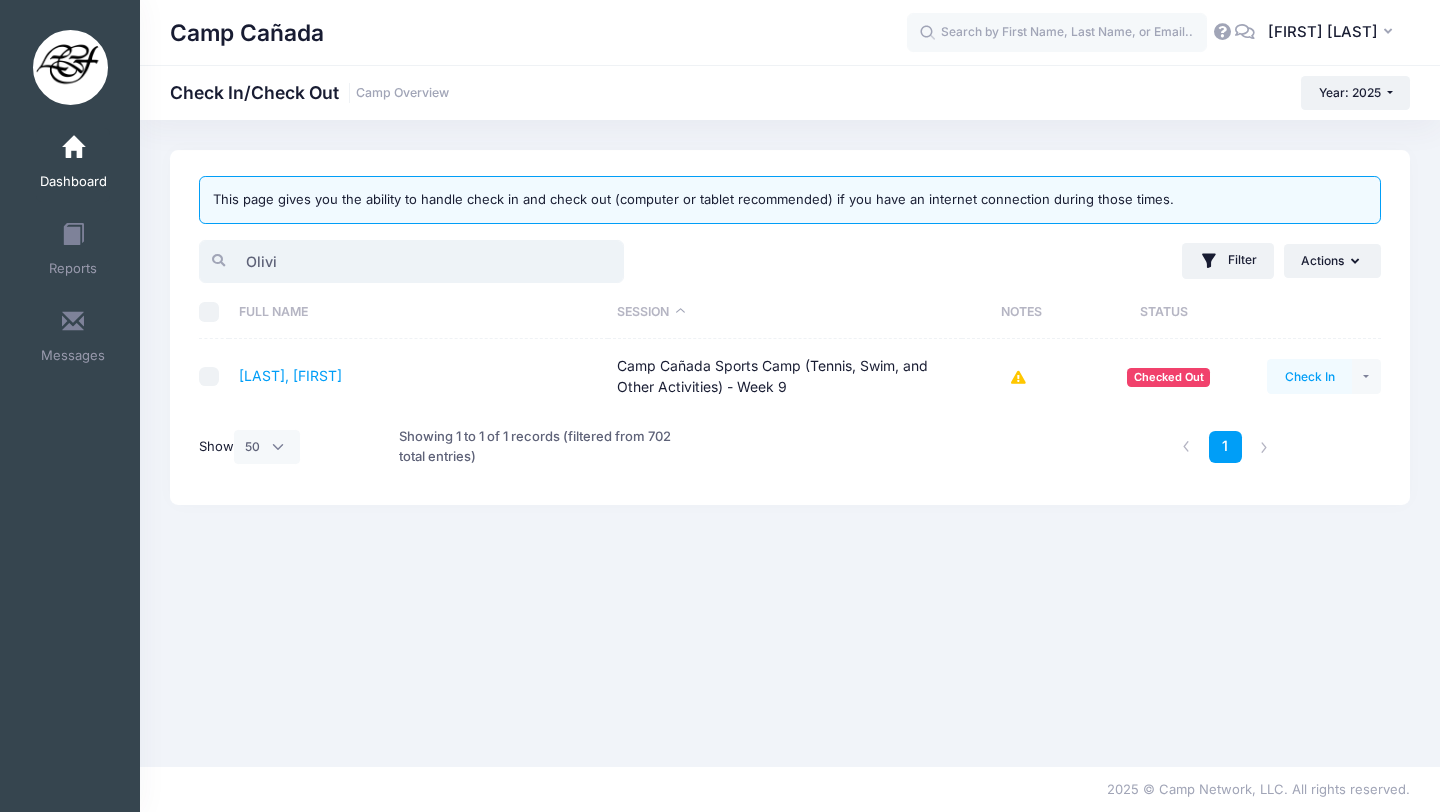 type on "Olivi" 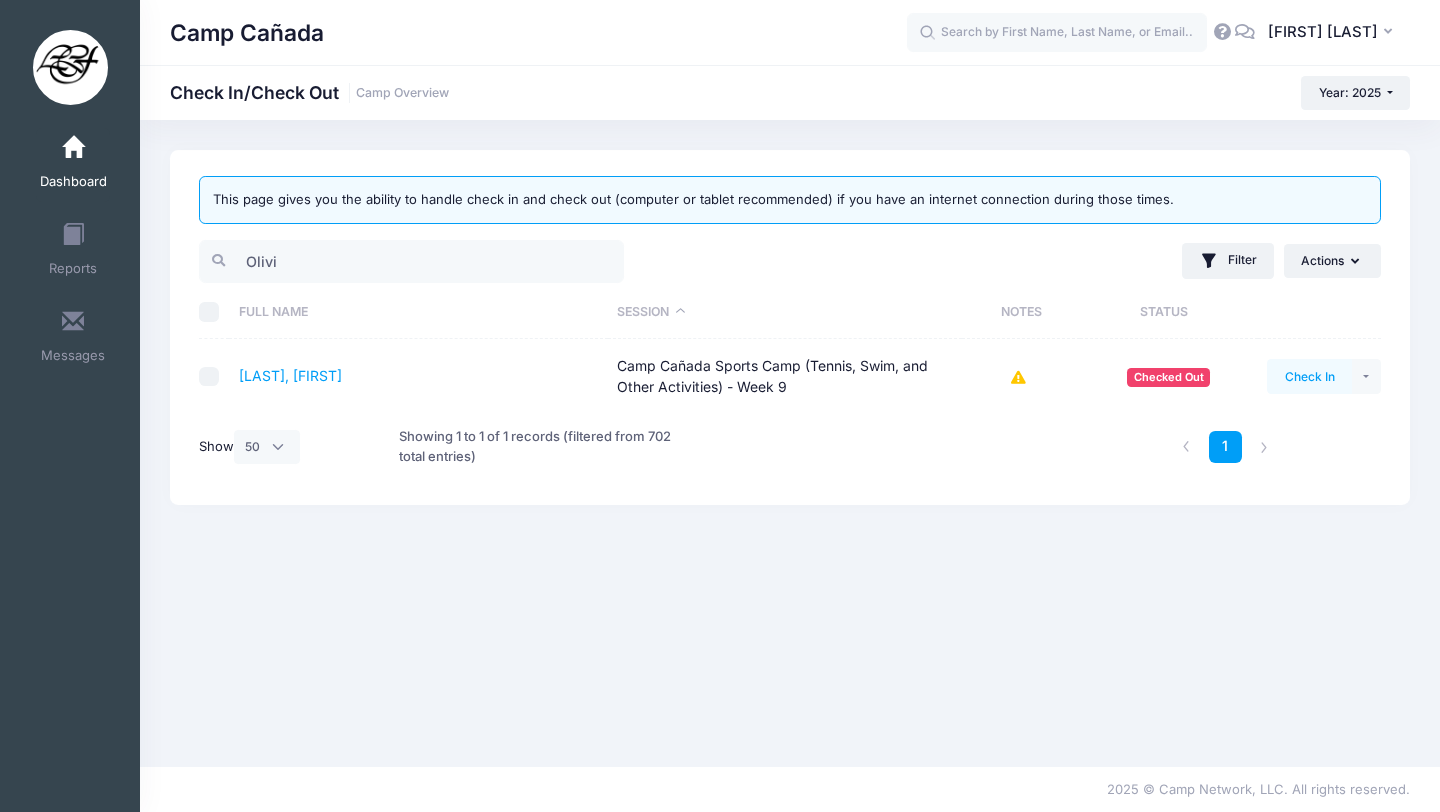 click on "Check In" at bounding box center [1309, 376] 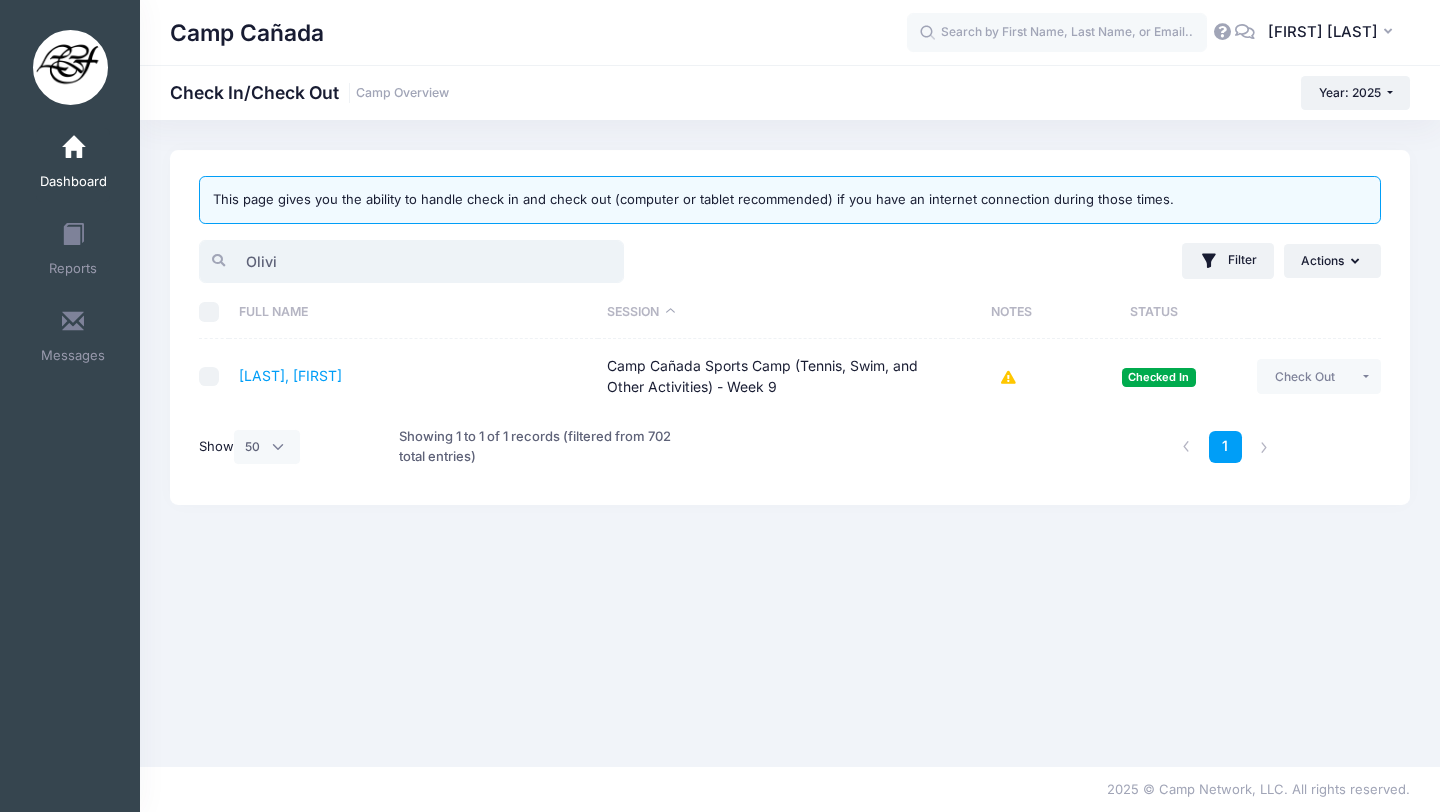 click on "Olivi" at bounding box center (411, 261) 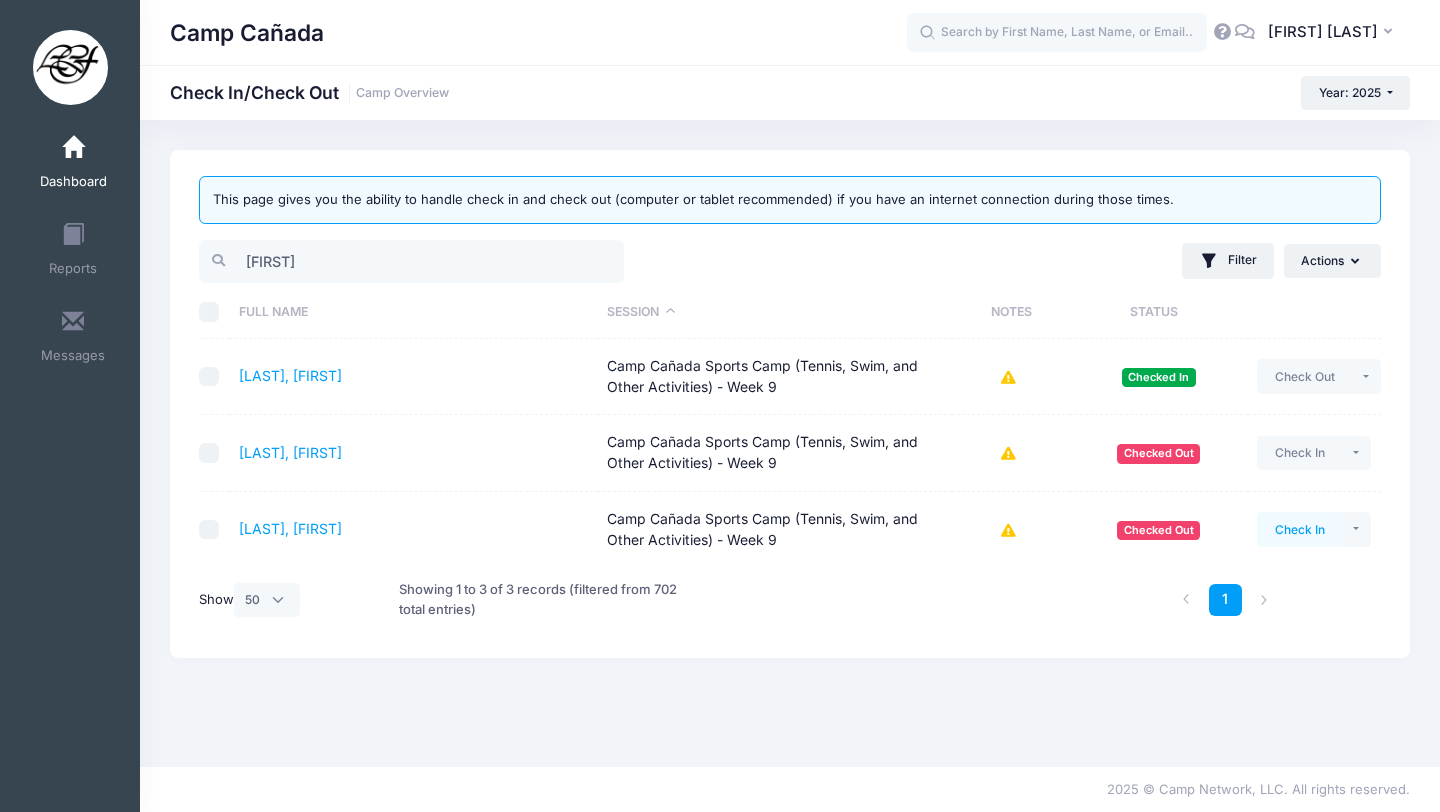 click on "Check In" at bounding box center [1299, 529] 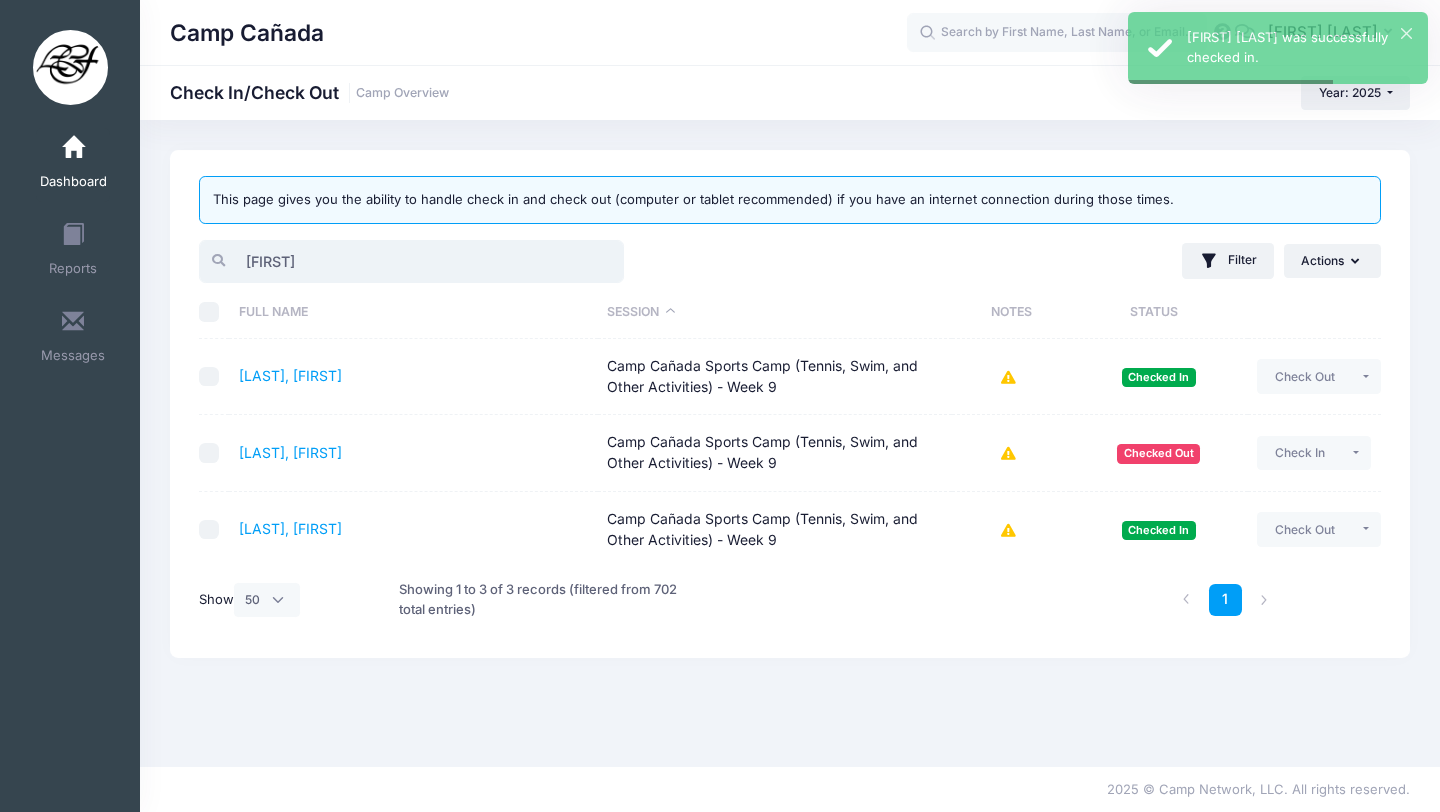 click on "[FIRST]" at bounding box center (411, 261) 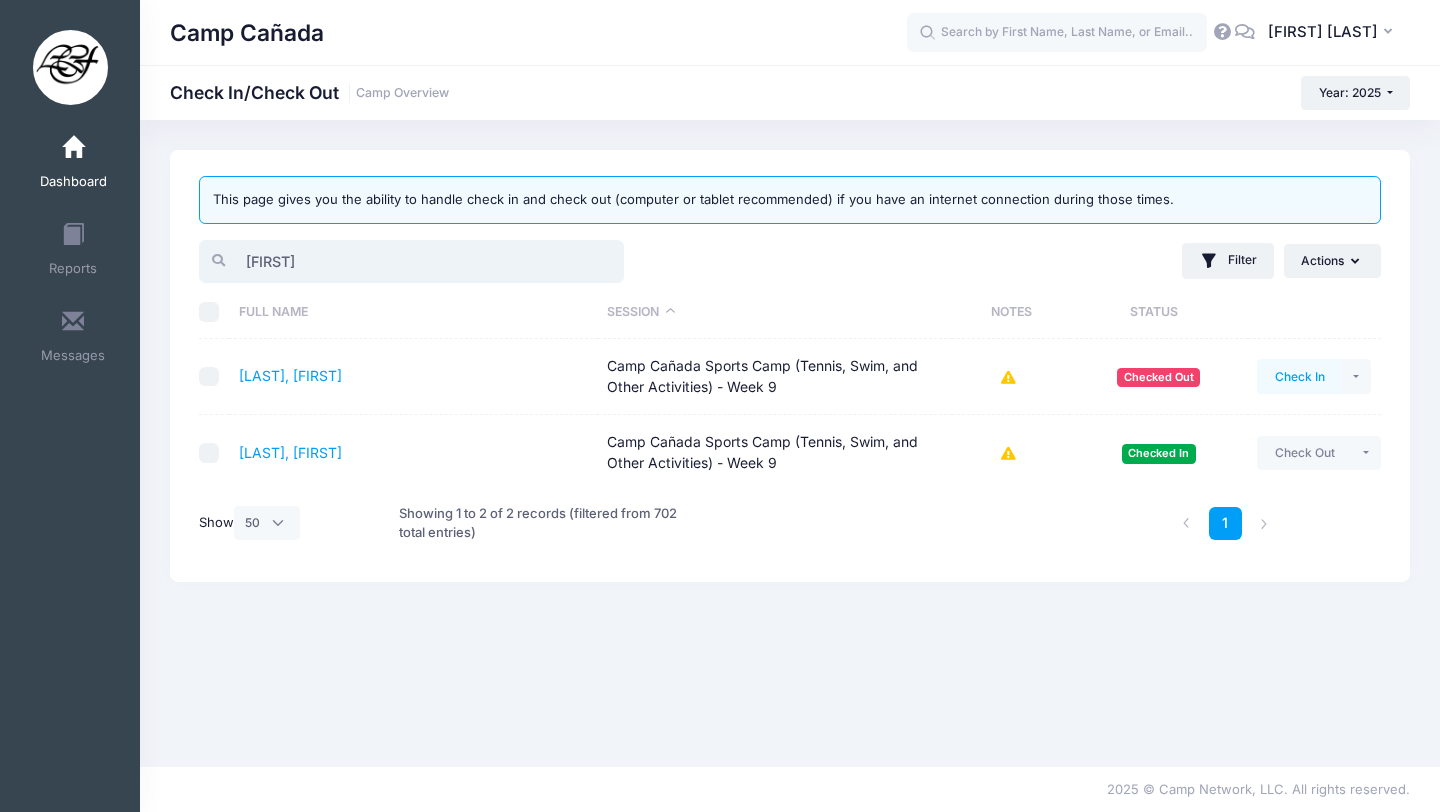 type on "[FIRST]" 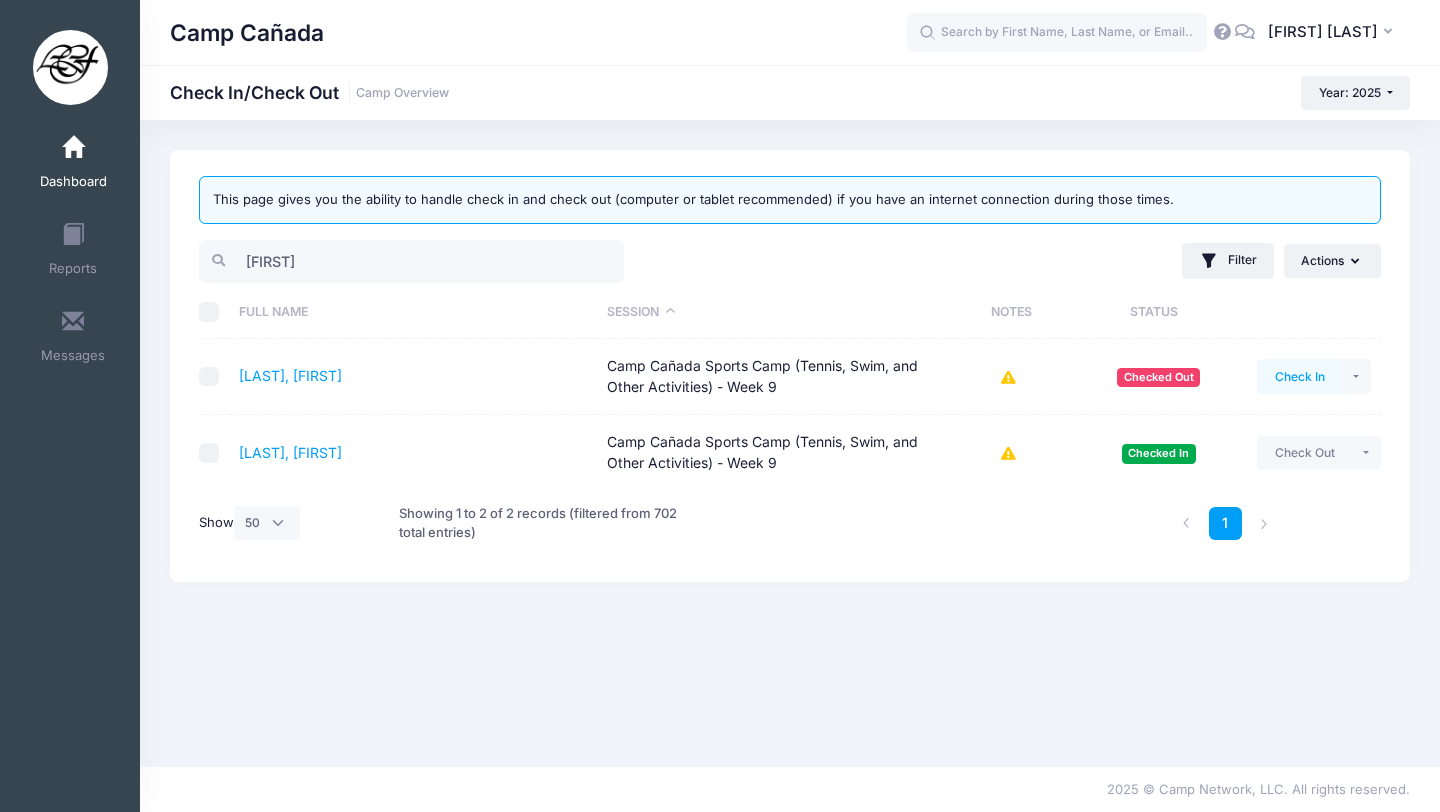 click on "Check In" at bounding box center (1299, 376) 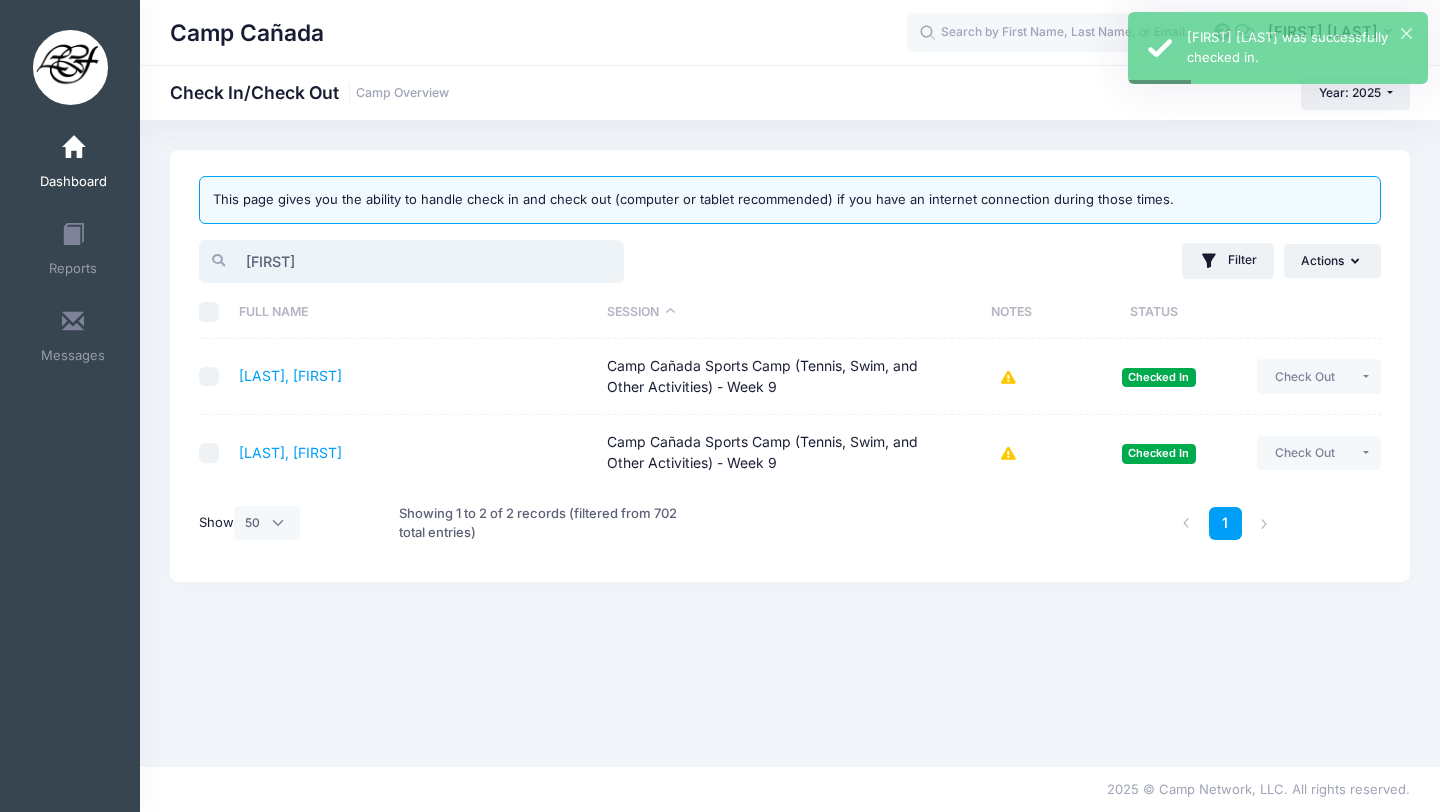 click on "[FIRST]" at bounding box center (411, 261) 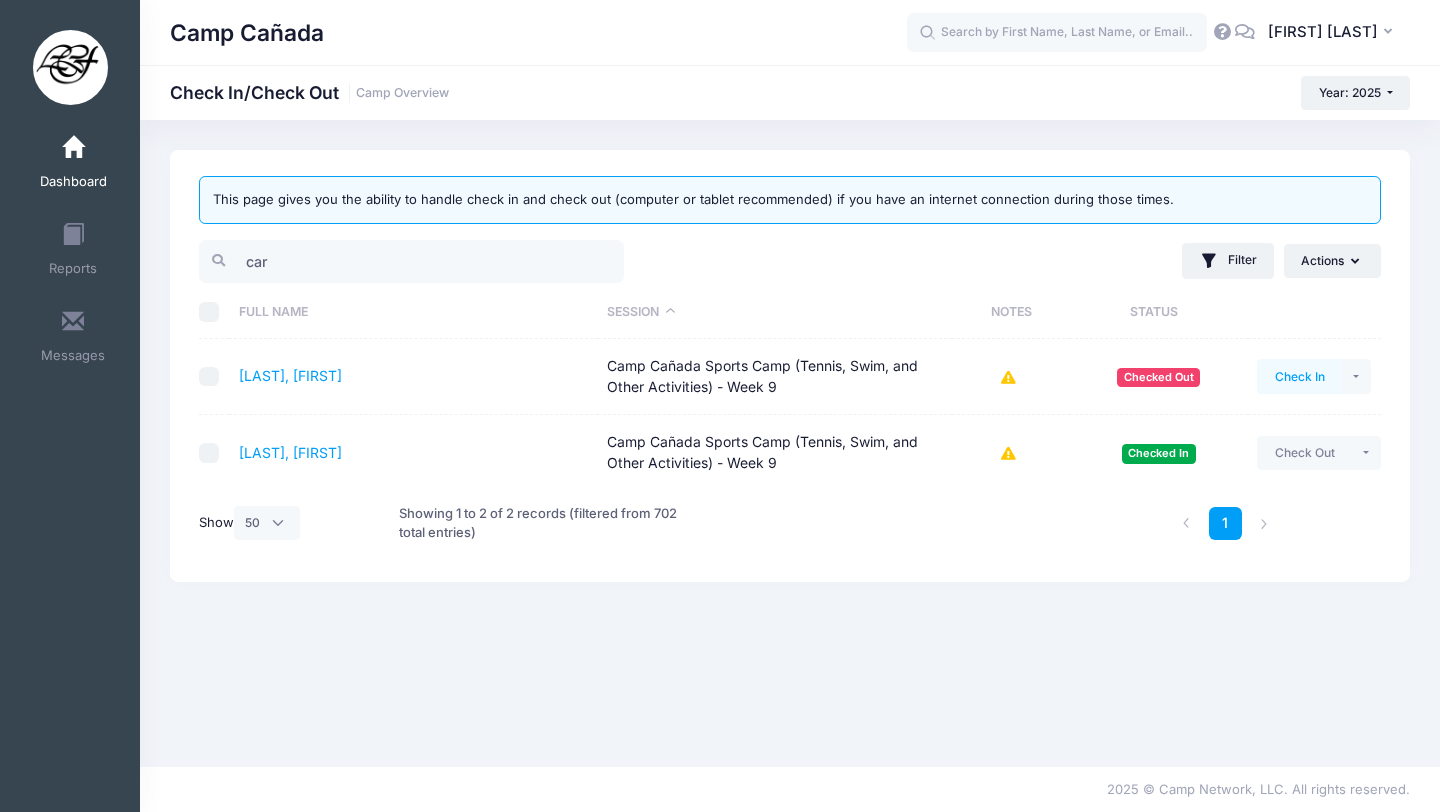 click on "Check In" at bounding box center (1299, 376) 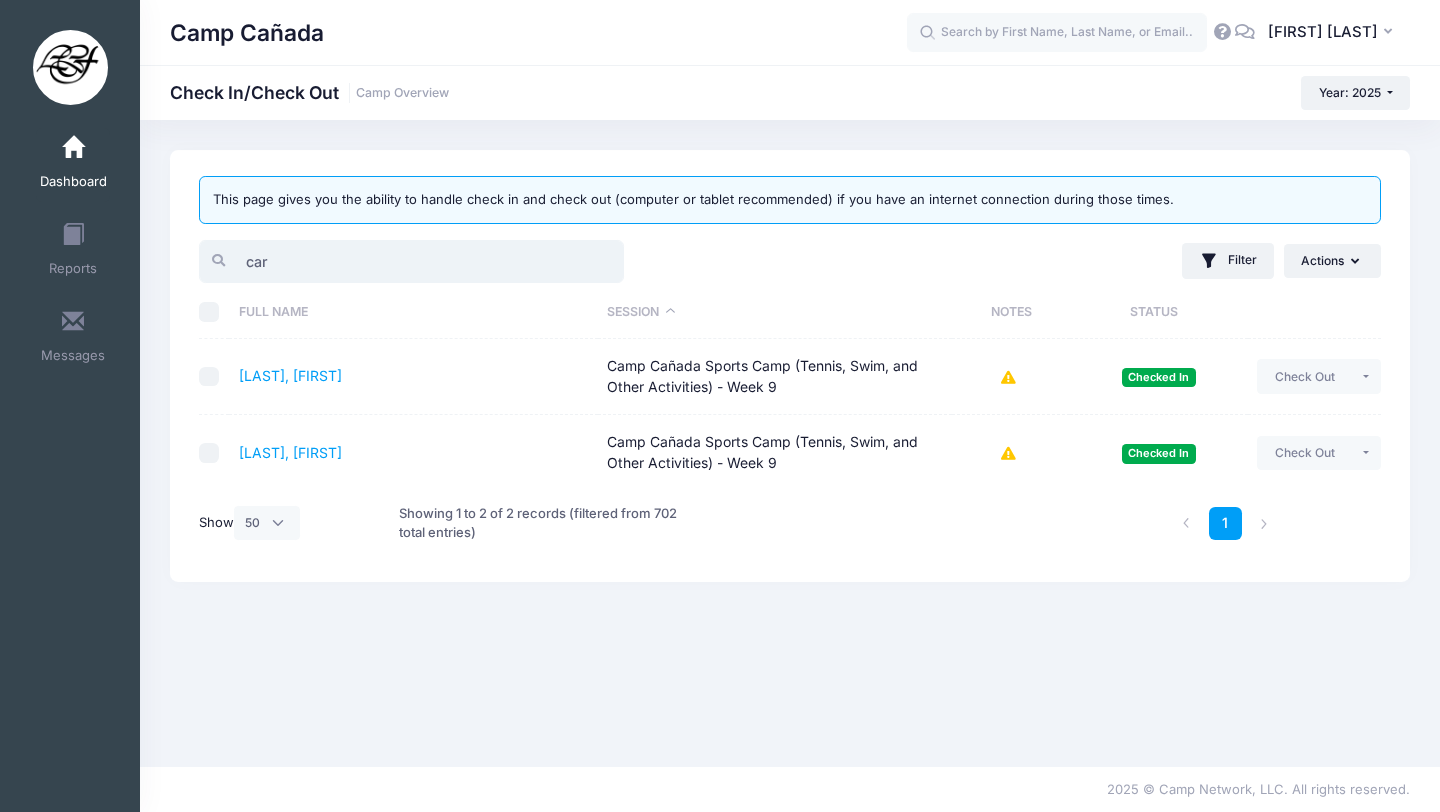 click on "car" at bounding box center (411, 261) 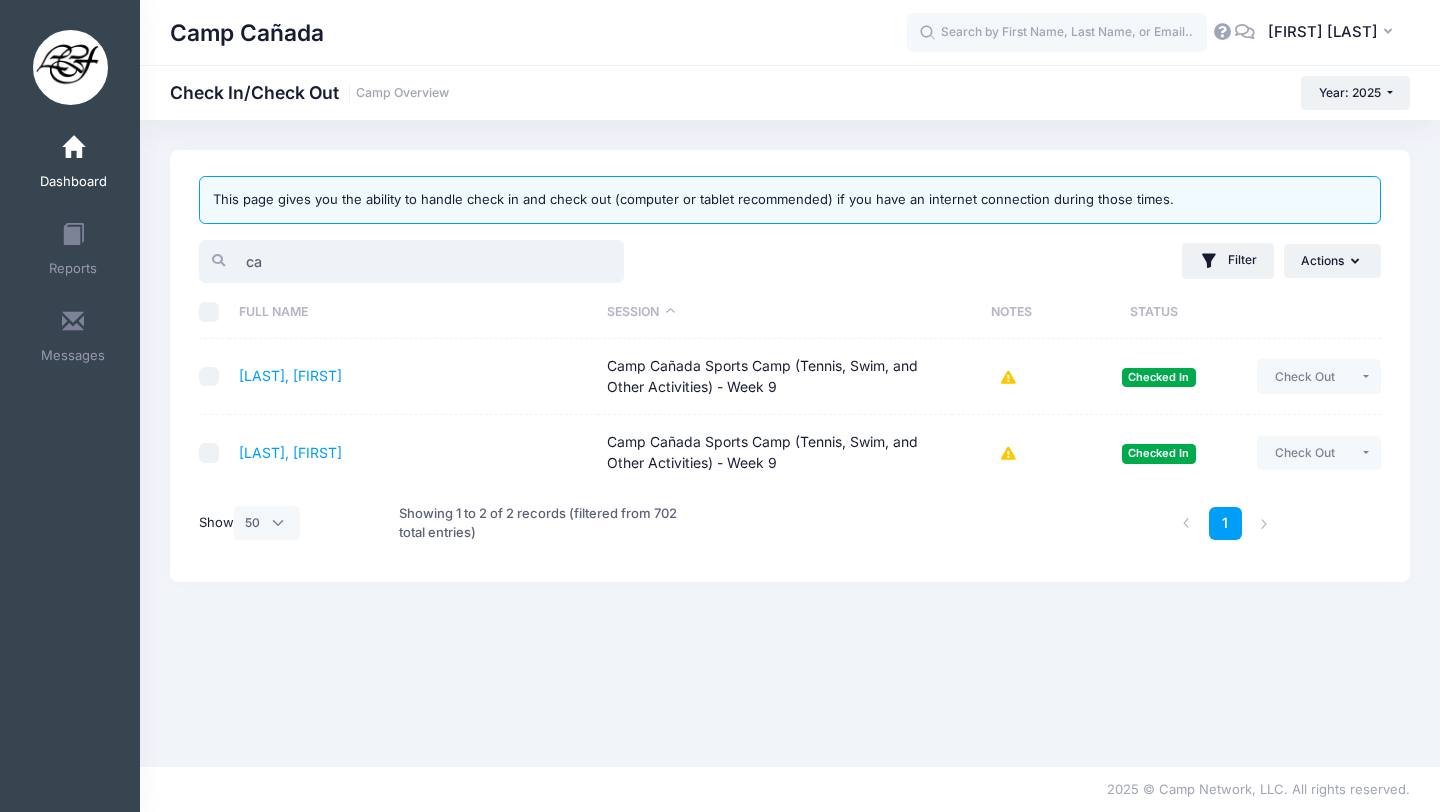 type on "c" 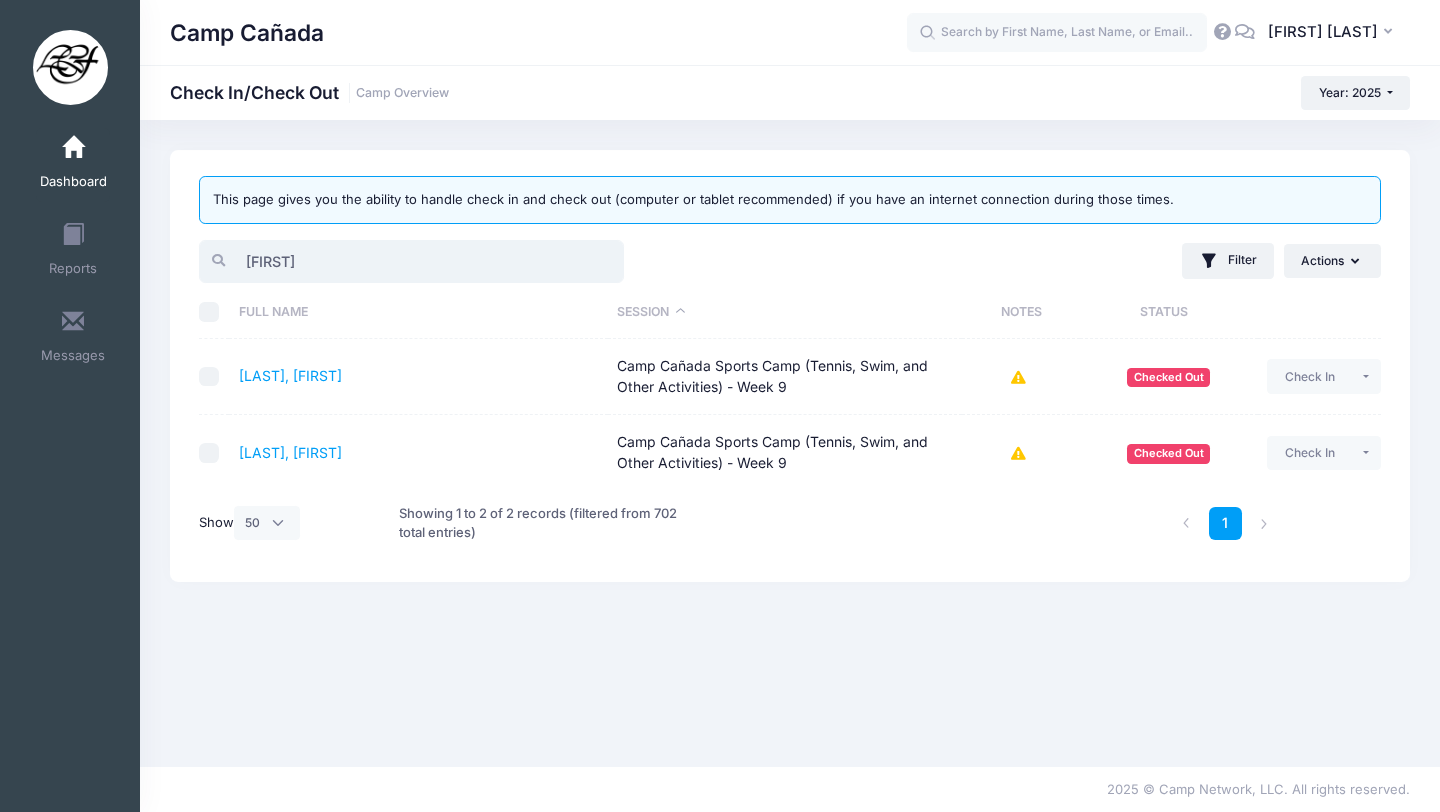 type on "[FIRST]" 